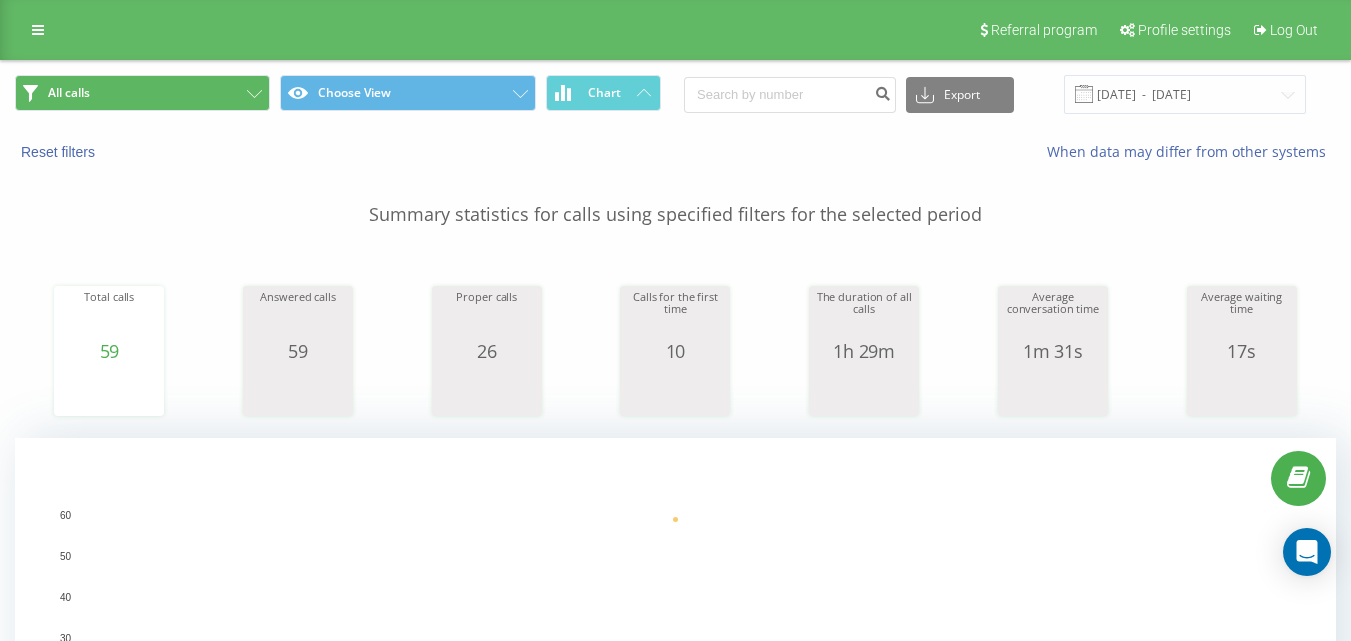 scroll, scrollTop: 0, scrollLeft: 0, axis: both 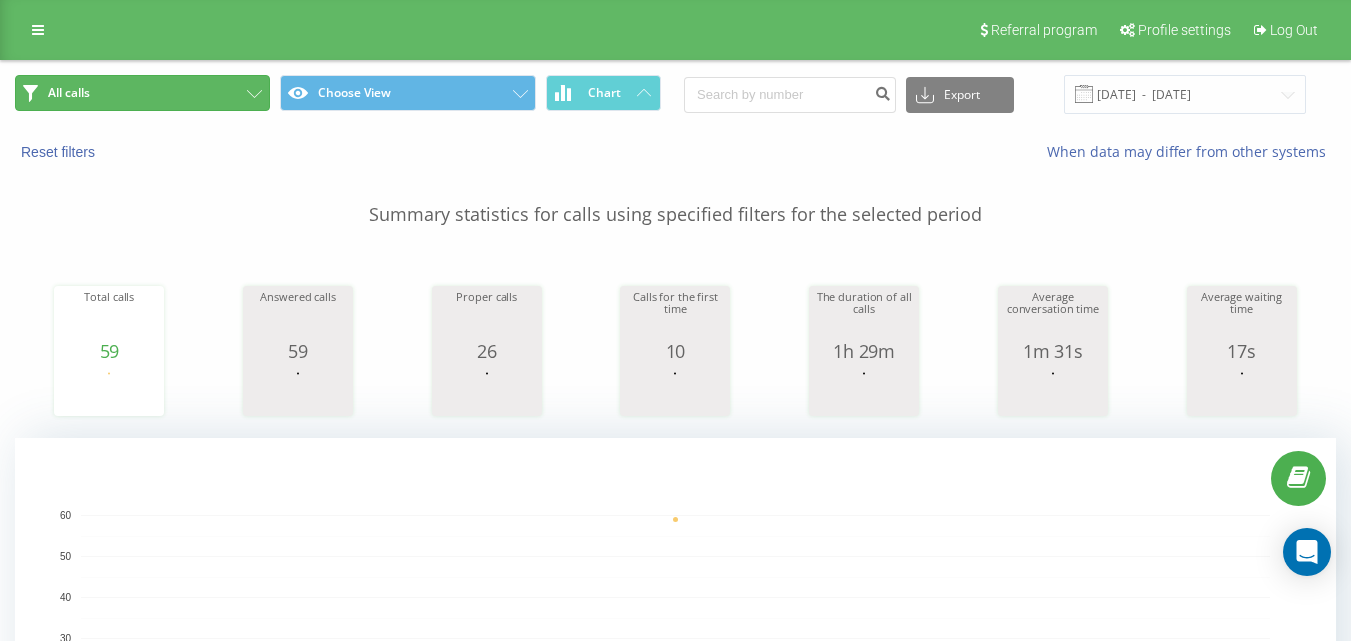 click on "All calls" at bounding box center (142, 93) 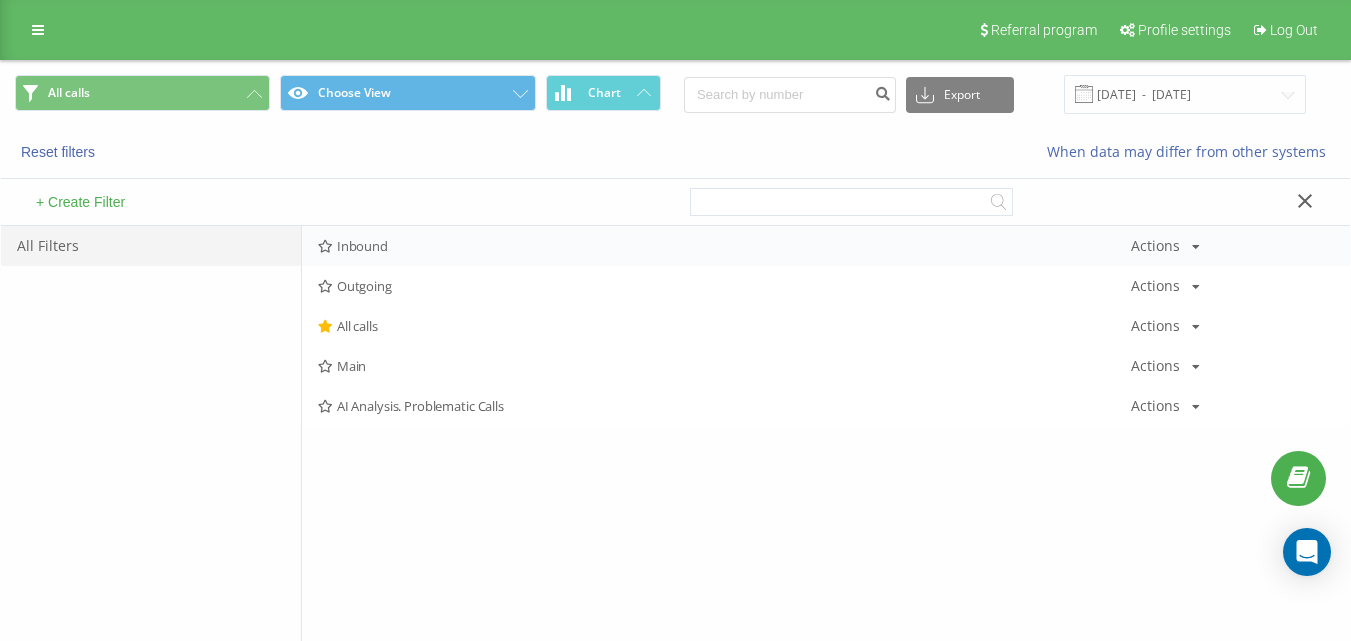 click on "Inbound Actions Edit Copy Delete Default Share" at bounding box center [826, 246] 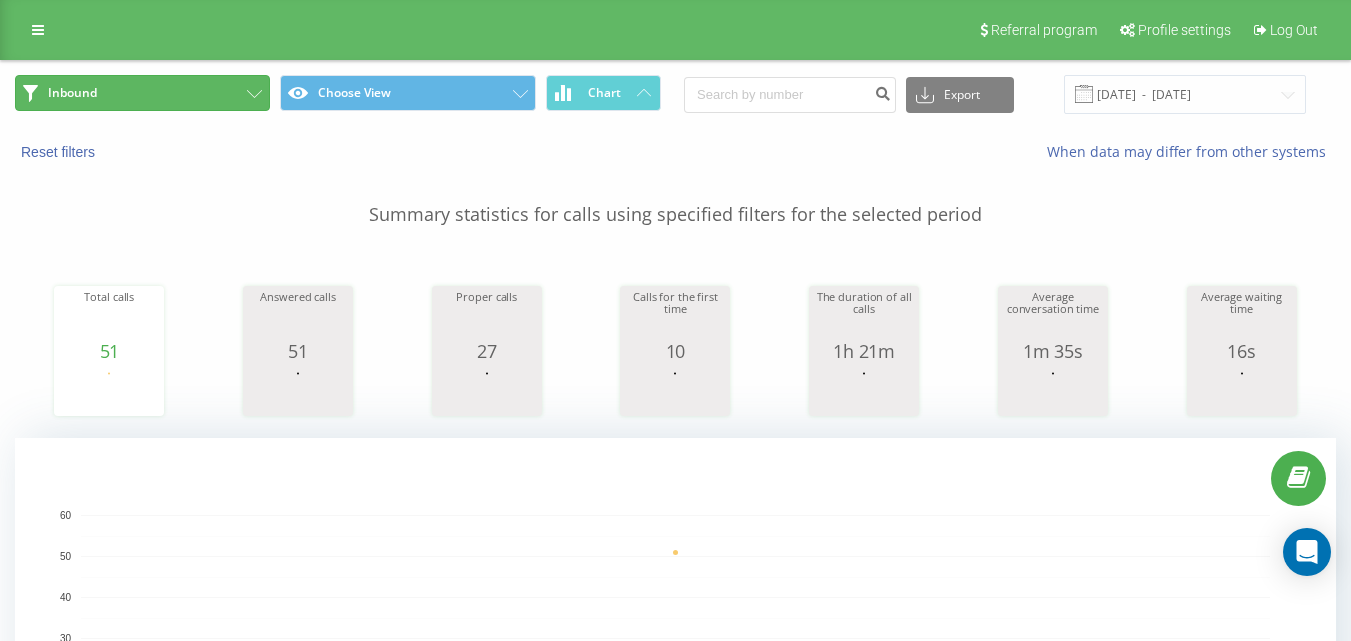 click on "Inbound" at bounding box center (142, 93) 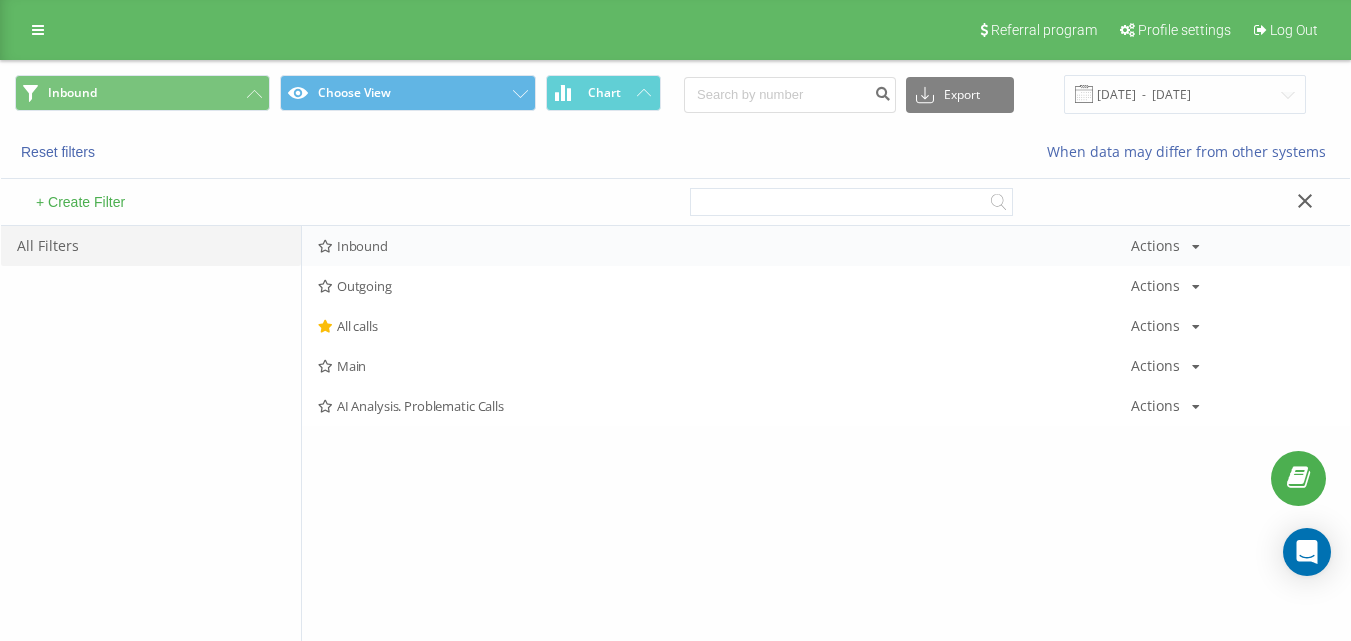 click on "Inbound" at bounding box center [724, 246] 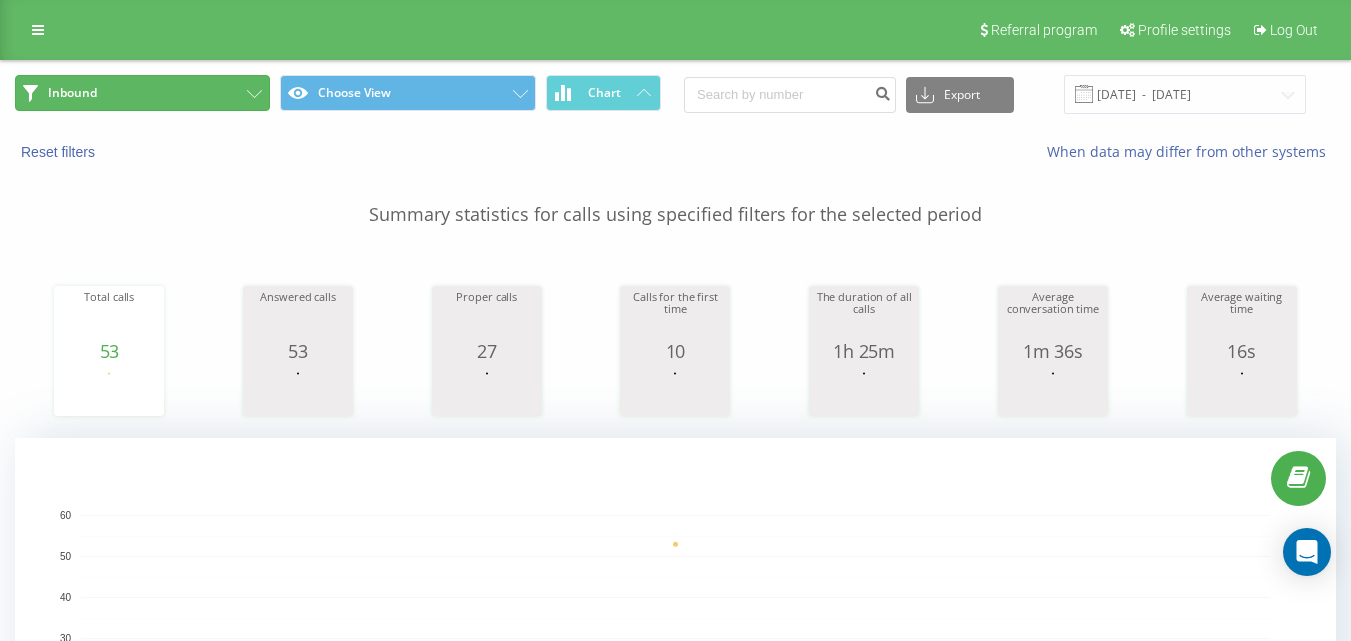 click on "Inbound" at bounding box center [142, 93] 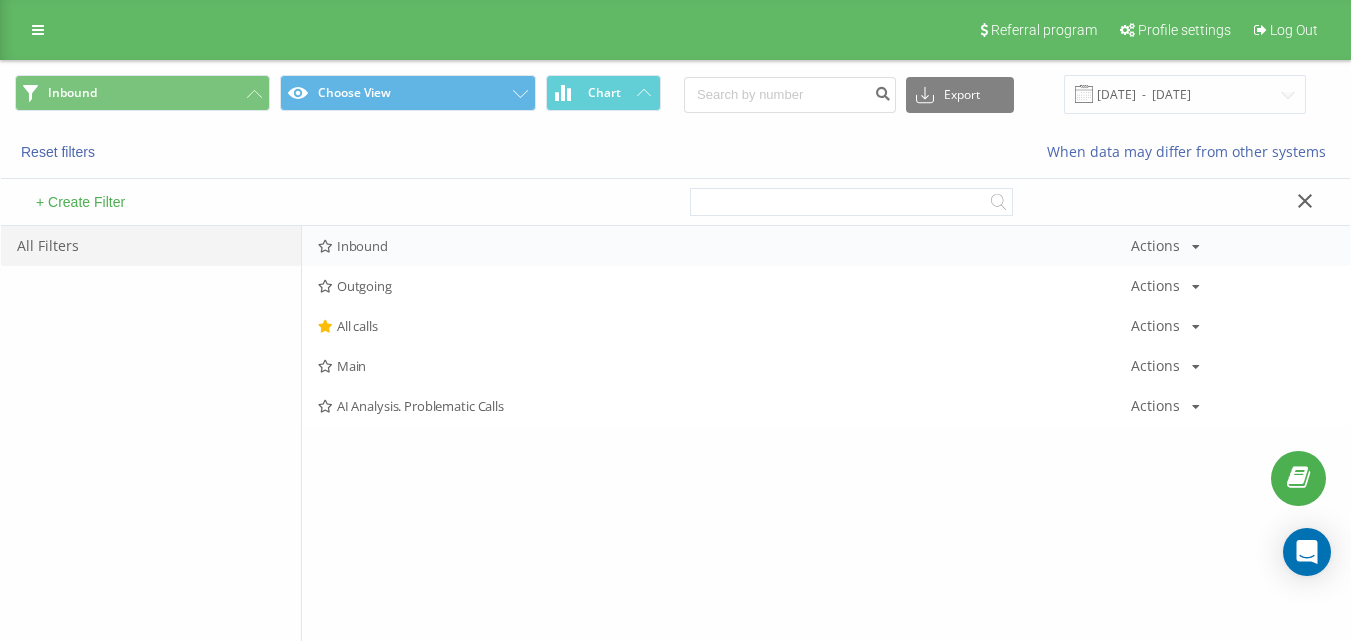 click on "Inbound" at bounding box center (724, 246) 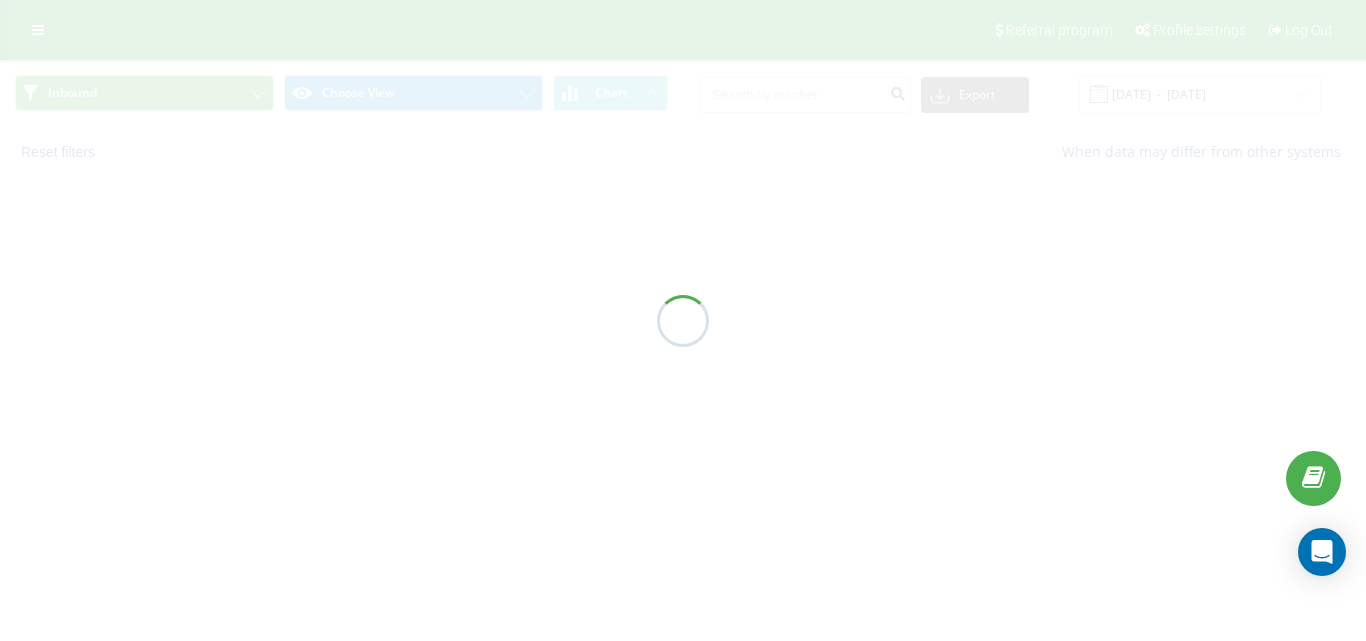 click at bounding box center [683, 320] 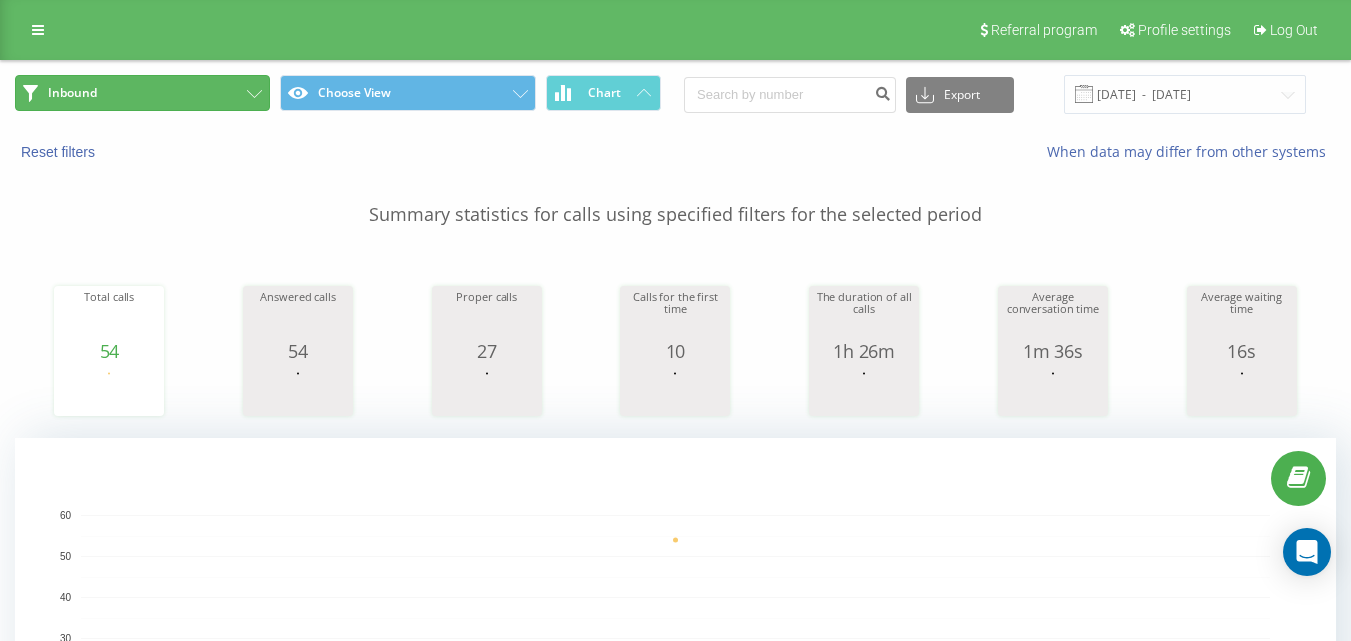 click on "Inbound" at bounding box center (142, 93) 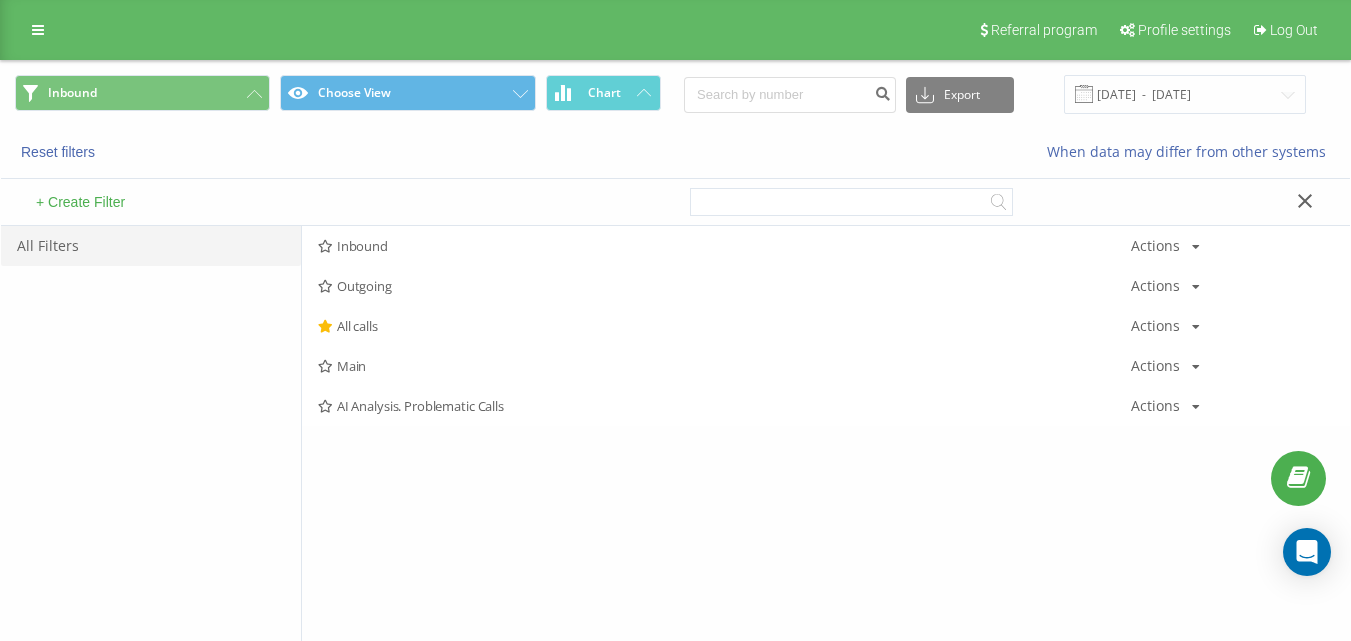 click on "Inbound" at bounding box center (724, 246) 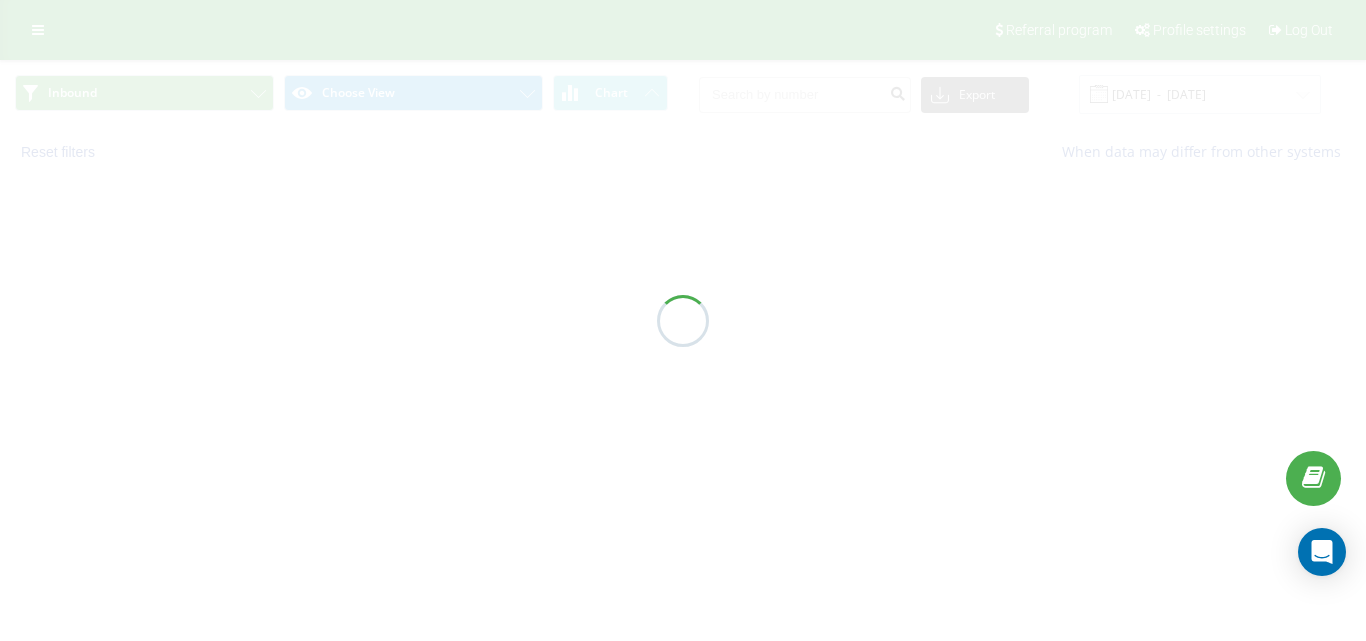 click at bounding box center (683, 320) 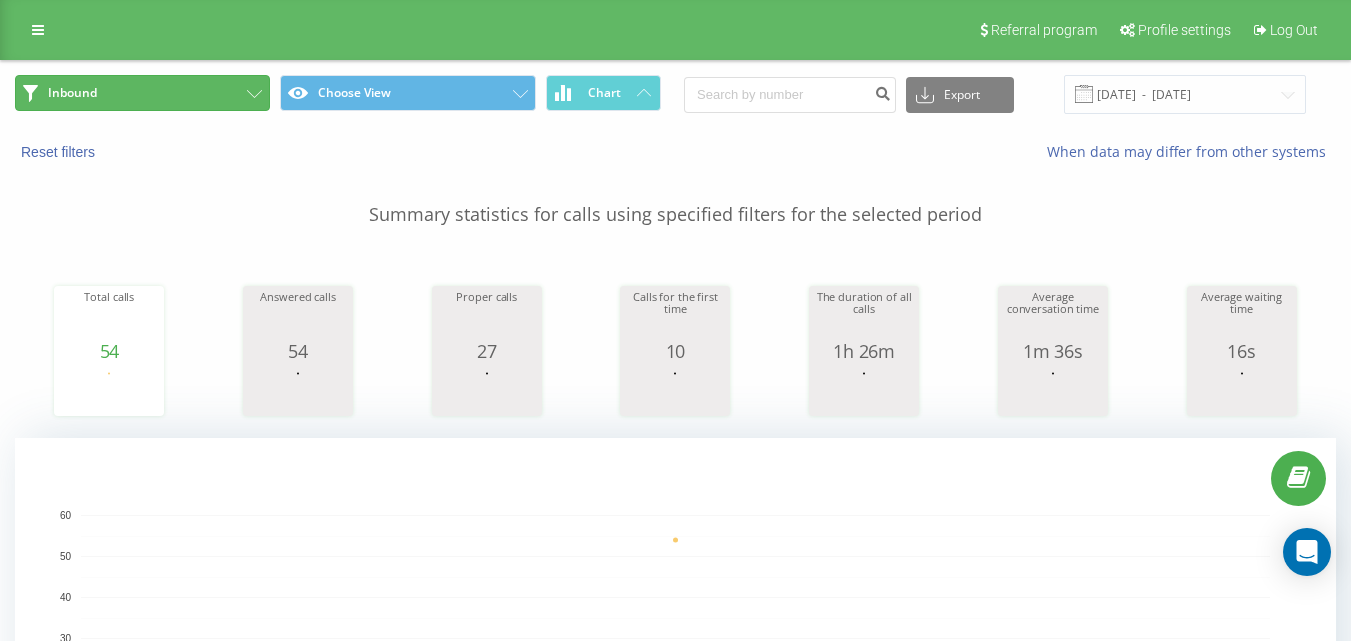 click on "Inbound" at bounding box center [142, 93] 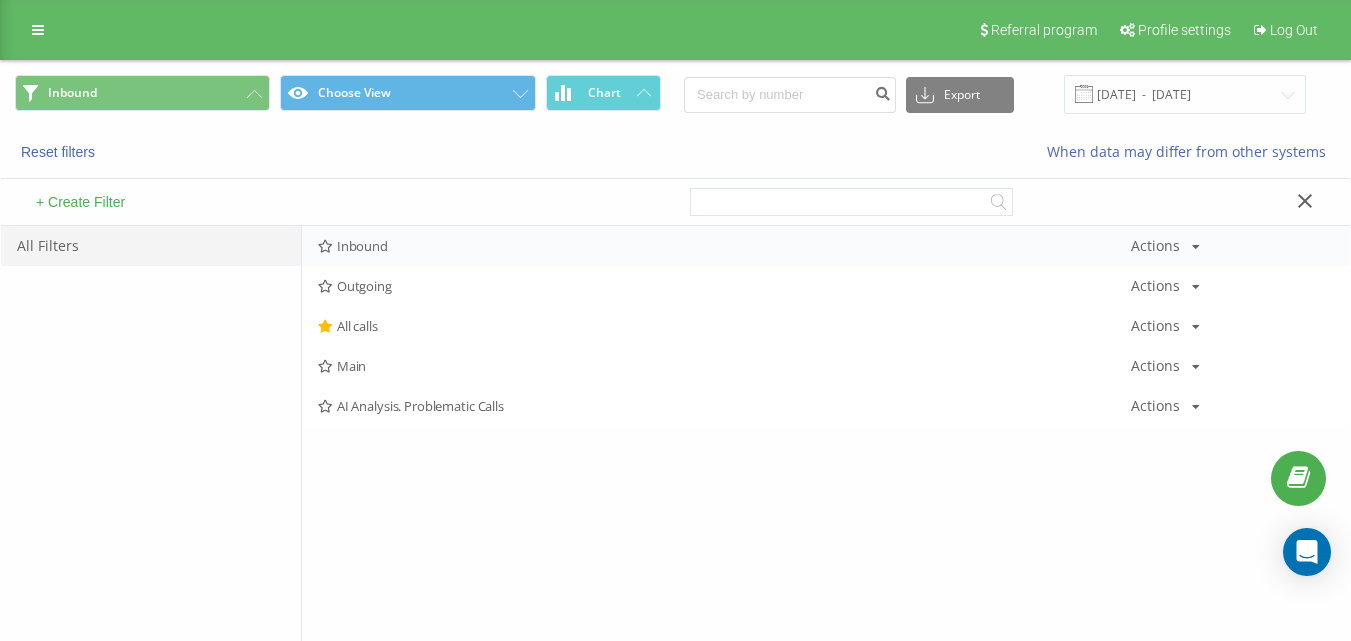 drag, startPoint x: 403, startPoint y: 229, endPoint x: 413, endPoint y: 249, distance: 22.36068 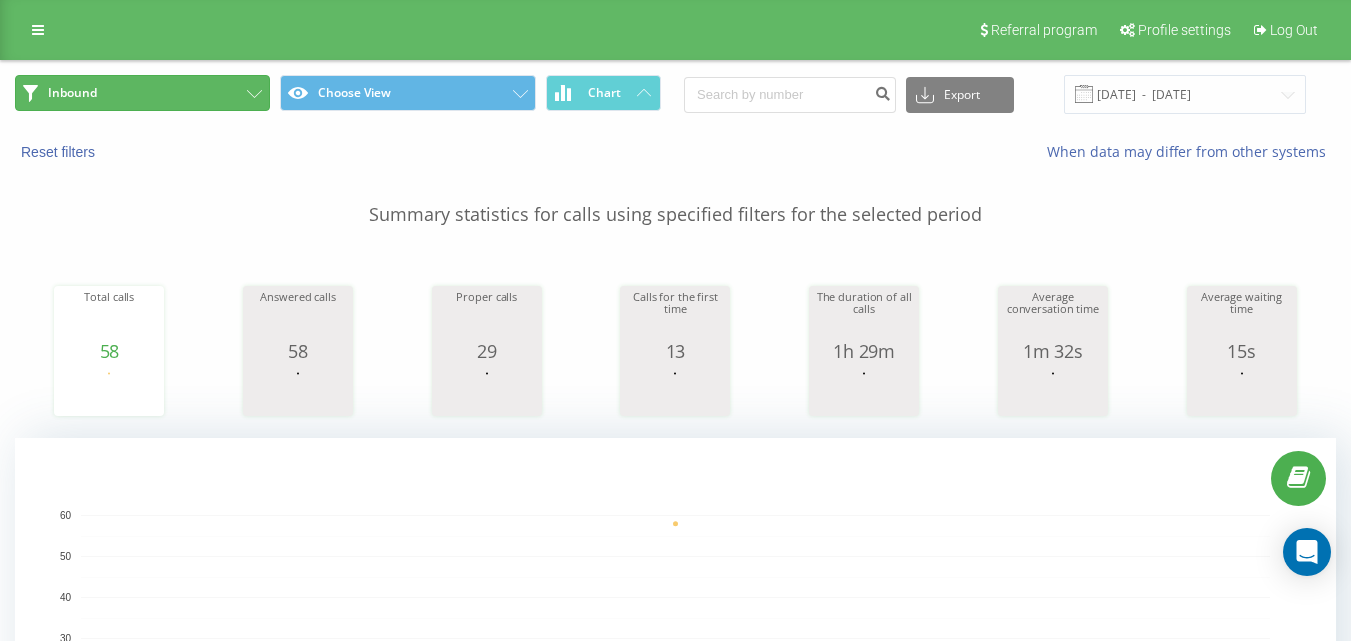 click 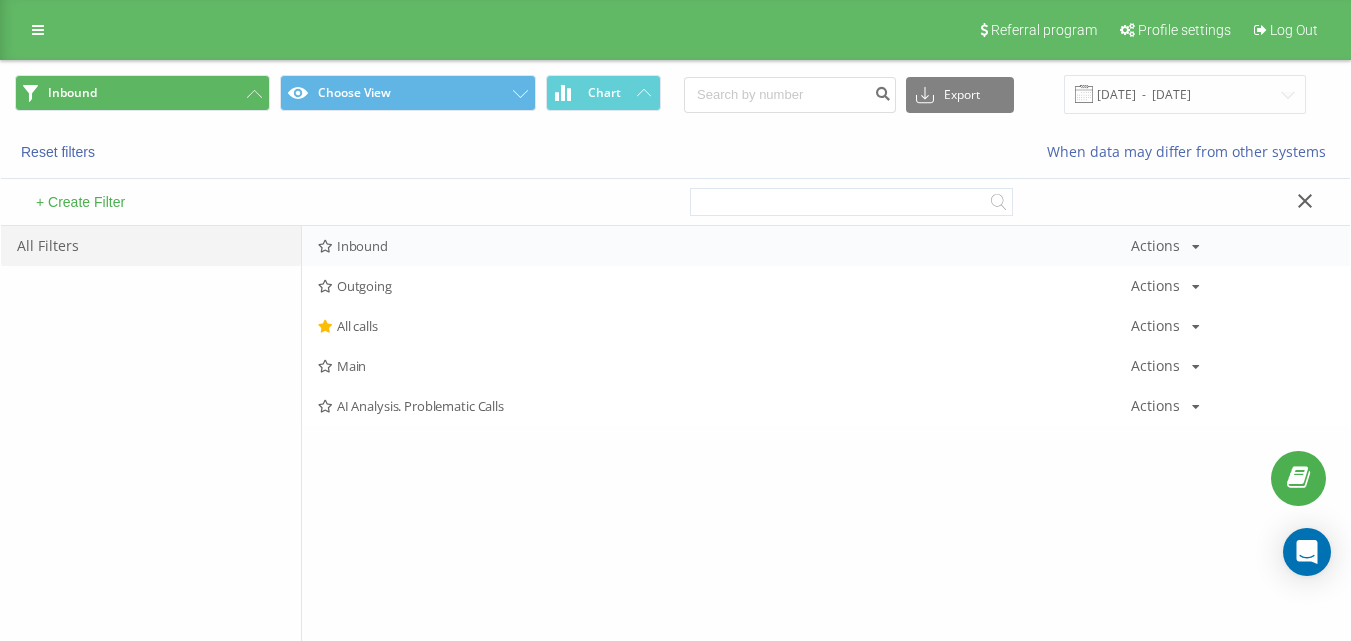 click on "Inbound" at bounding box center (724, 246) 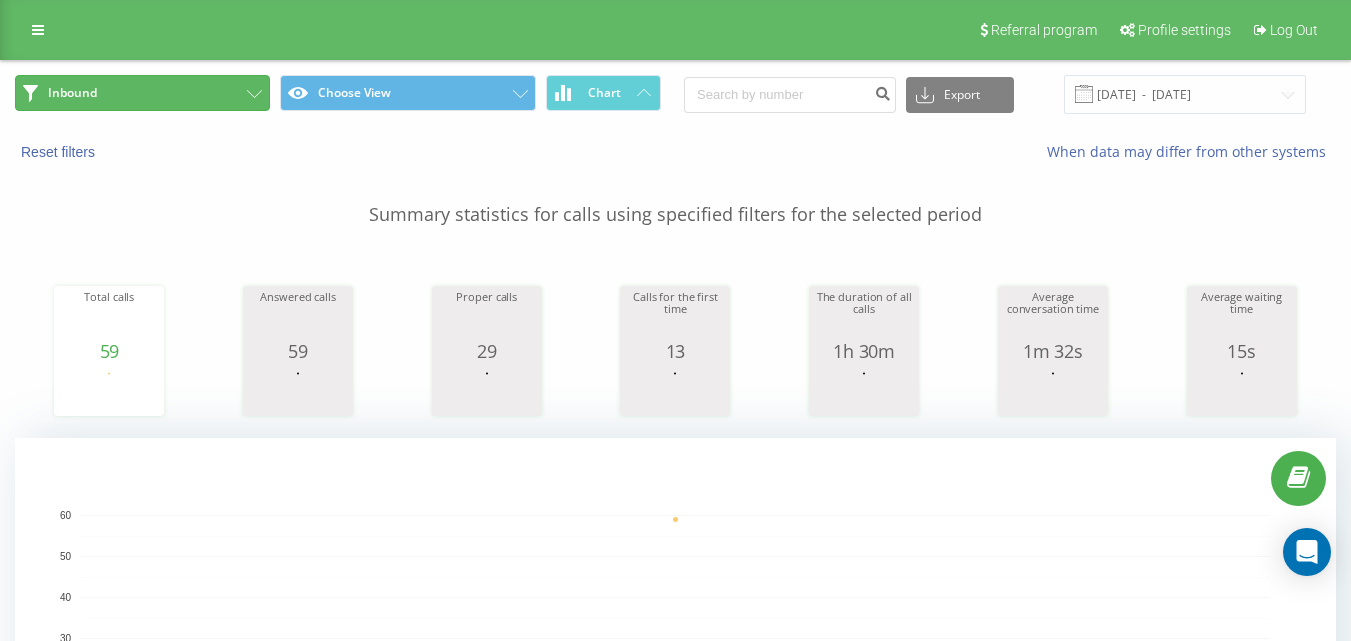 click on "Inbound" at bounding box center [142, 93] 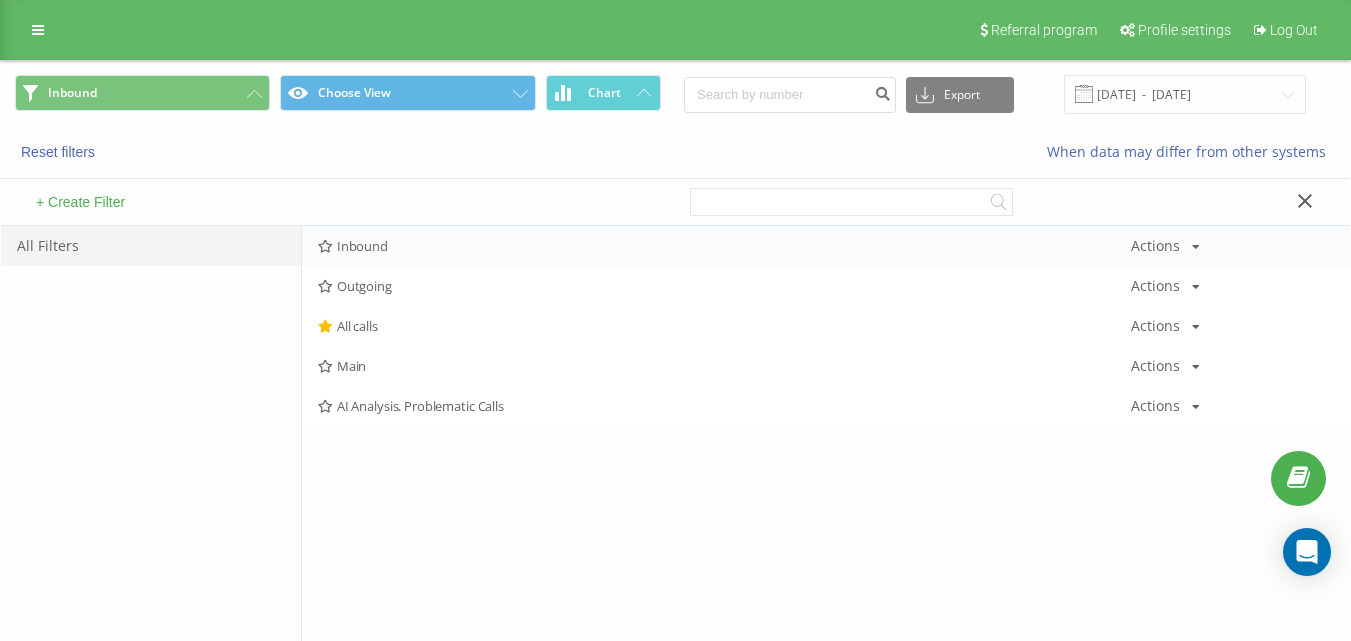 click on "Inbound" at bounding box center [724, 246] 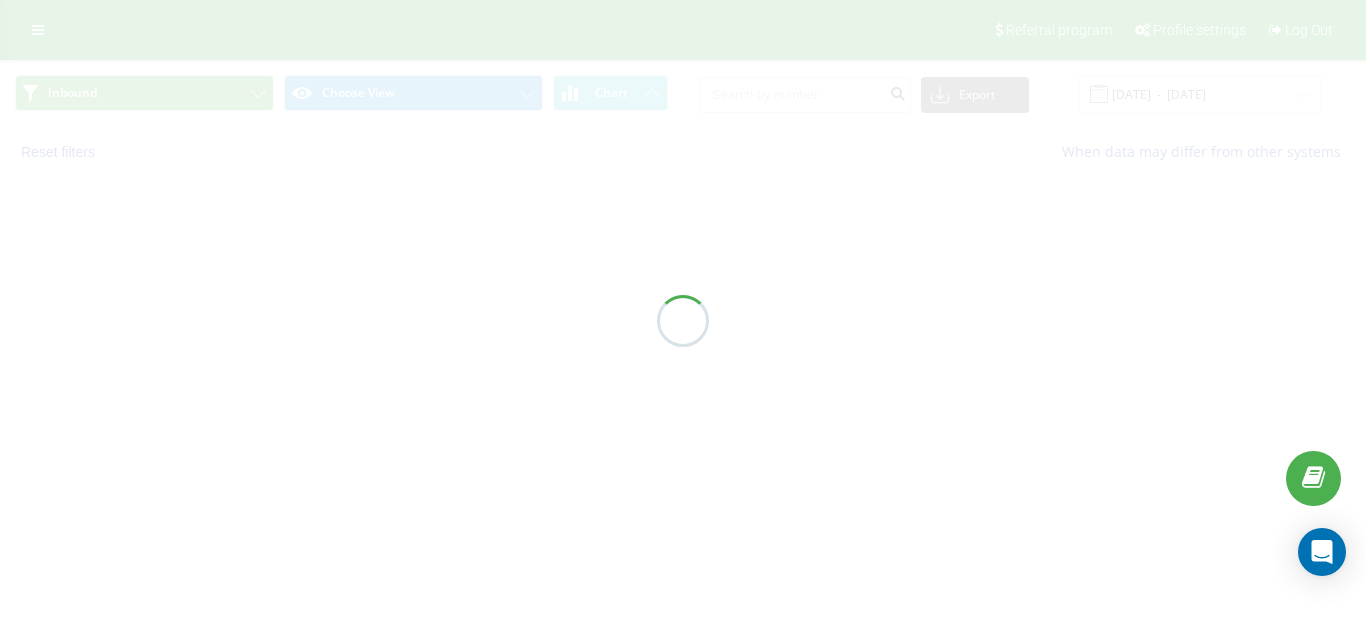 drag, startPoint x: 403, startPoint y: 253, endPoint x: 413, endPoint y: 241, distance: 15.6205 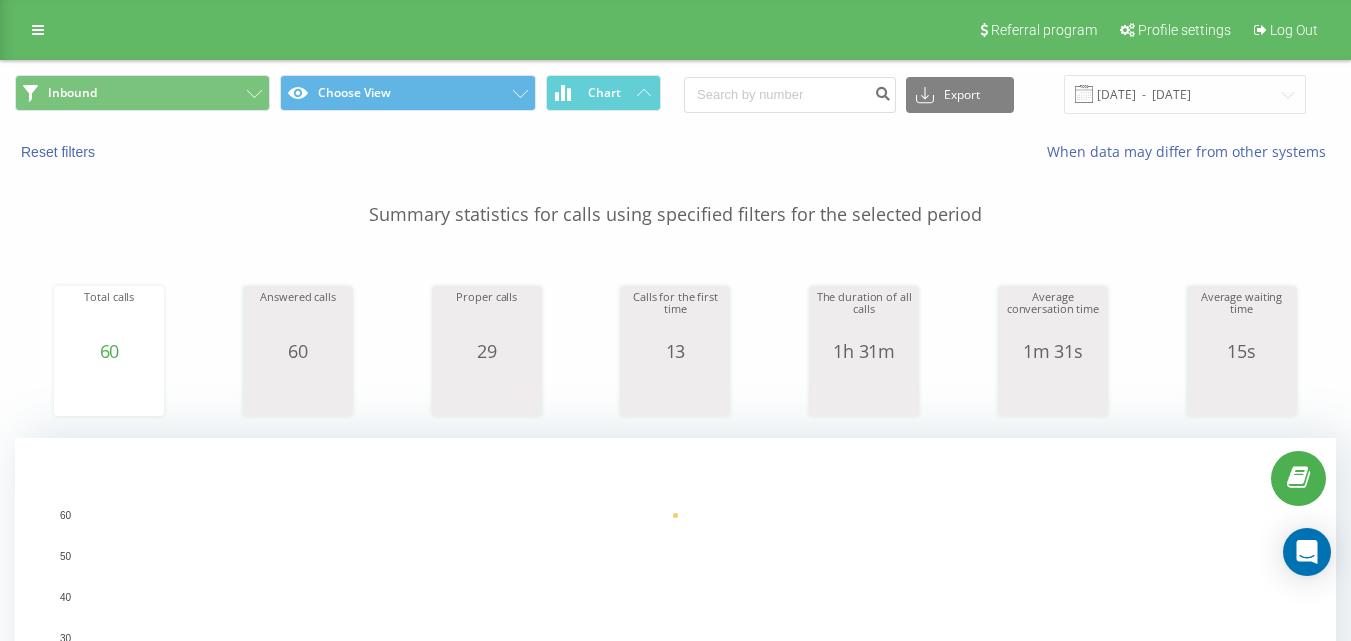 click on "Inbound Choose View Chart Export .csv .xls .xlsx [DATE]  -  [DATE]" at bounding box center (675, 94) 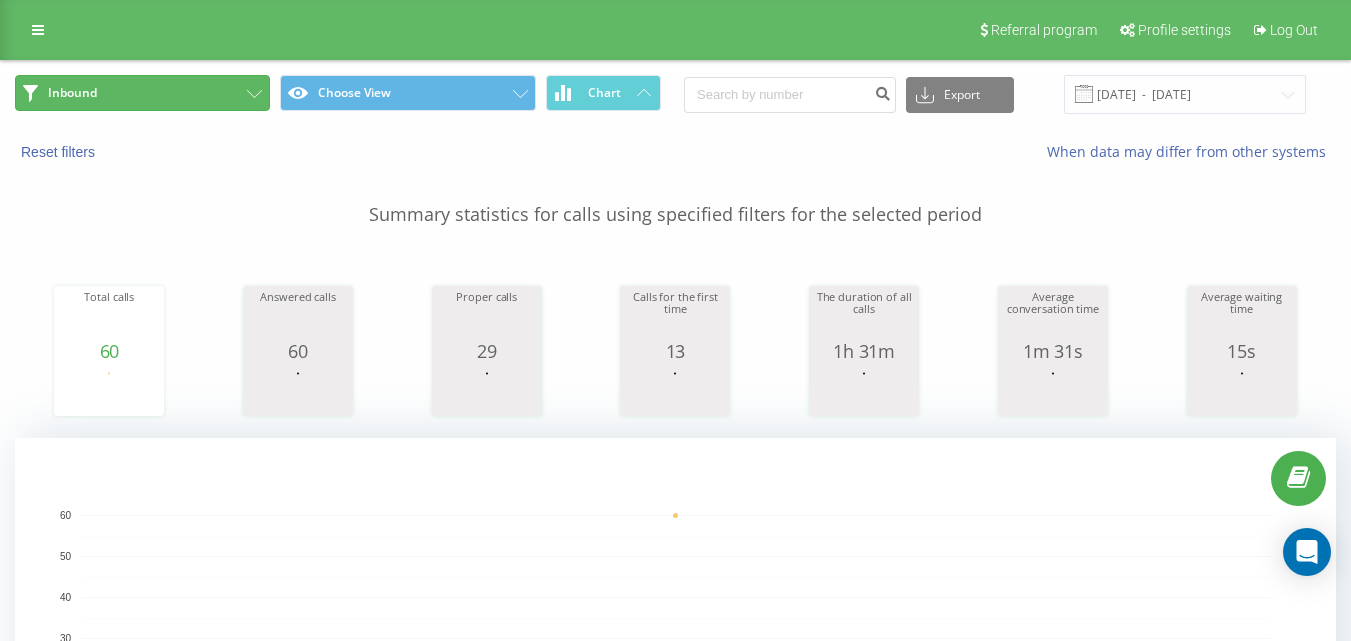 click on "Inbound" at bounding box center (142, 93) 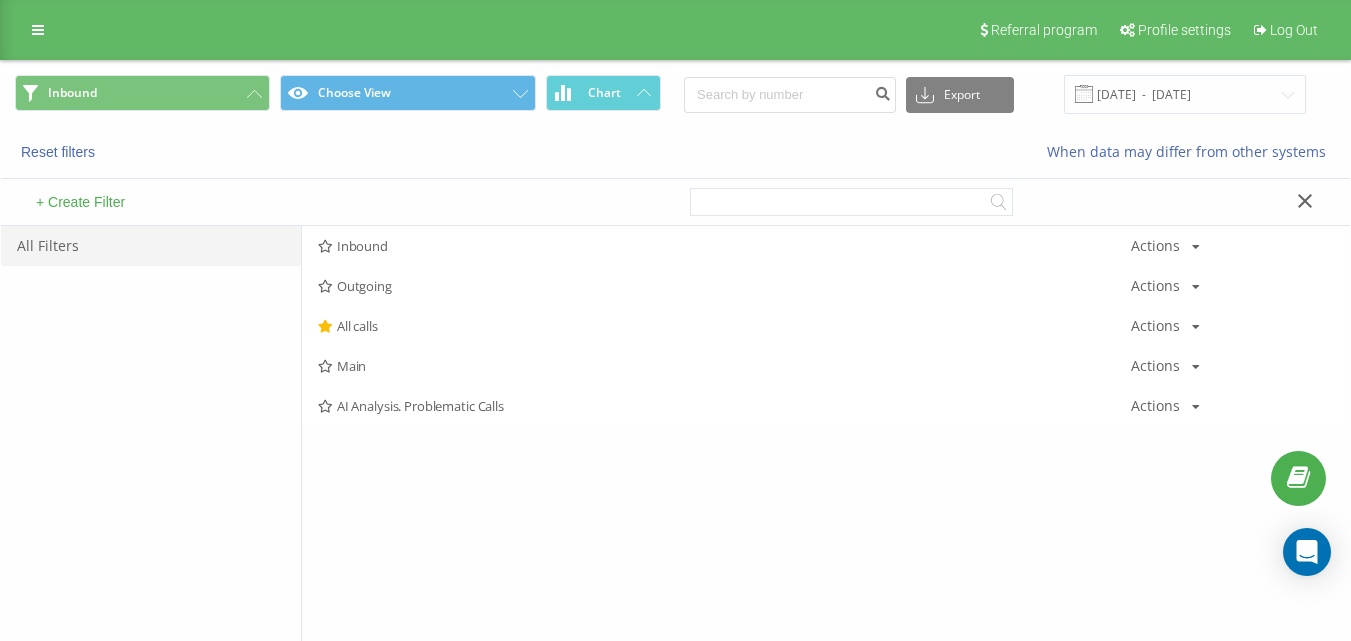 drag, startPoint x: 394, startPoint y: 241, endPoint x: 399, endPoint y: 250, distance: 10.29563 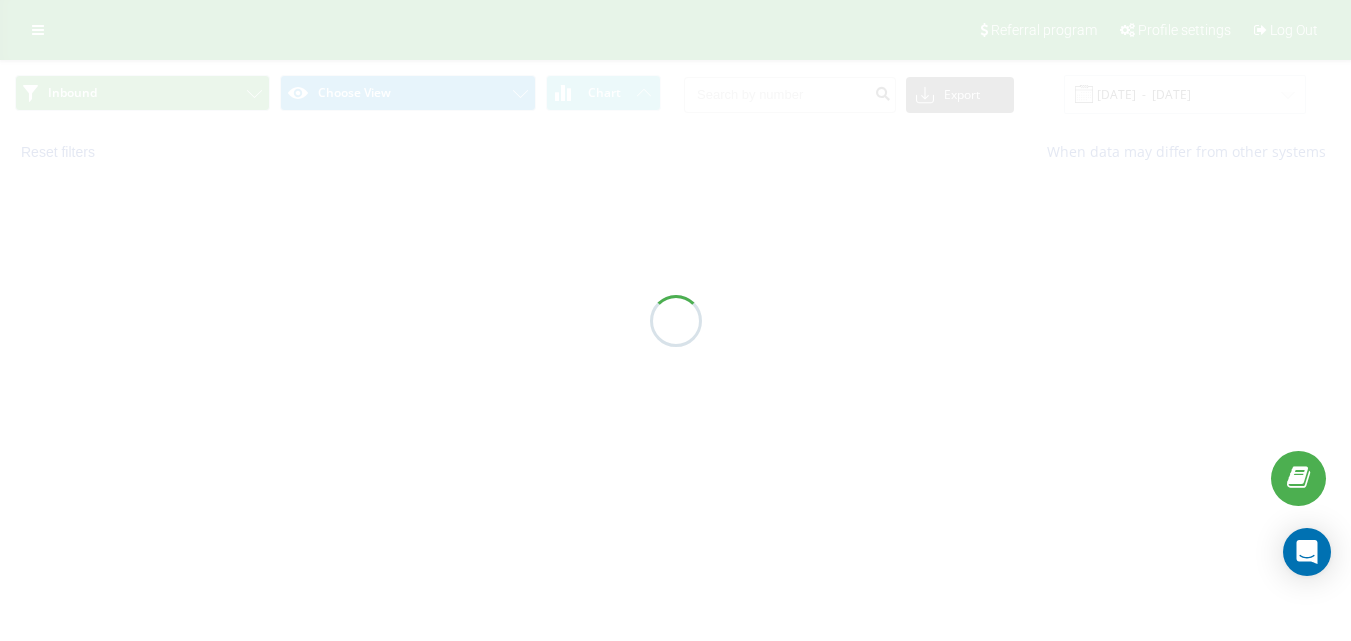 click at bounding box center [675, 320] 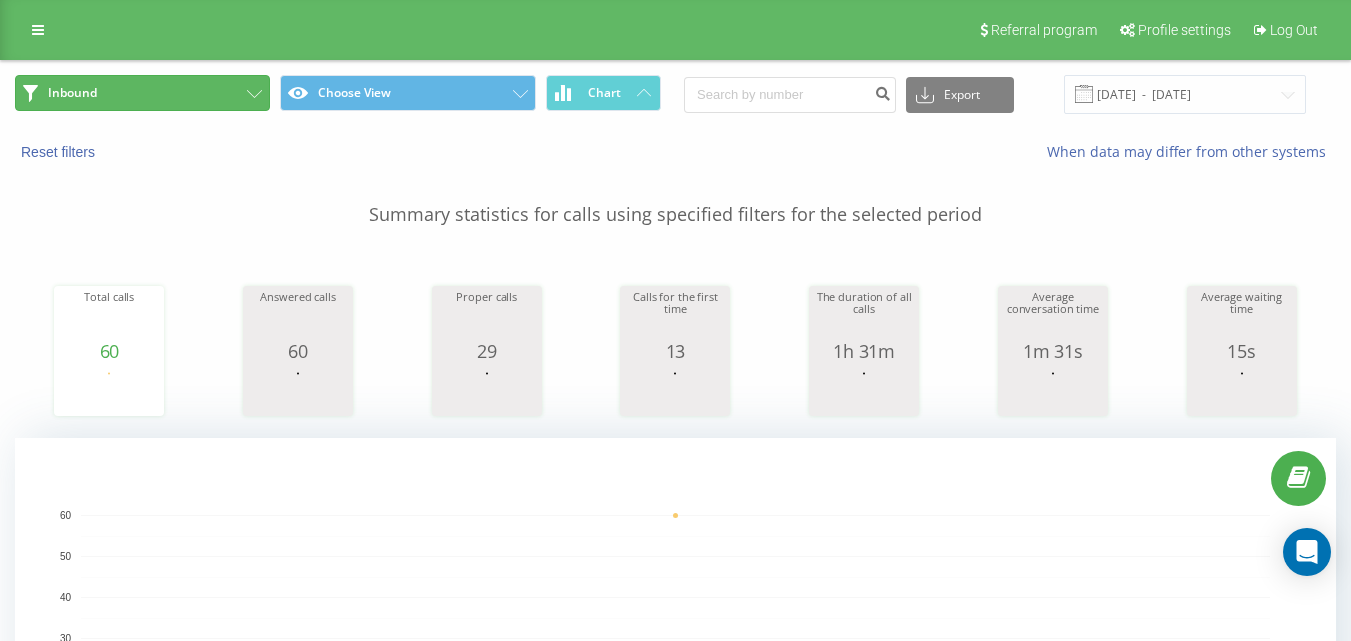 click on "Inbound" at bounding box center [142, 93] 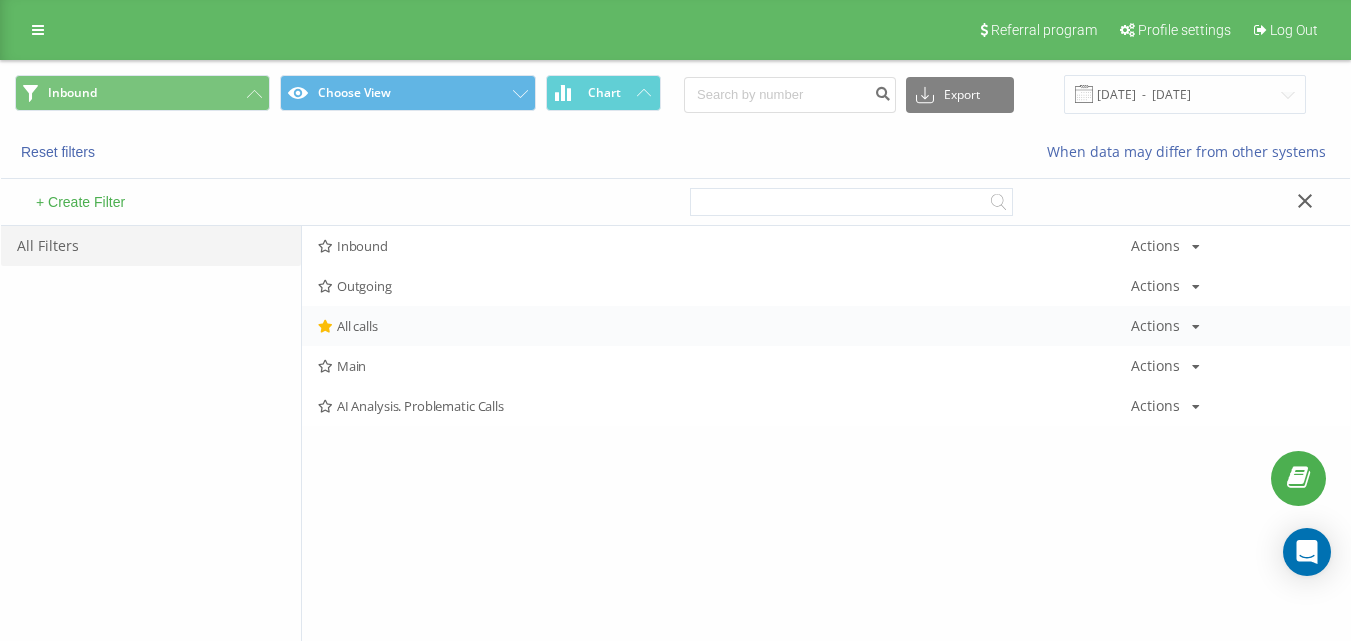 click on "All calls Actions Edit Copy Delete Default Share" at bounding box center [826, 326] 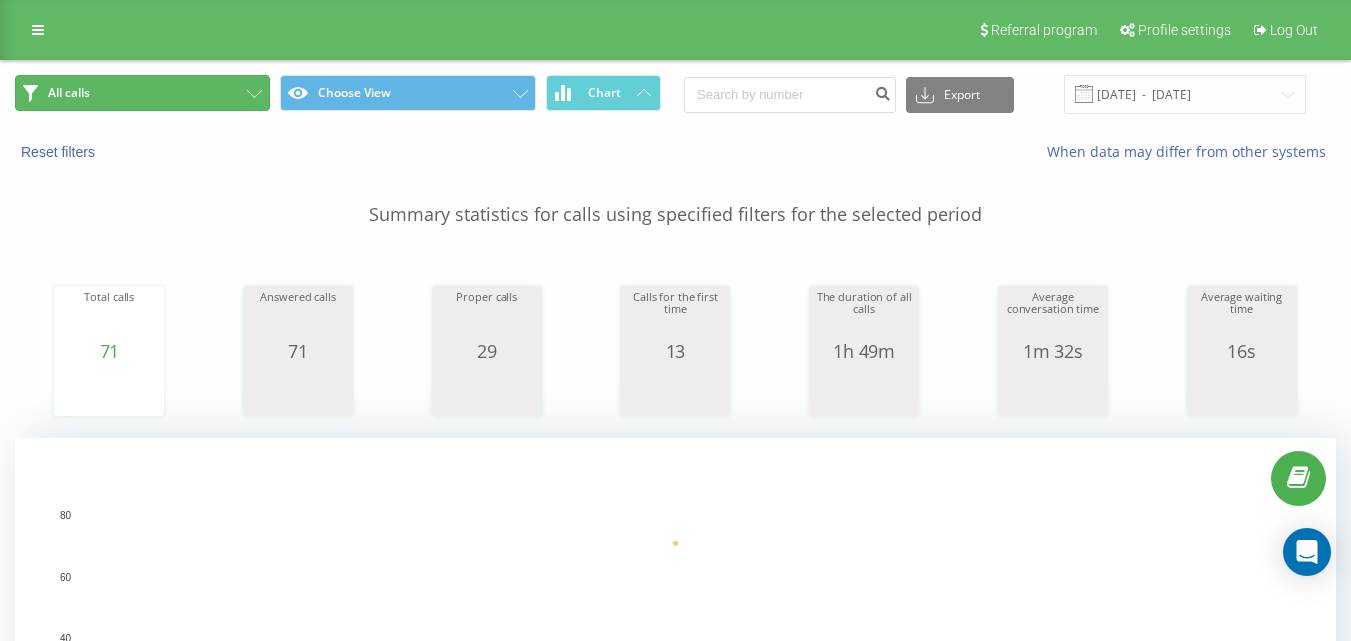click on "All calls" at bounding box center [142, 93] 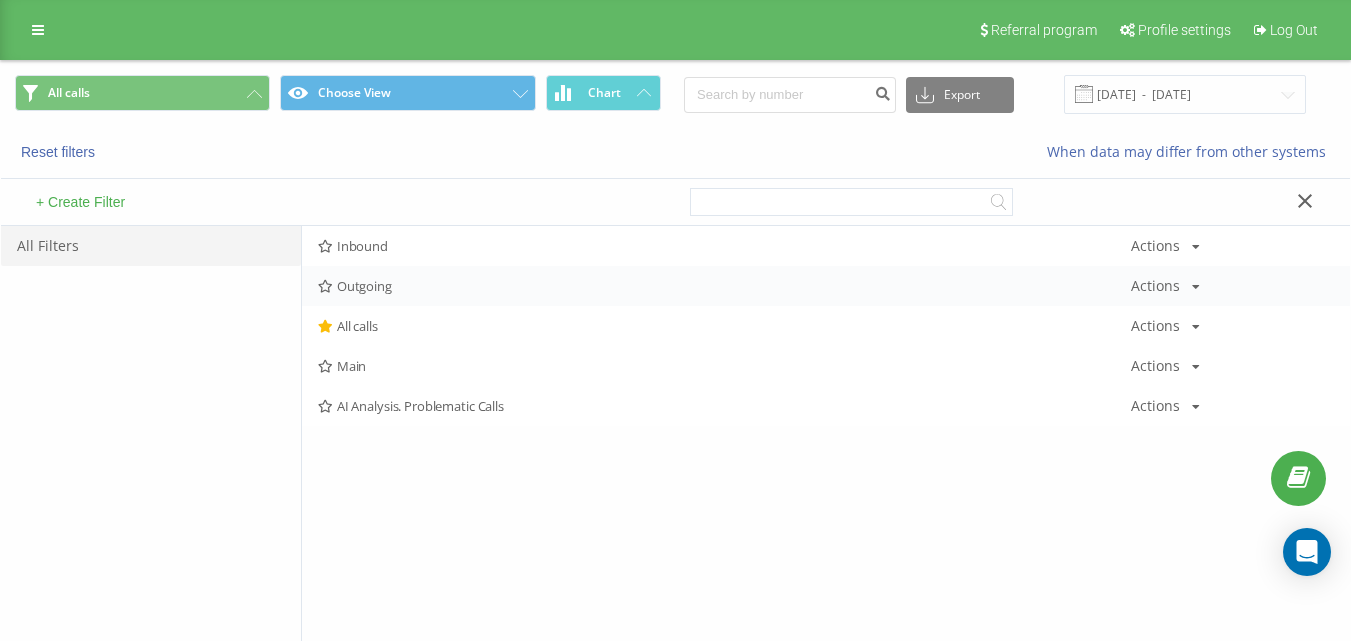 click on "Outgoing Actions Edit Copy Delete Default Share" at bounding box center [826, 286] 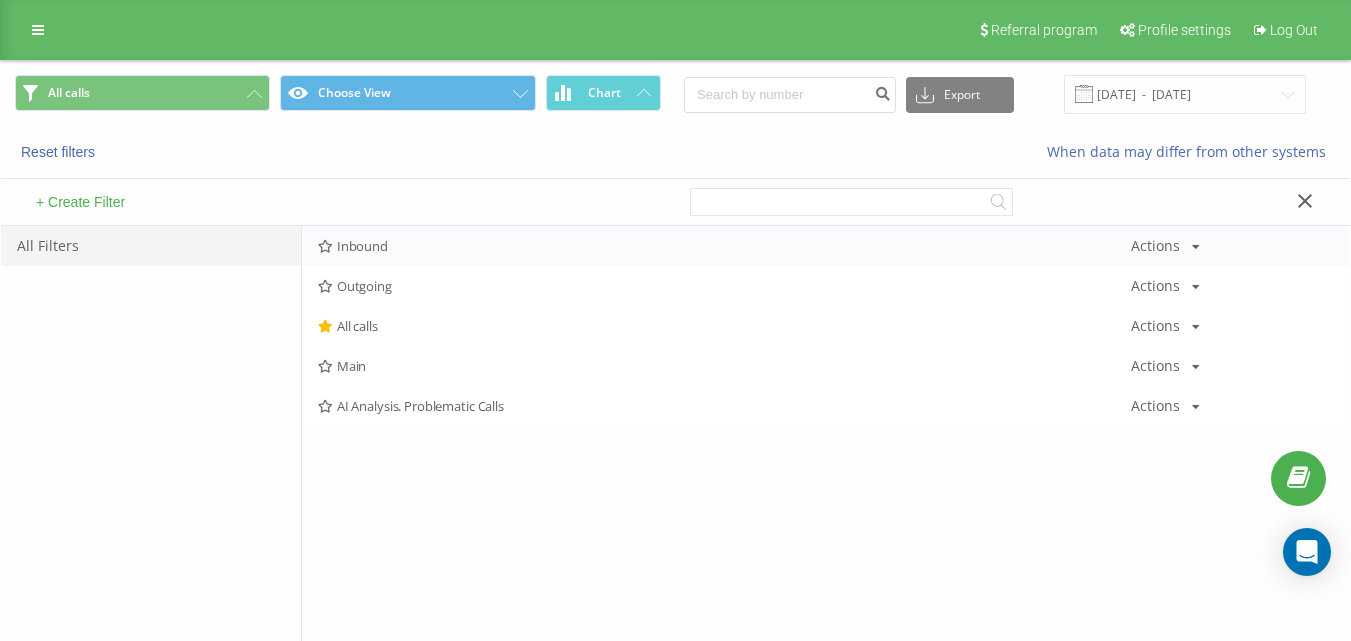 click on "Inbound Actions Edit Copy Delete Default Share" at bounding box center (826, 246) 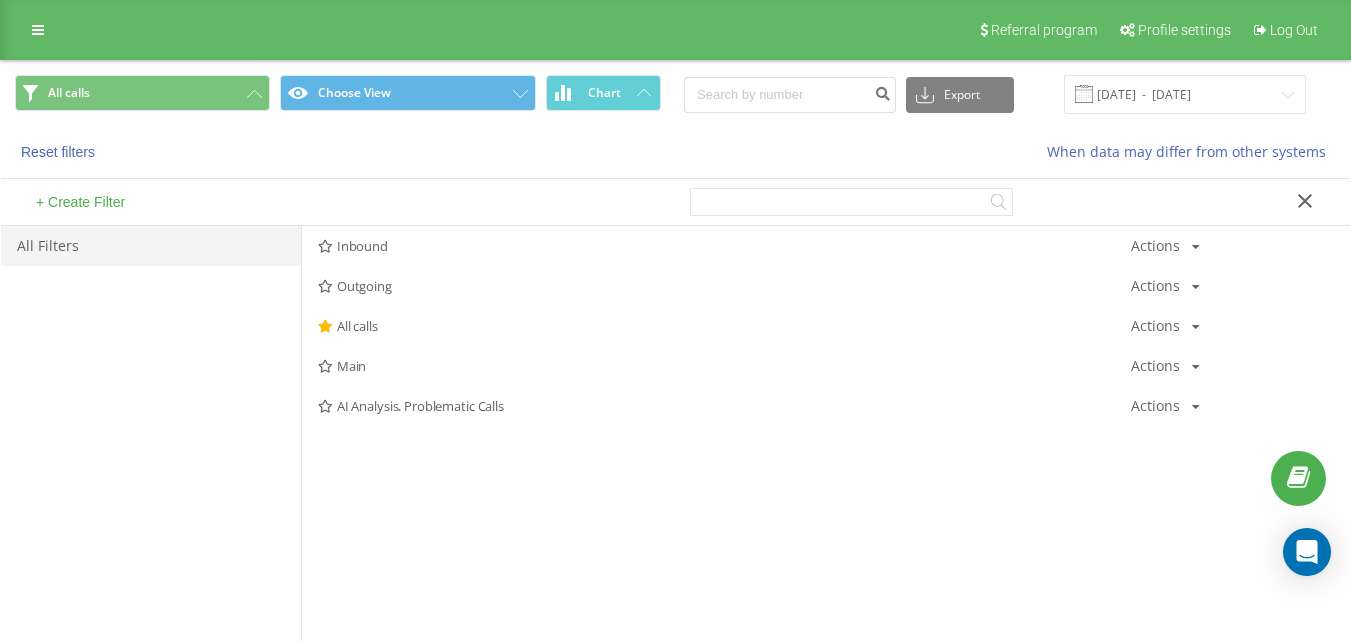 click on "Inbound" at bounding box center [724, 246] 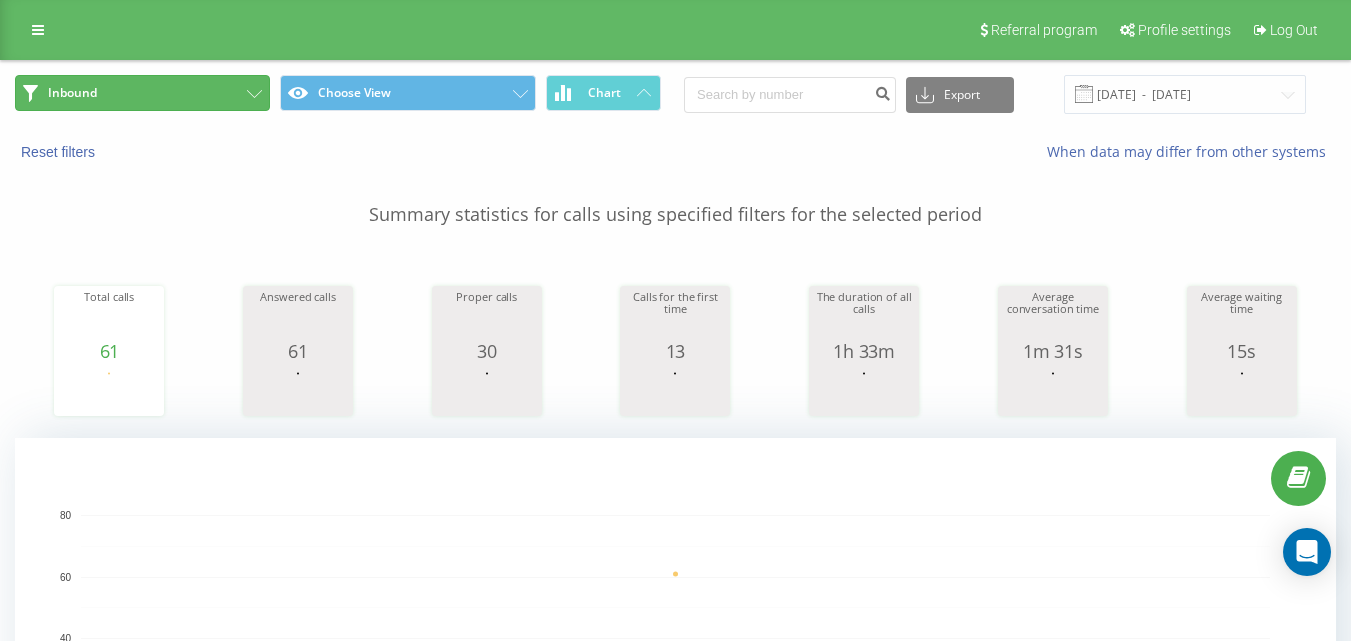 click on "Inbound" at bounding box center [142, 93] 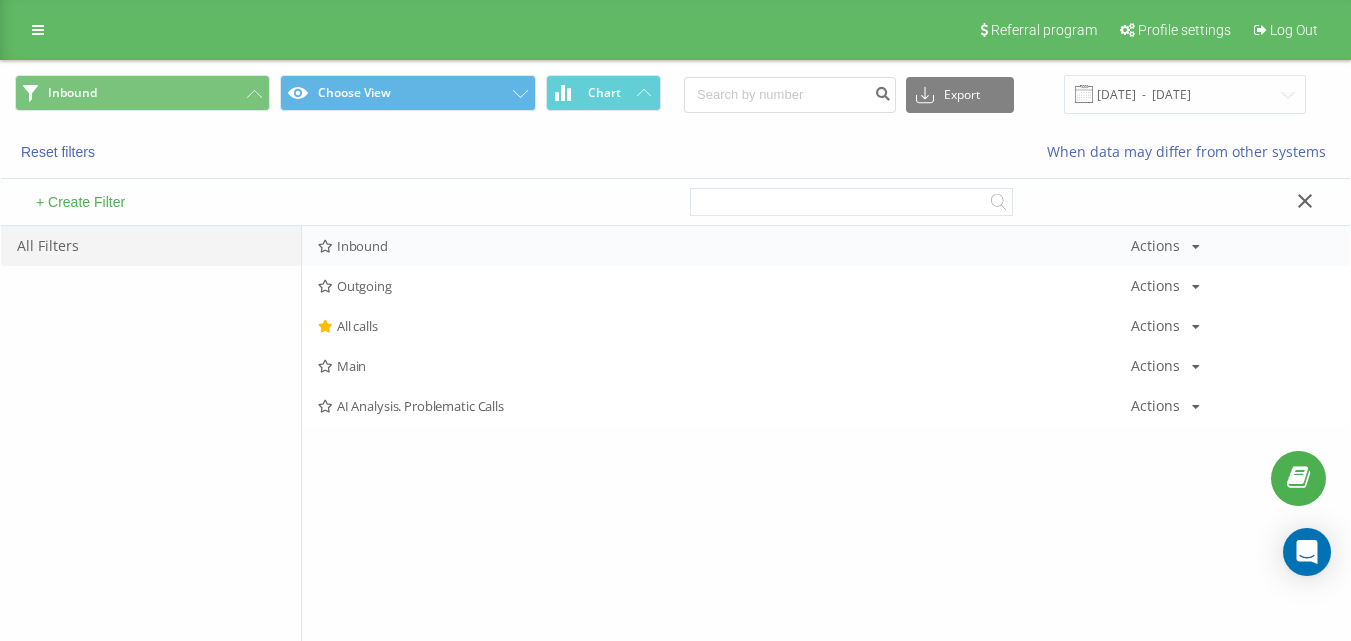click on "Inbound Actions Edit Copy Delete Default Share" at bounding box center [826, 246] 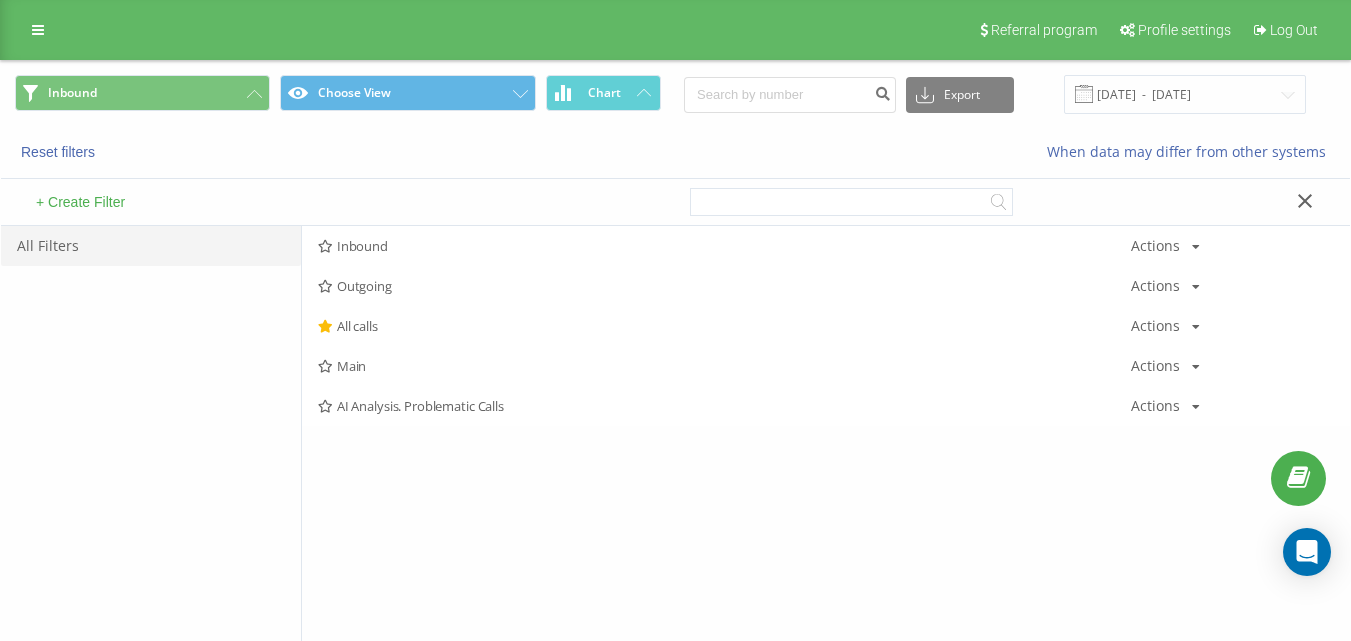 click on "Inbound" at bounding box center (724, 246) 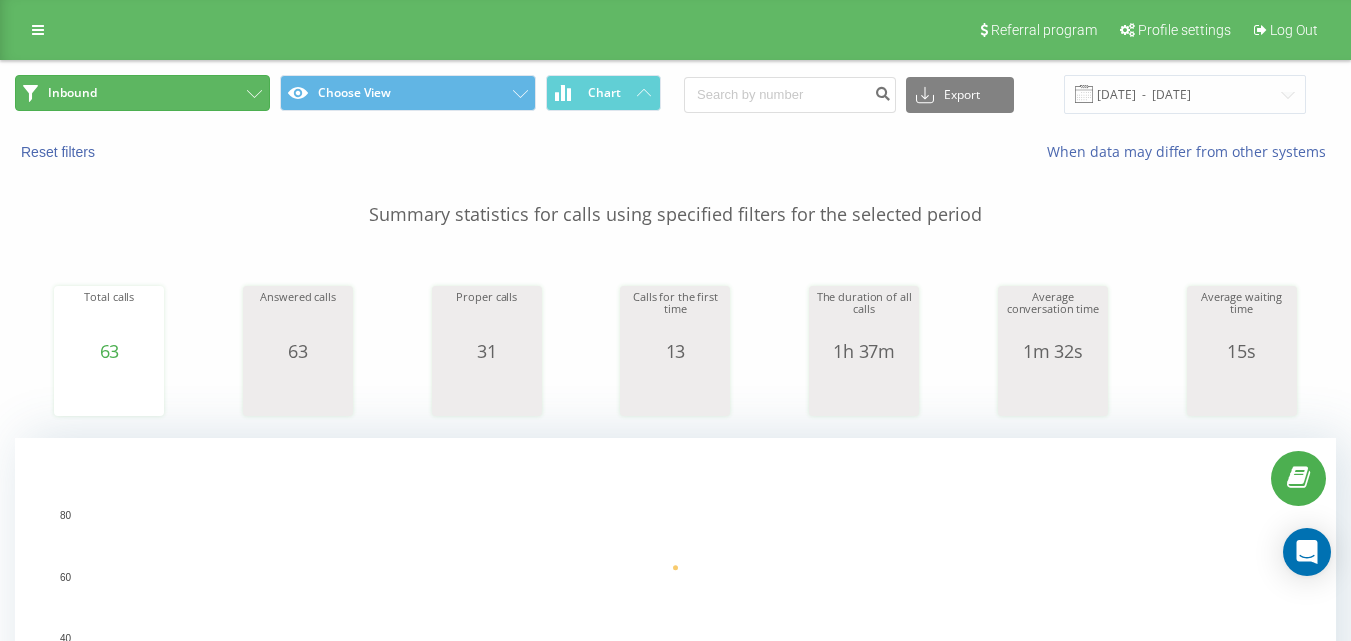 click on "Inbound" at bounding box center [142, 93] 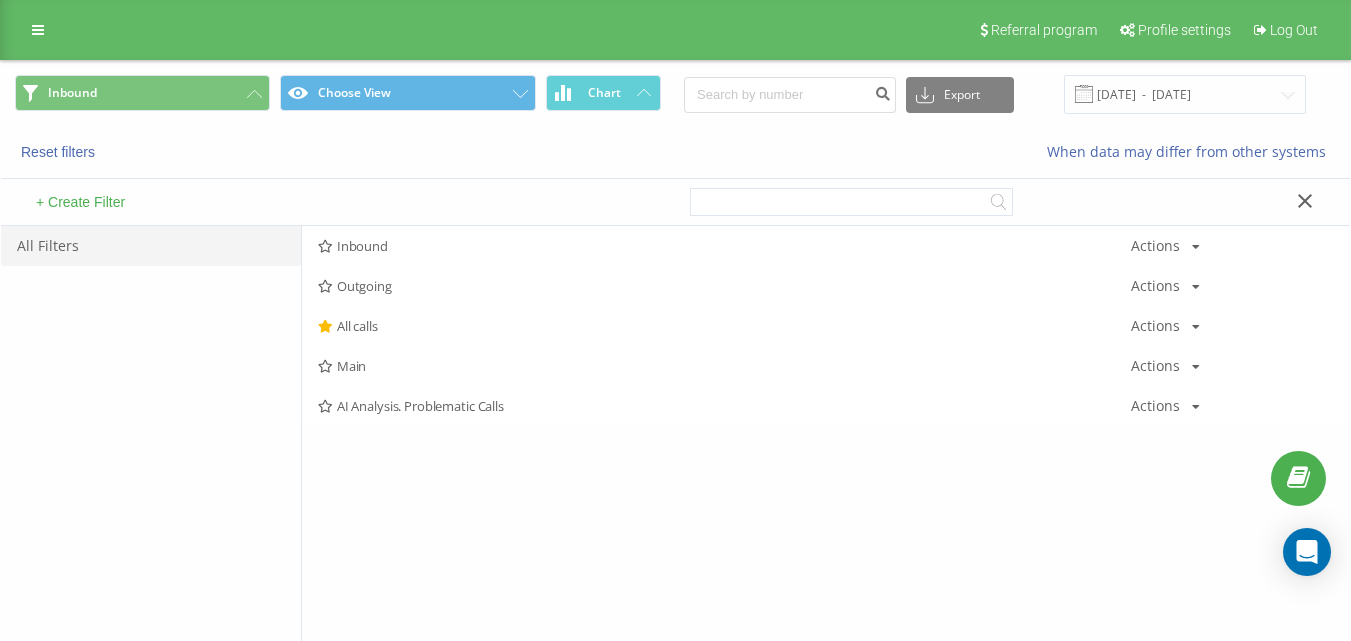 click on "Inbound" at bounding box center (724, 246) 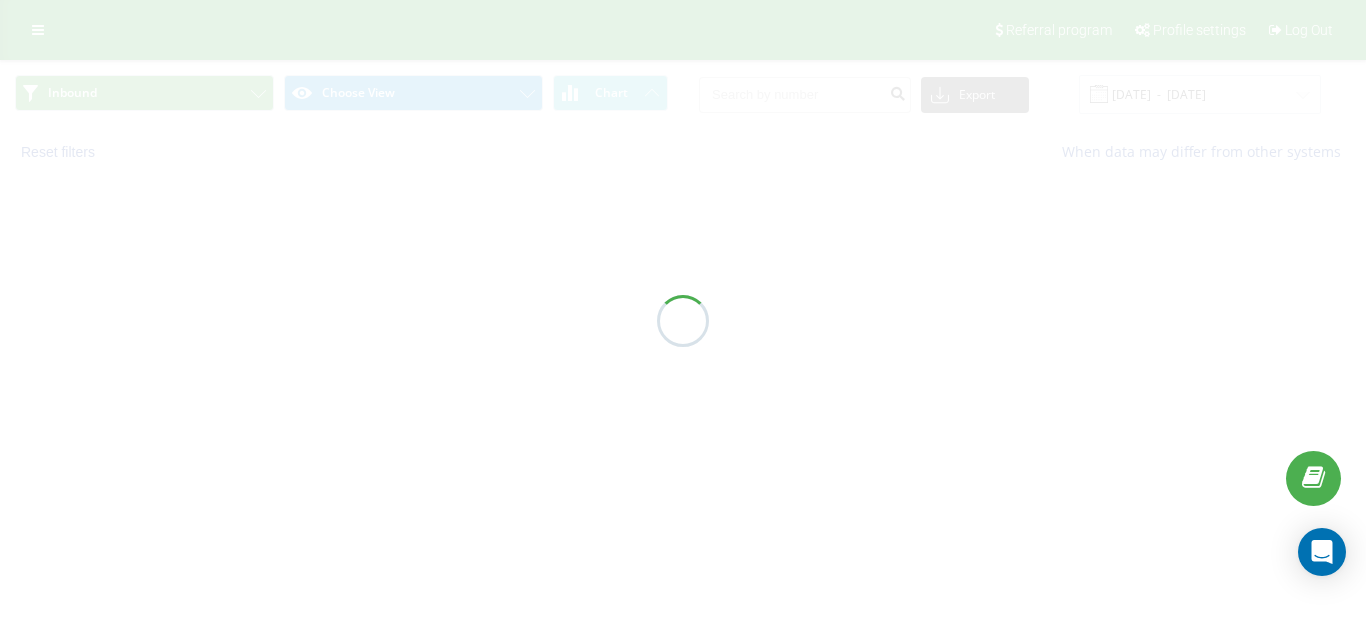 click at bounding box center [683, 320] 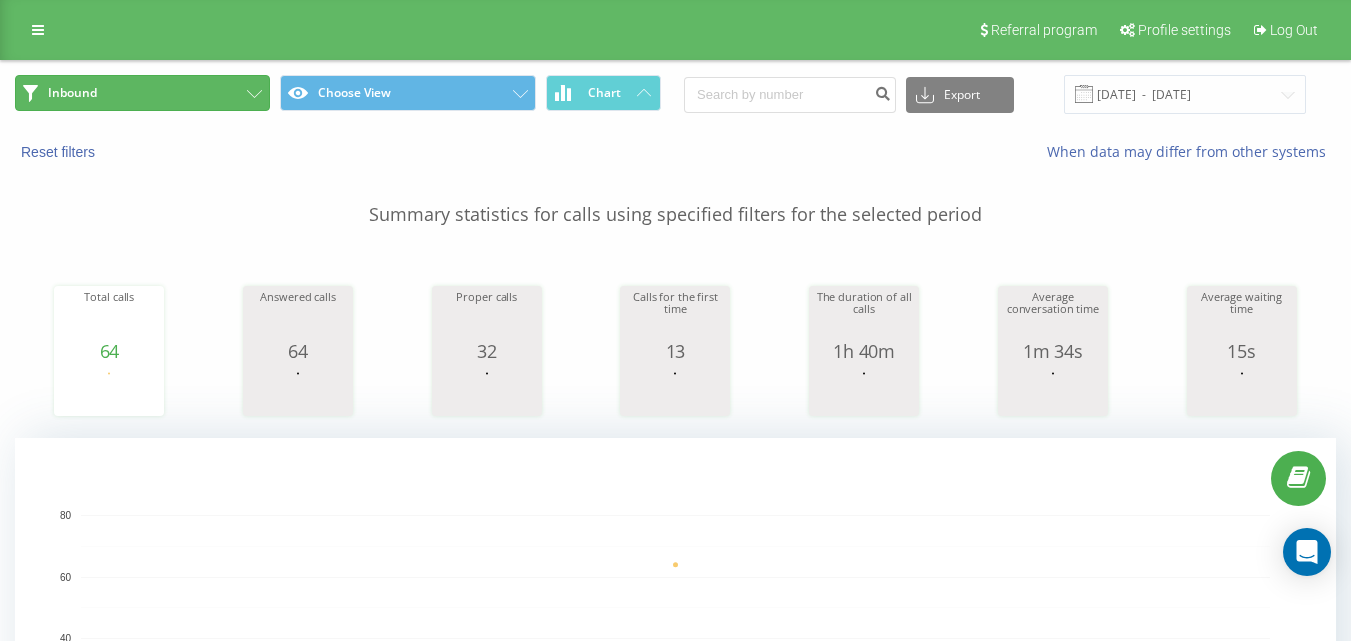 click on "Inbound" at bounding box center (142, 93) 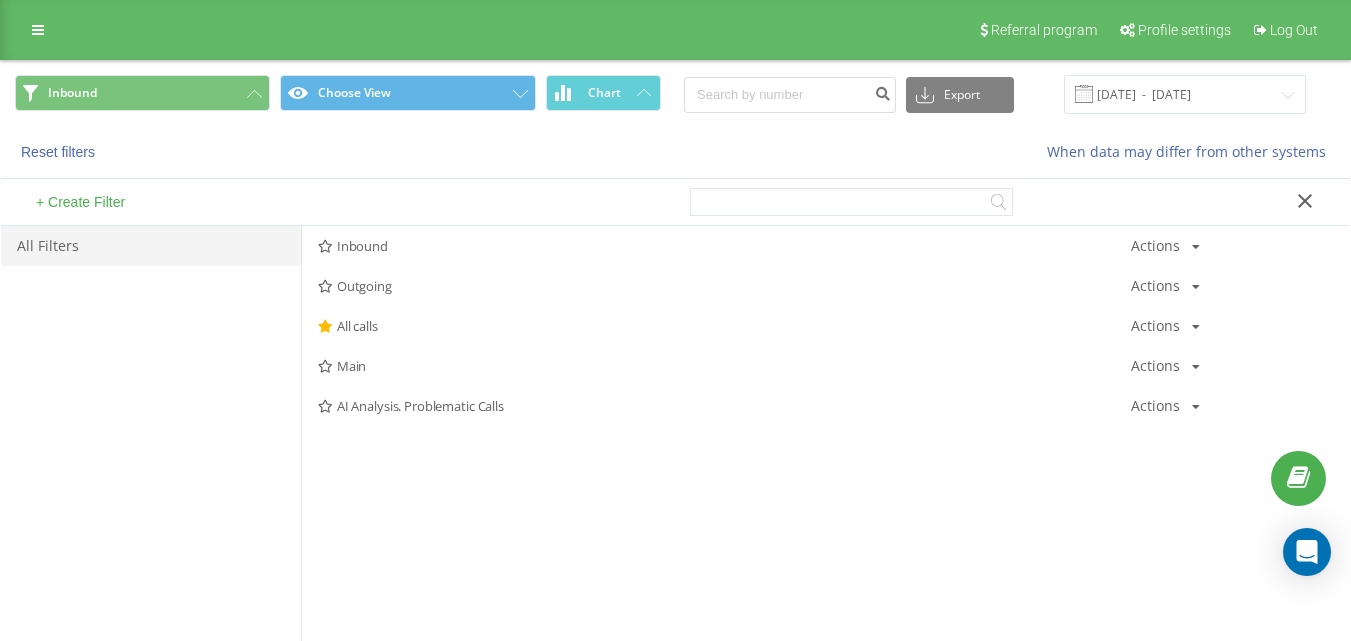 click on "Inbound" at bounding box center (724, 246) 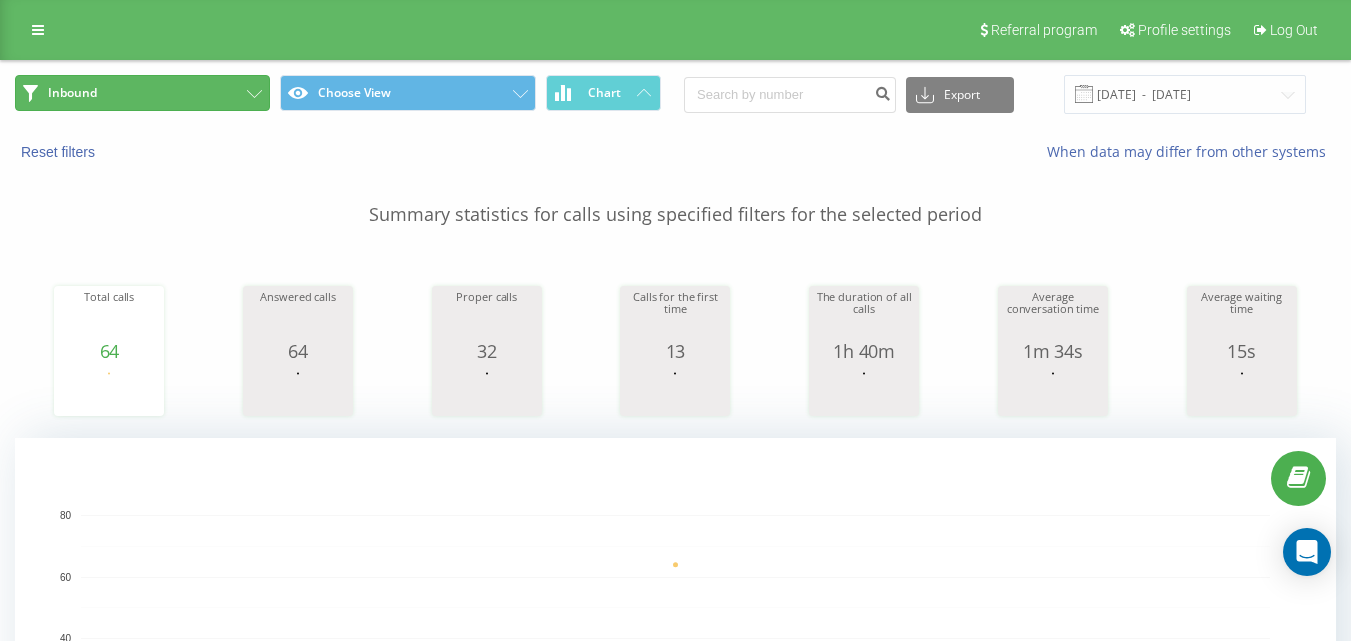 click on "Inbound" at bounding box center [142, 93] 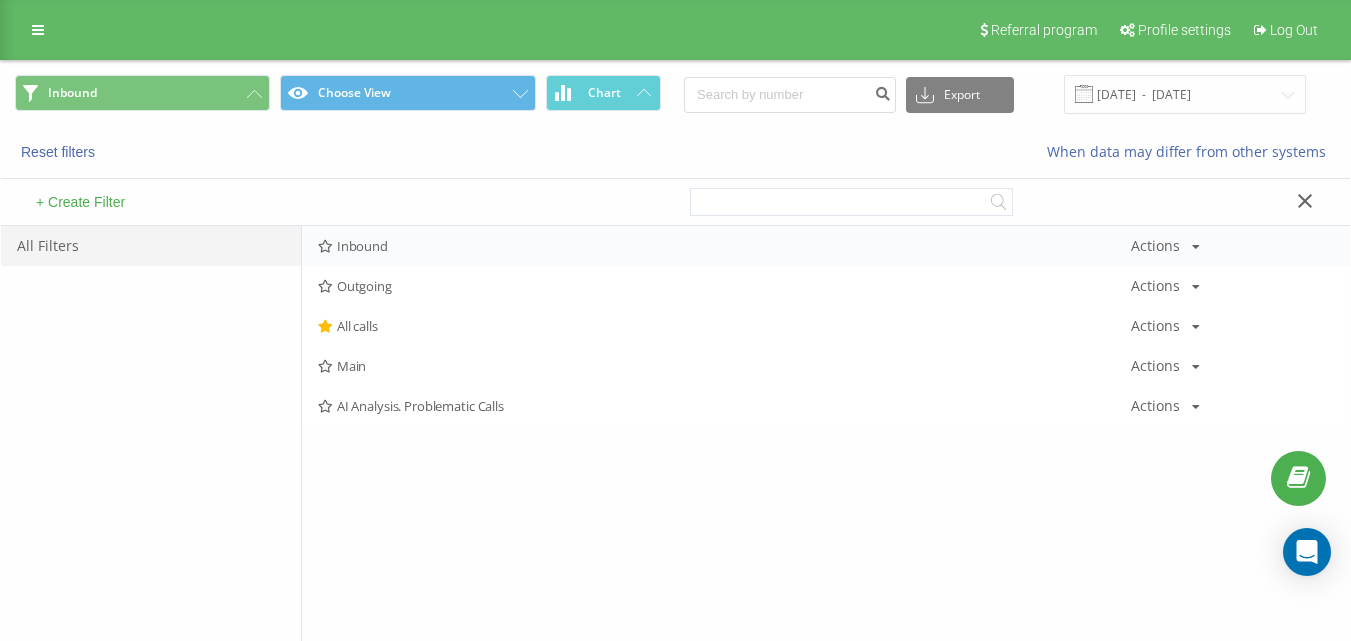 click on "Inbound" at bounding box center (724, 246) 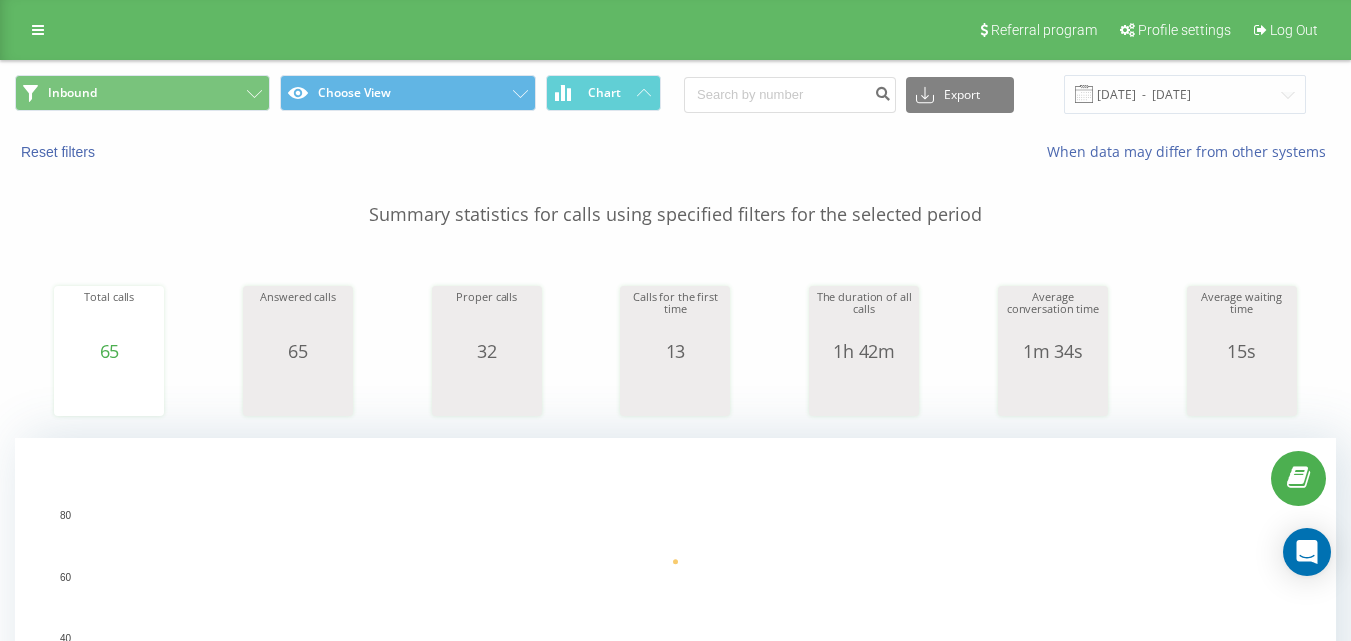 click on "Referral program Profile settings Log Out" at bounding box center (675, 30) 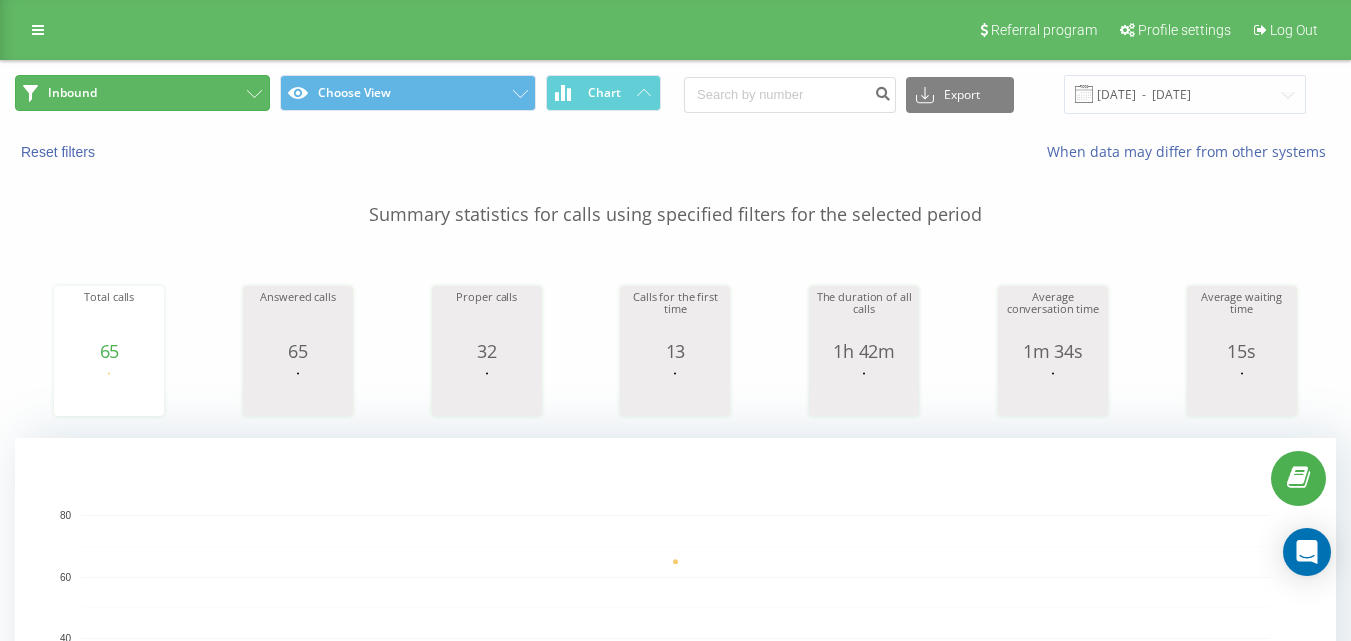 click on "Inbound" at bounding box center [142, 93] 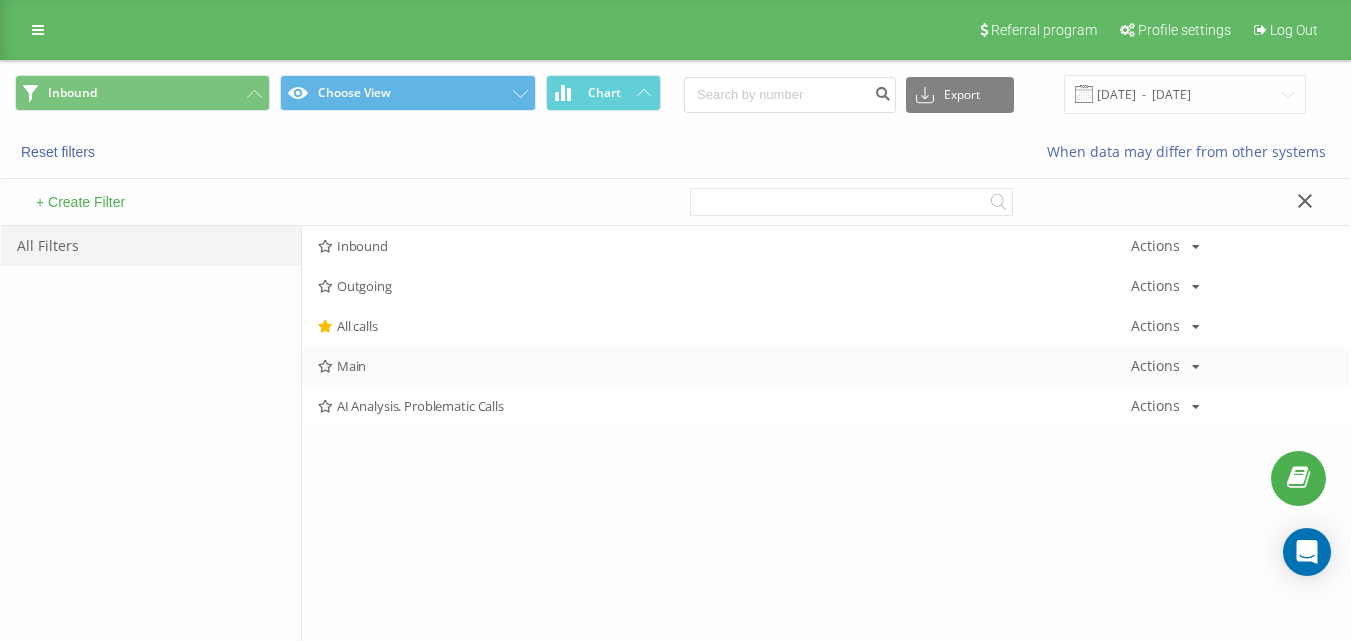 click on "Main Actions Edit Copy Delete Default Share" at bounding box center (826, 366) 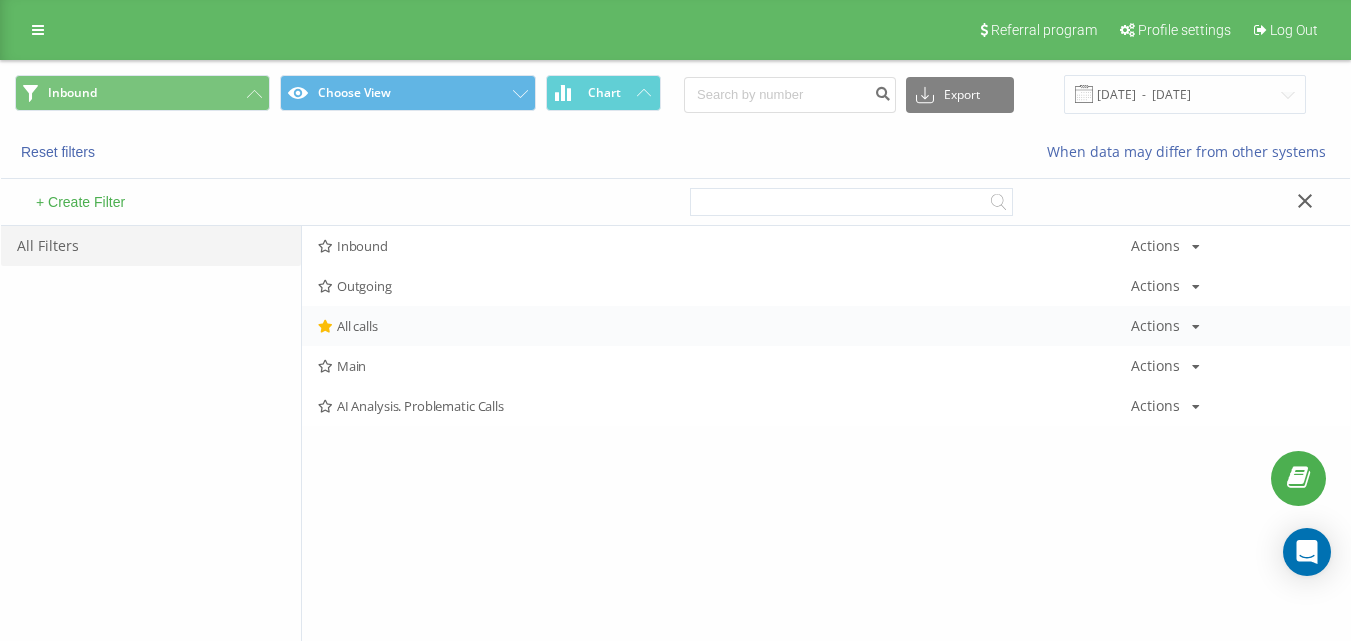 click on "All calls" at bounding box center [724, 326] 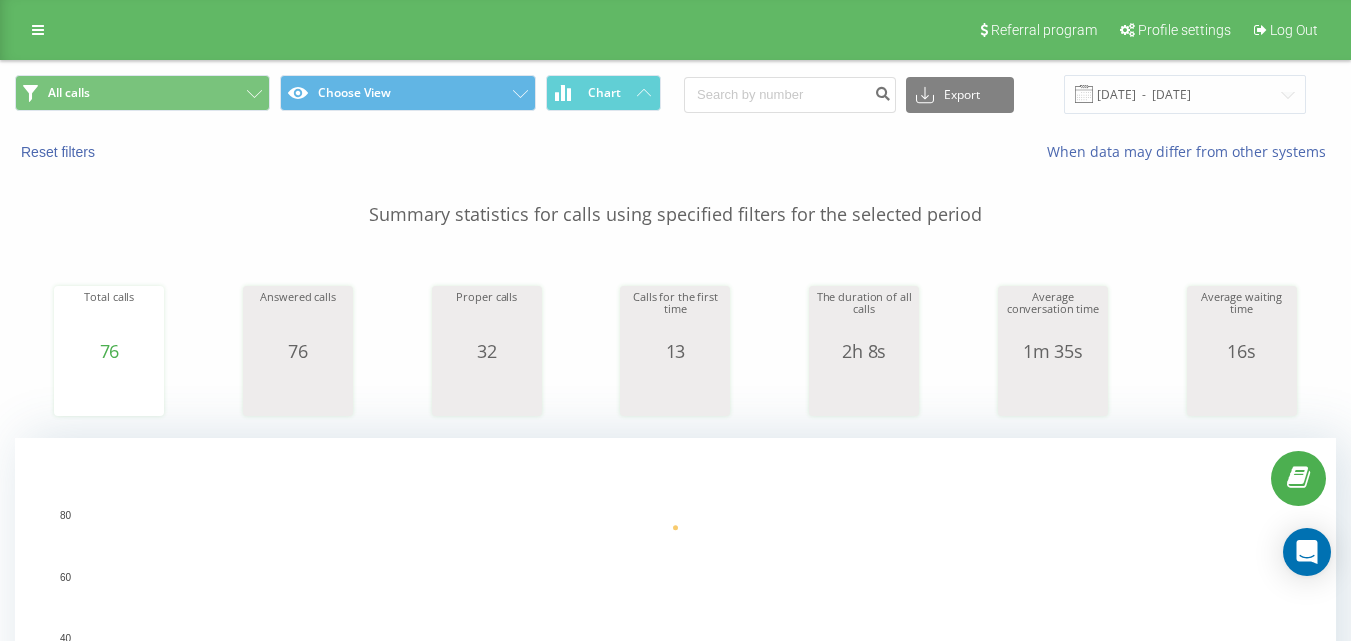 click on "All calls Choose View Chart" at bounding box center [338, 94] 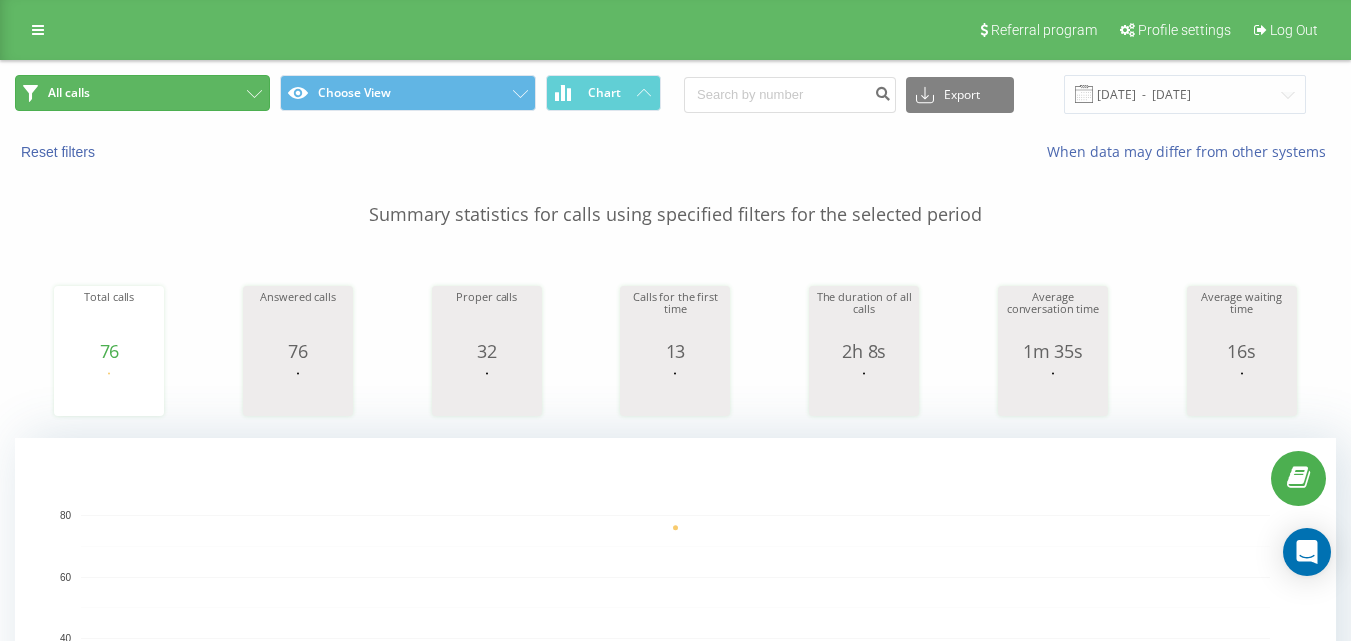 click 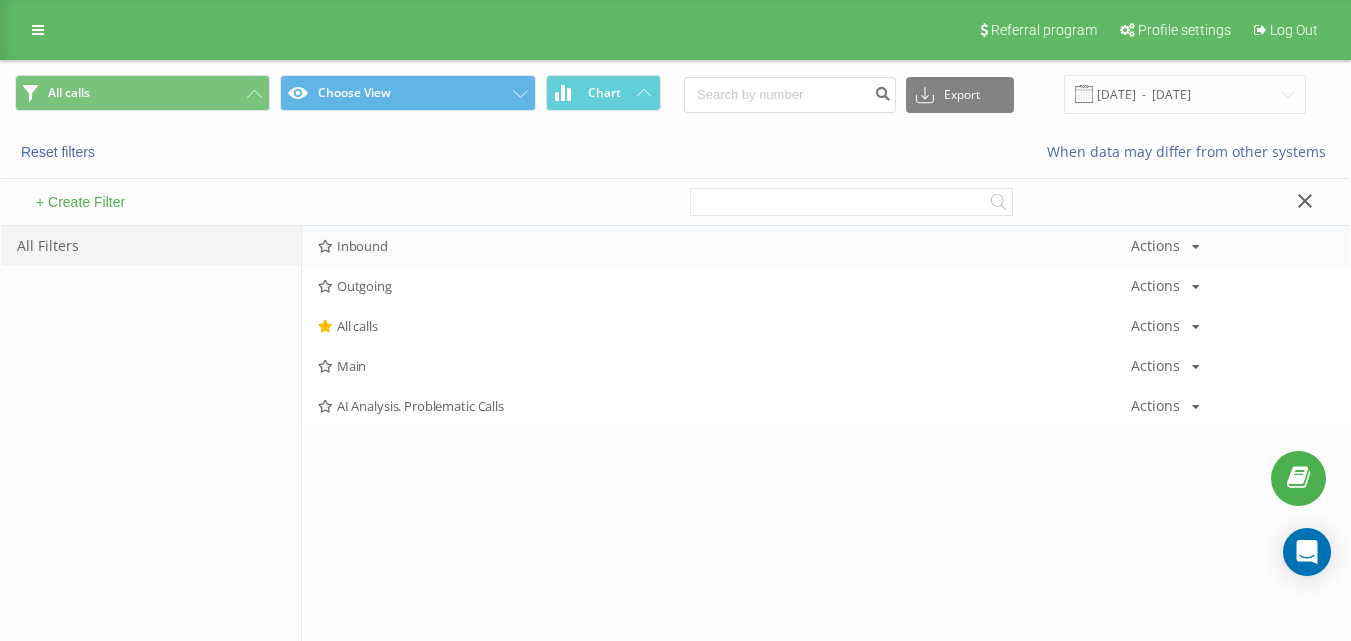 click on "Inbound Actions Edit Copy Delete Default Share" at bounding box center [826, 246] 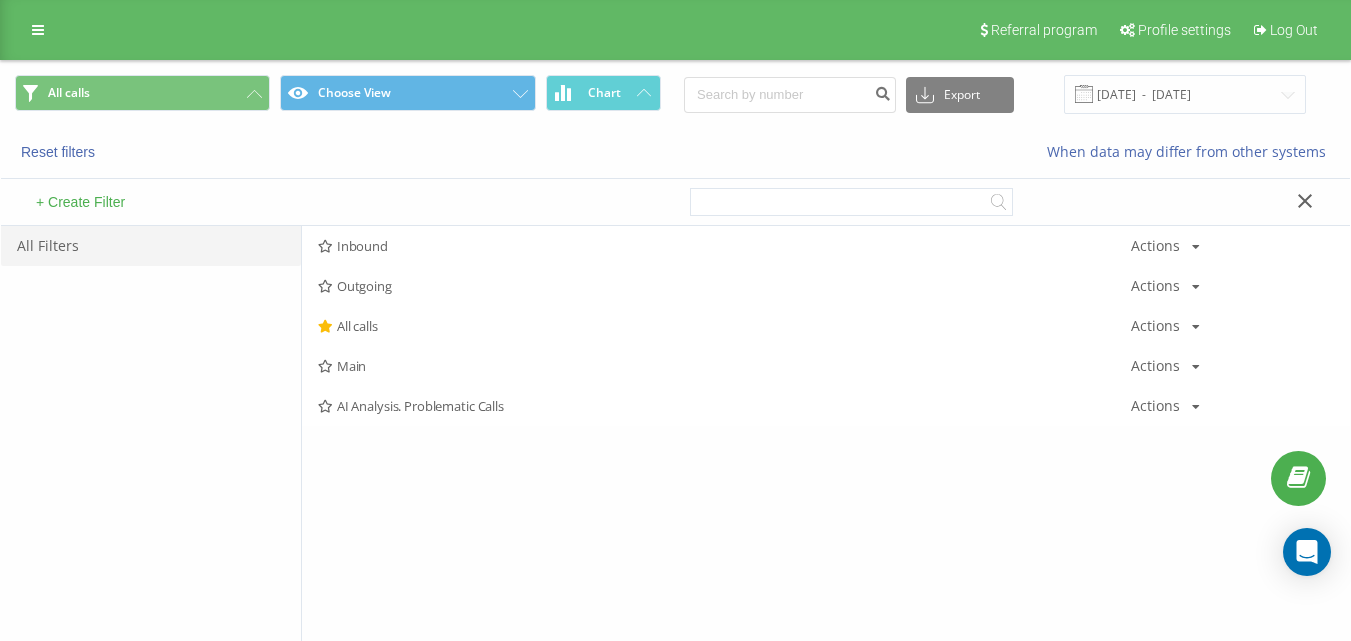 click on "Inbound" at bounding box center [724, 246] 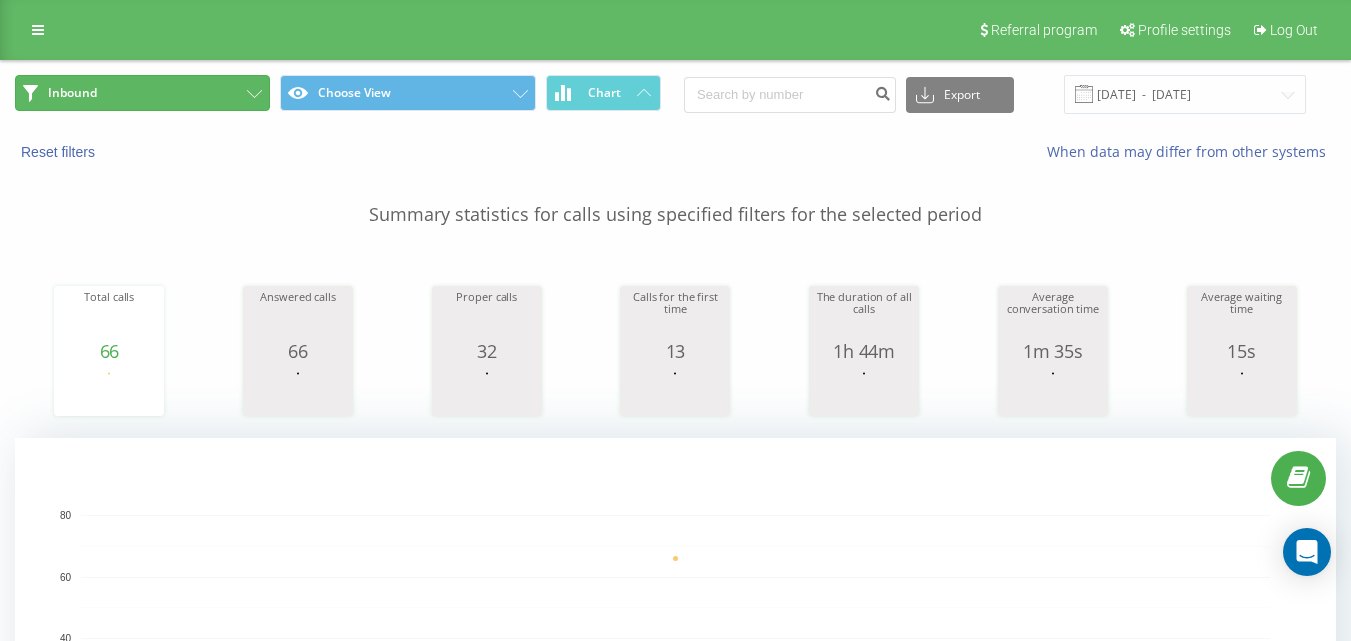 click on "Inbound" at bounding box center (142, 93) 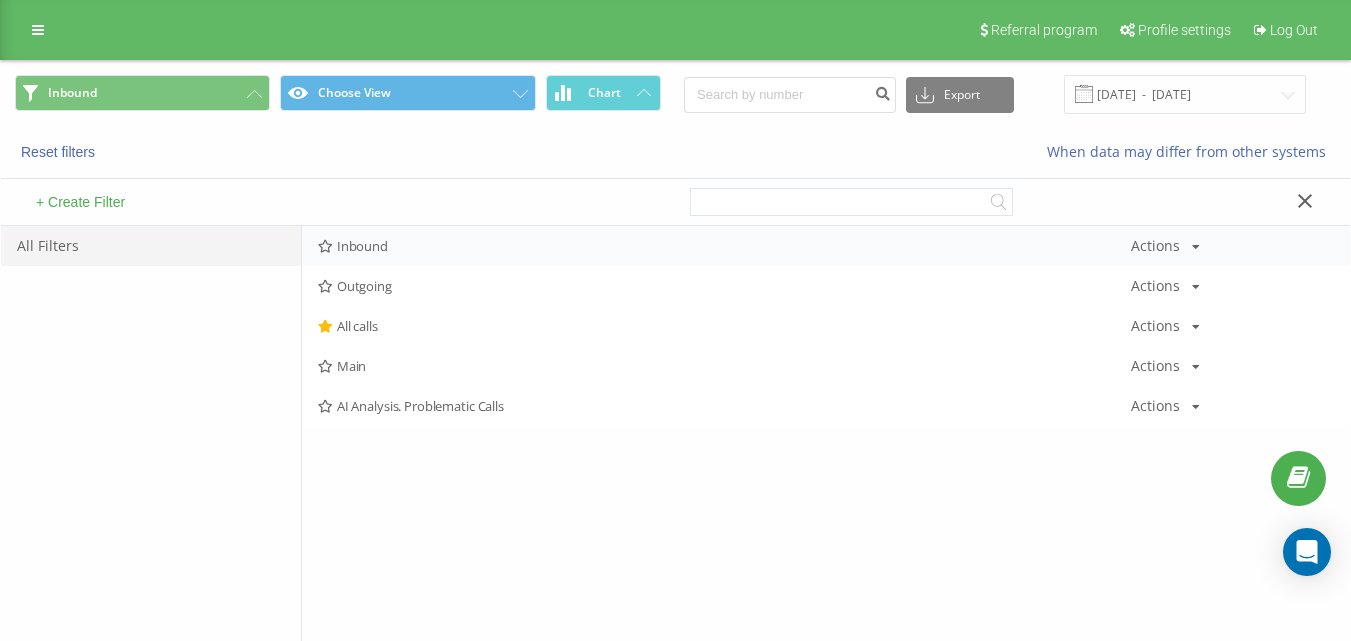 click on "Inbound Actions Edit Copy Delete Default Share" at bounding box center [826, 246] 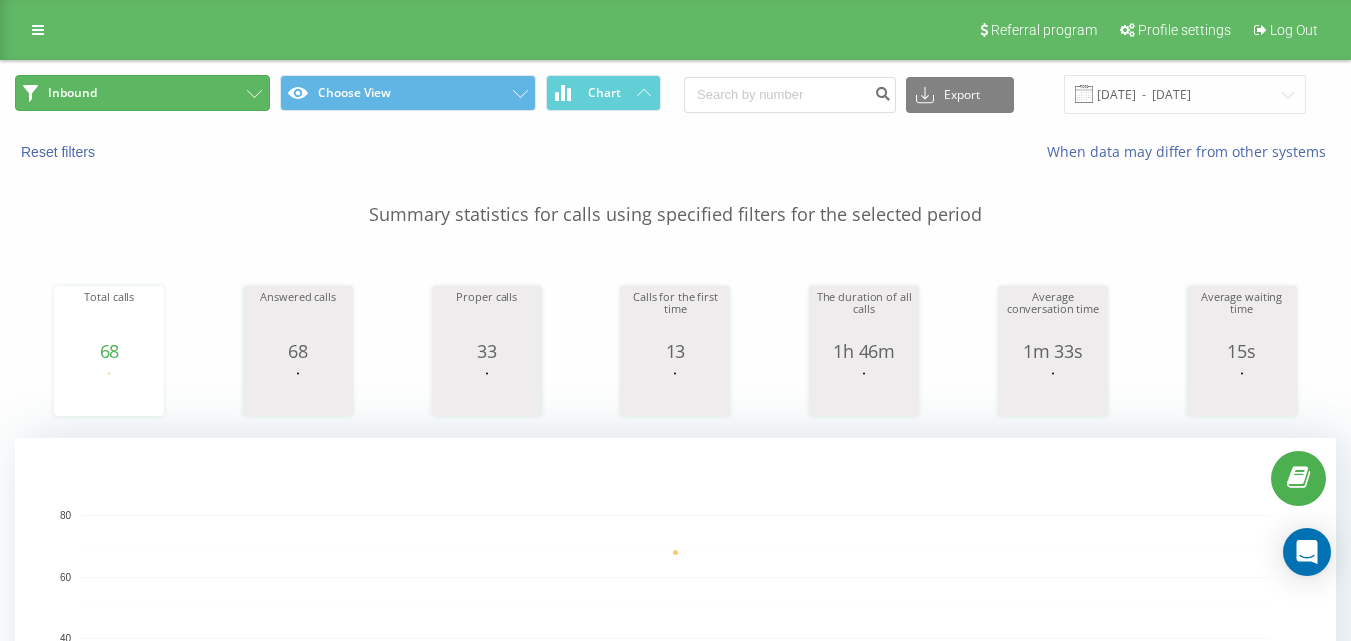 click on "Inbound" at bounding box center [142, 93] 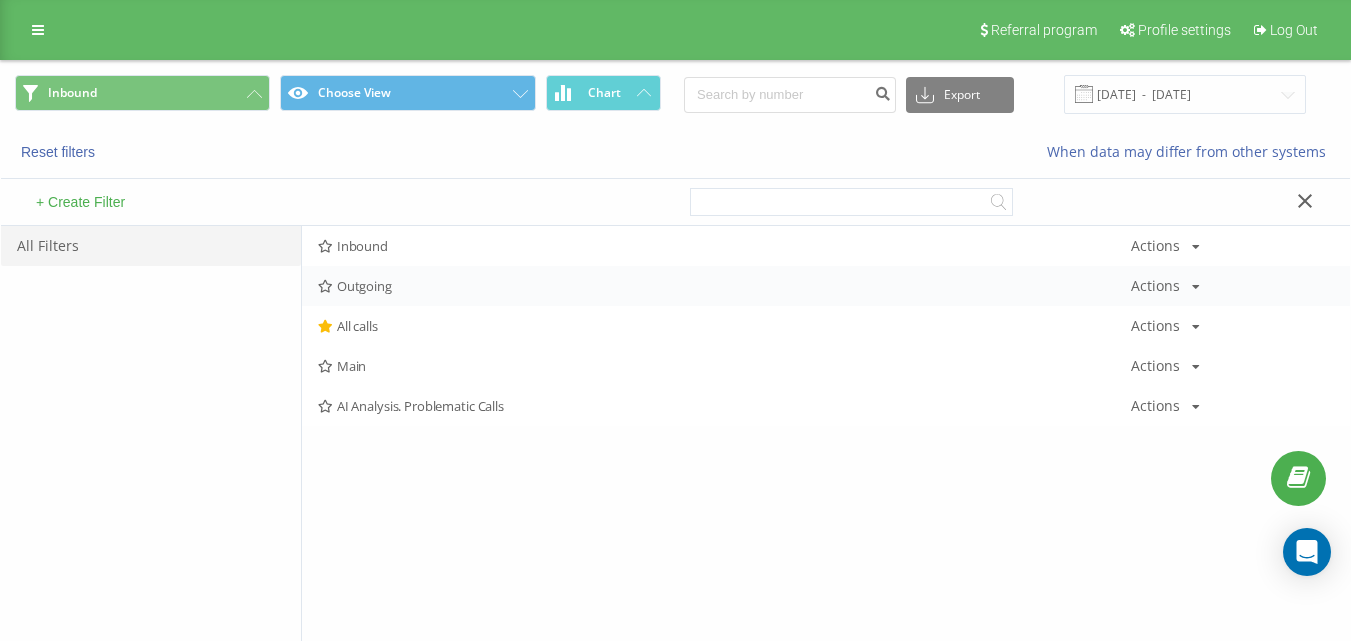 click on "Outgoing Actions Edit Copy Delete Default Share" at bounding box center [826, 286] 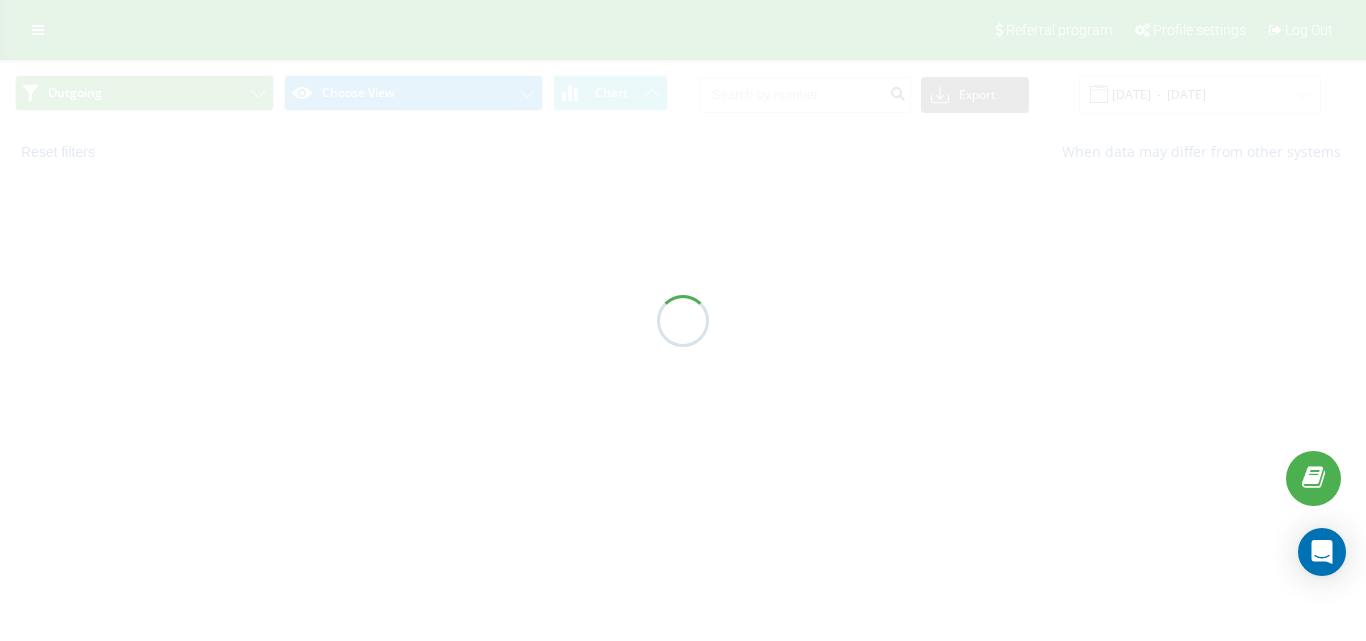 click at bounding box center [683, 320] 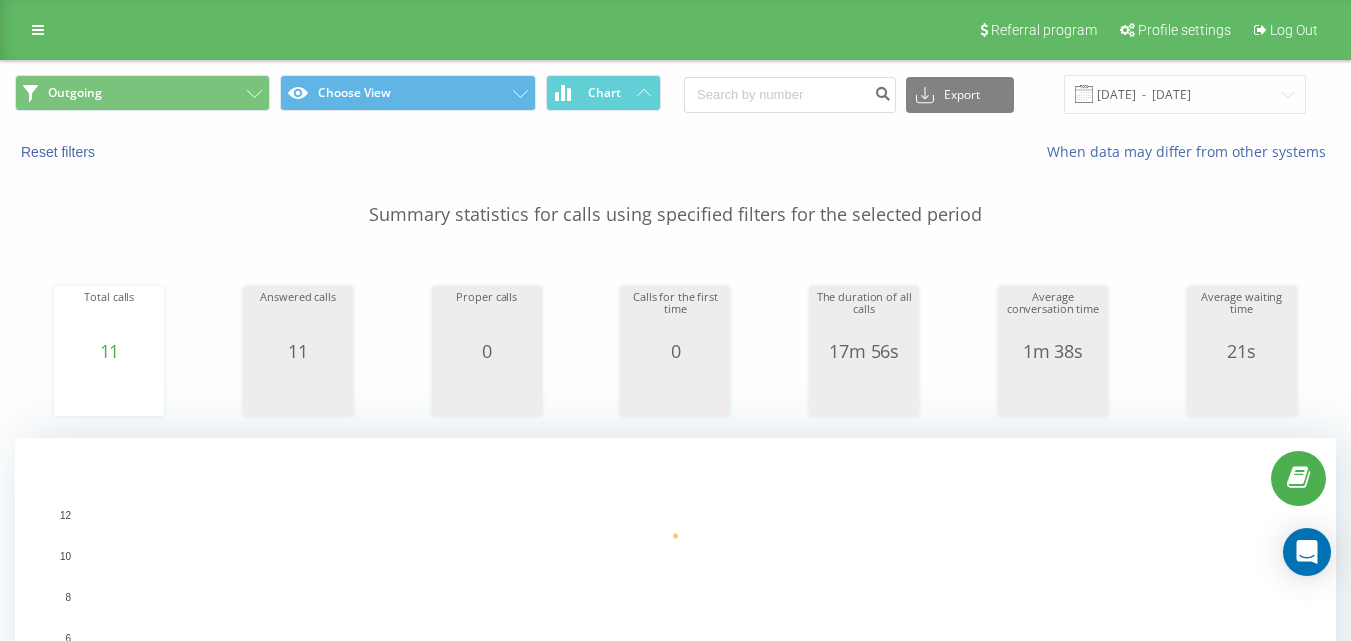click on "Outgoing Choose View Chart Export .csv .xls .xlsx [DATE]  -  [DATE]" at bounding box center [675, 94] 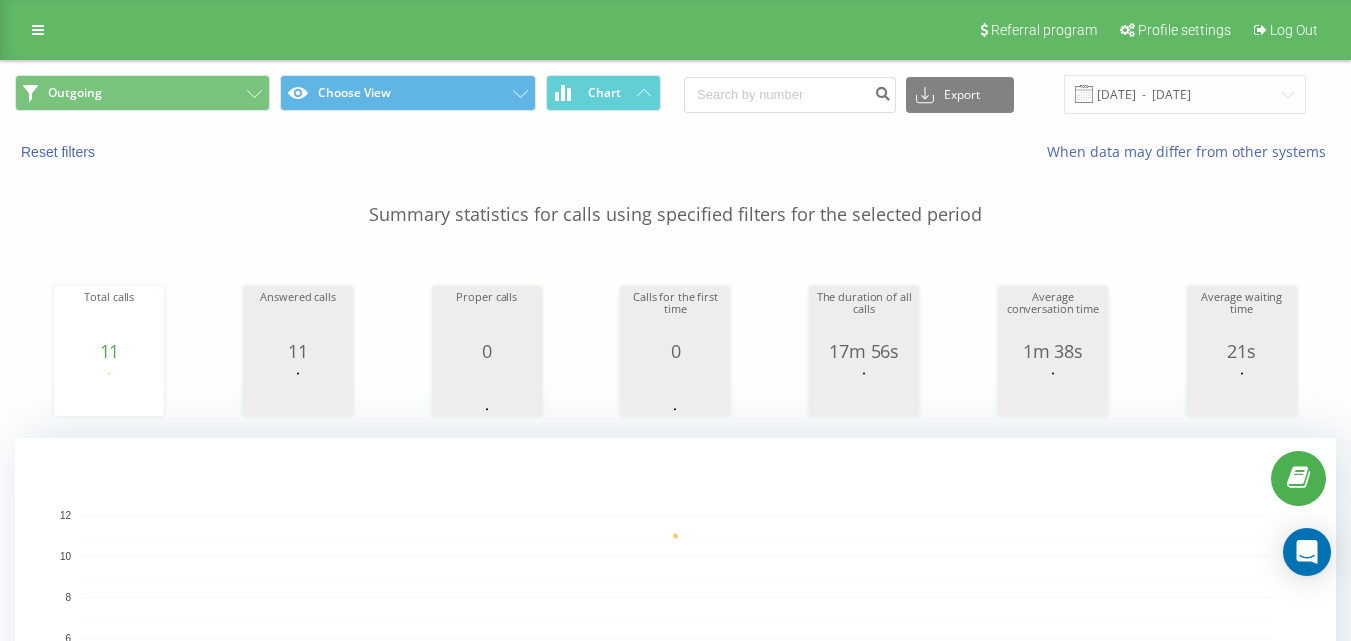 click on "Referral program Profile settings Log Out" at bounding box center (675, 30) 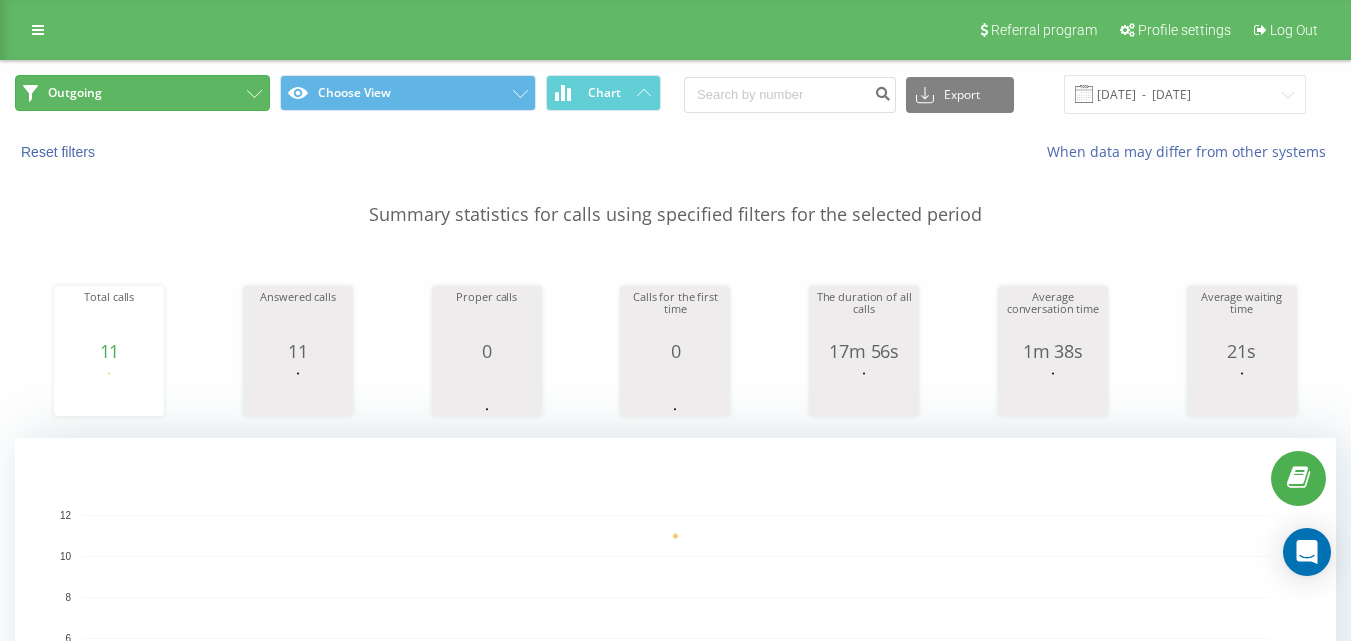 click on "Outgoing" at bounding box center (142, 93) 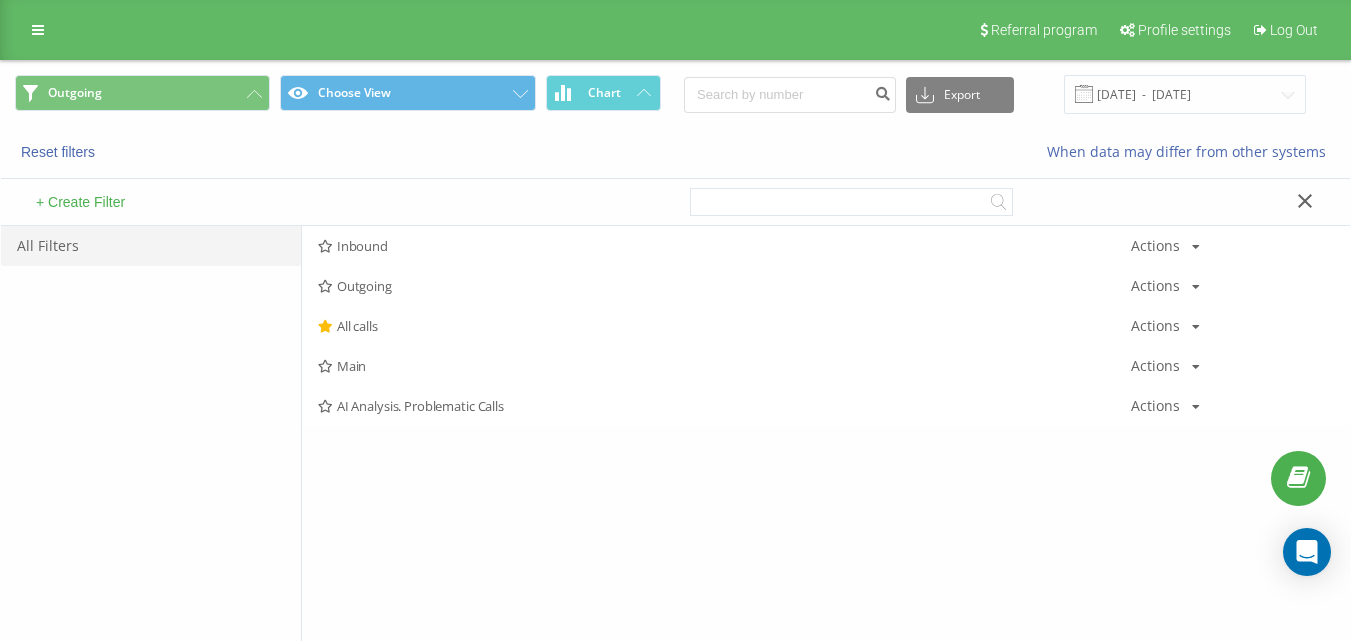 click on "Inbound" at bounding box center [724, 246] 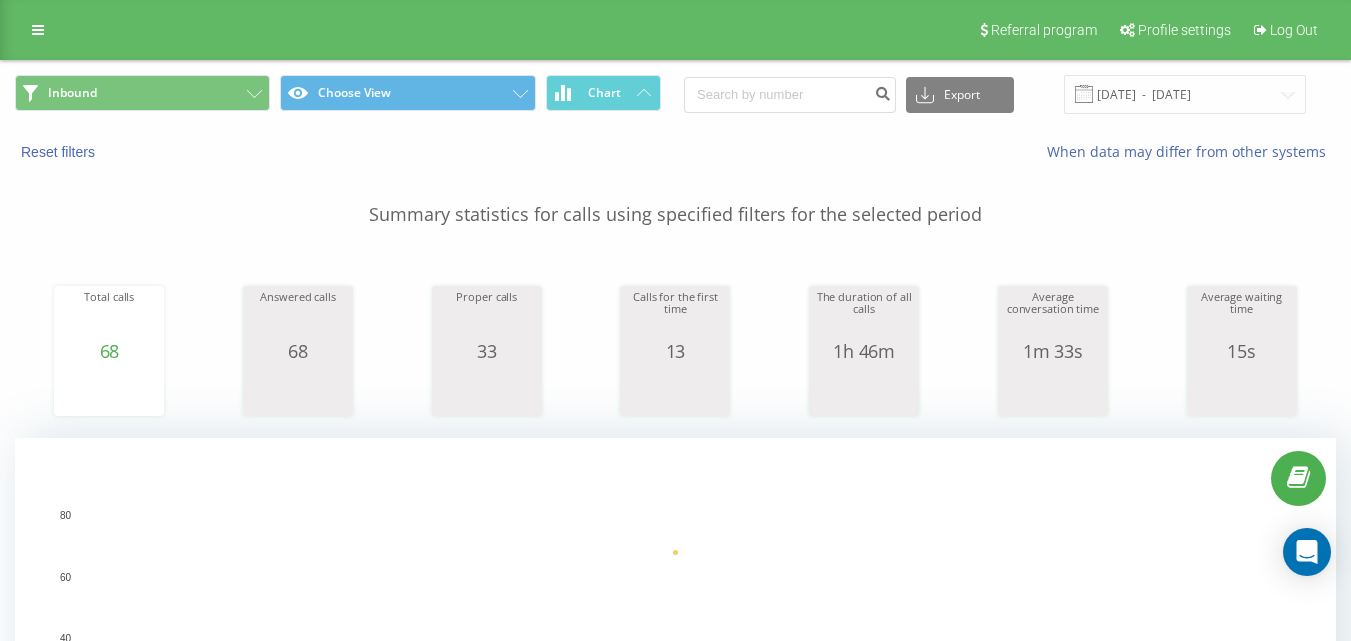 click on "Inbound Choose View Chart Export .csv .xls .xlsx [DATE]  -  [DATE]" at bounding box center (675, 94) 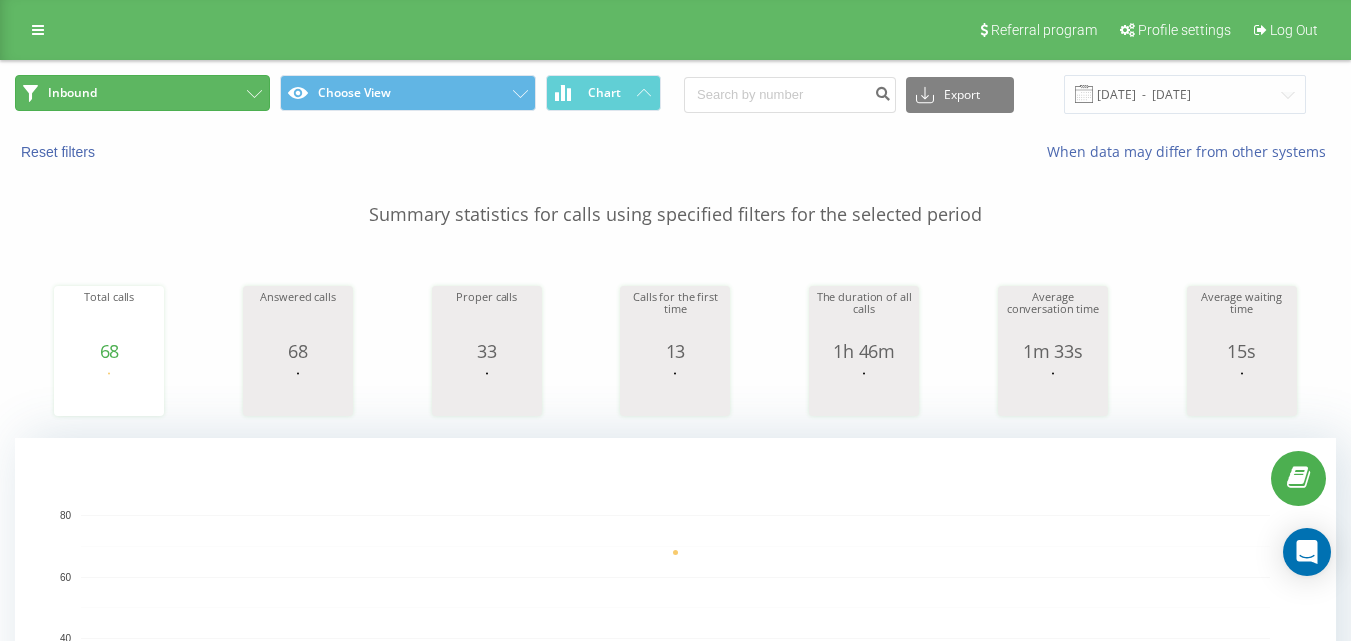 click on "Inbound" at bounding box center (142, 93) 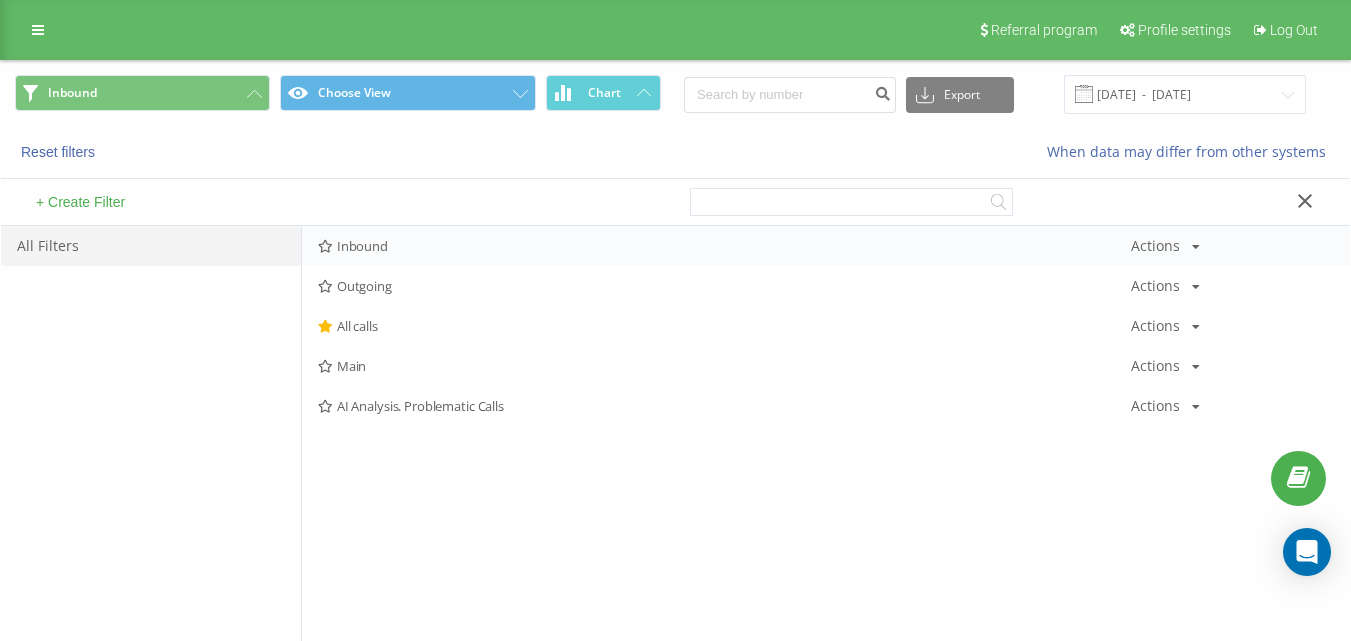 click on "Inbound Actions Edit Copy Delete Default Share" at bounding box center (826, 246) 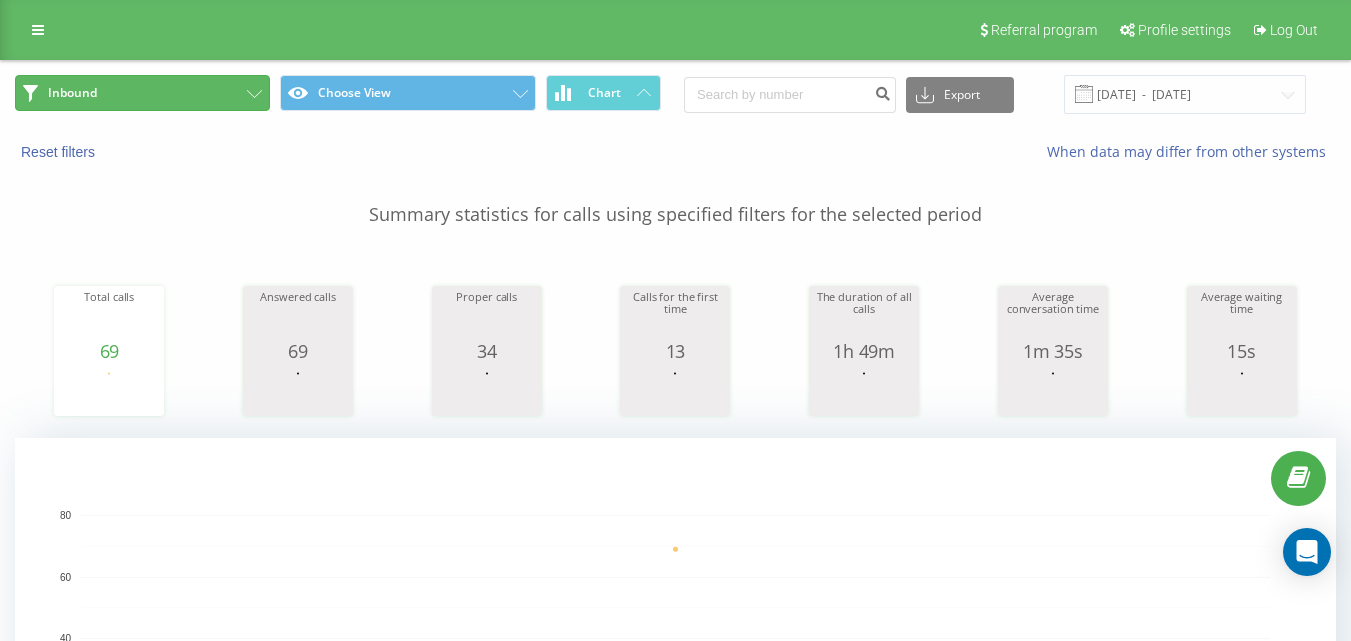click on "Inbound" at bounding box center [142, 93] 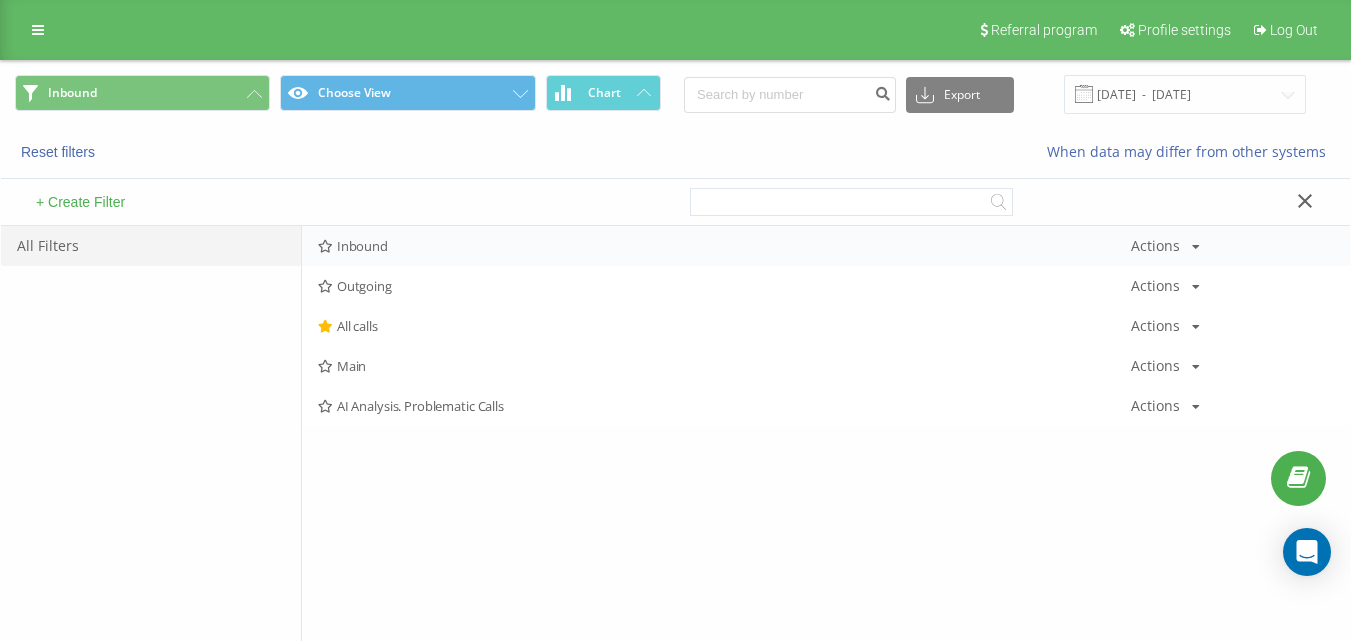 click on "Inbound" at bounding box center [724, 246] 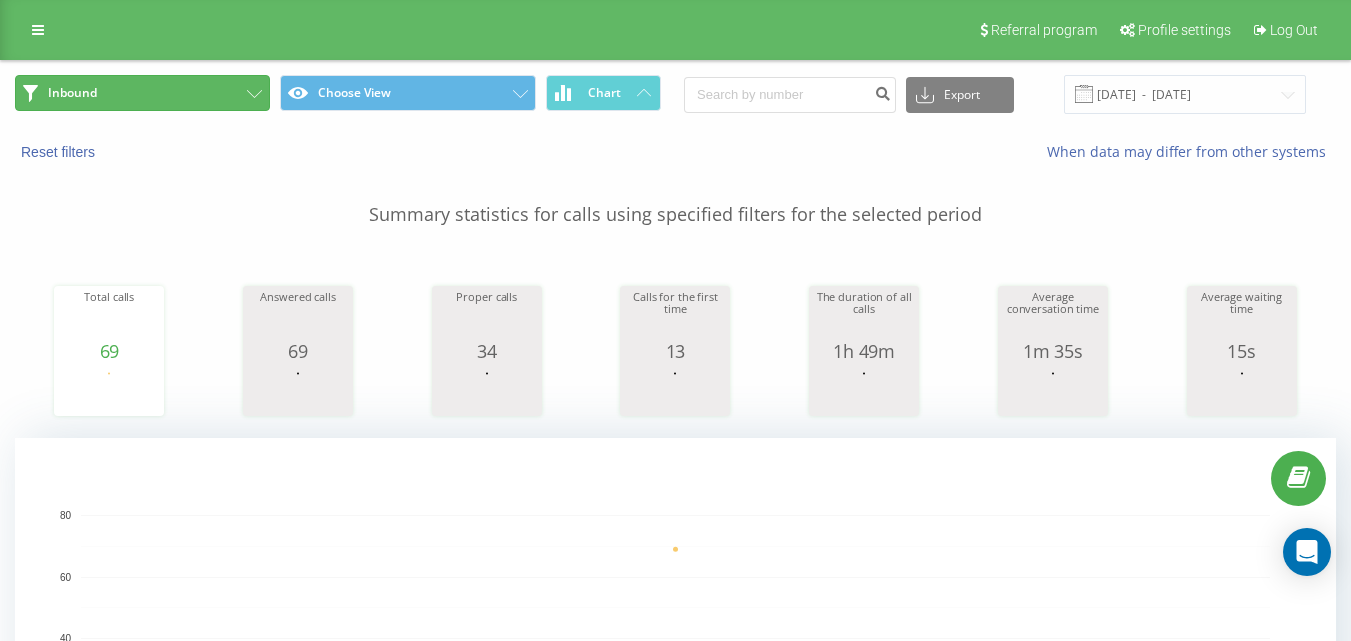 click on "Inbound" at bounding box center [142, 93] 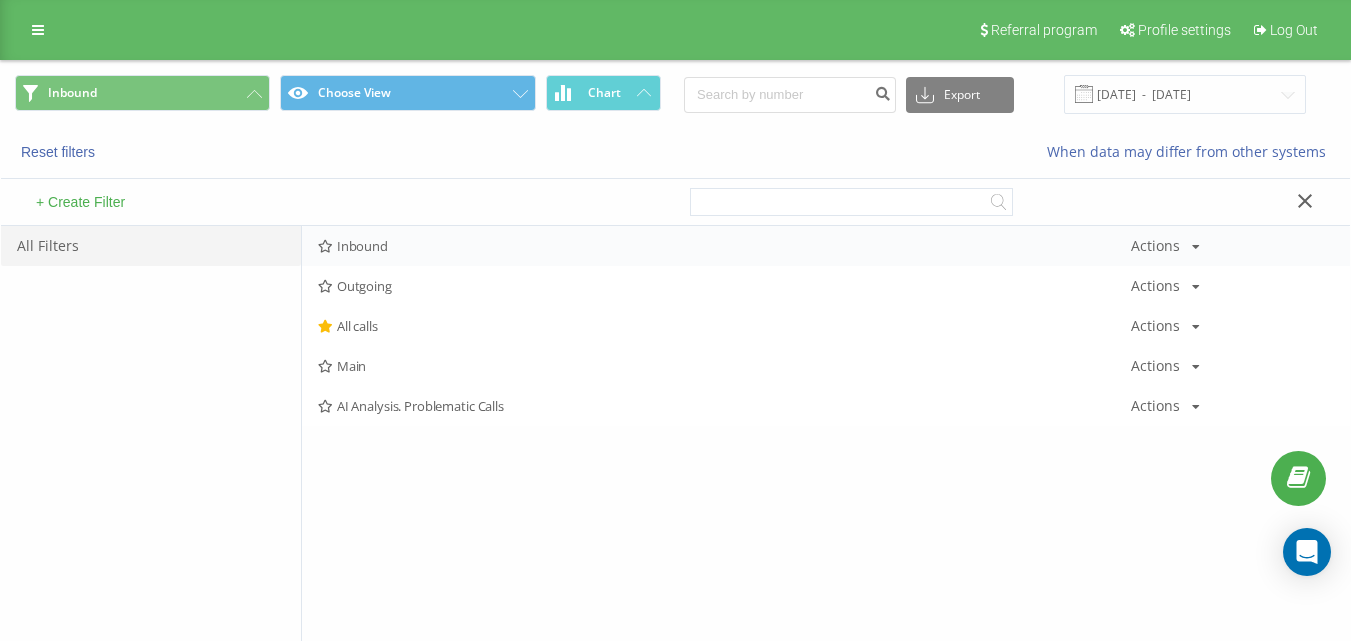 click on "Inbound Actions Edit Copy Delete Default Share" at bounding box center (826, 246) 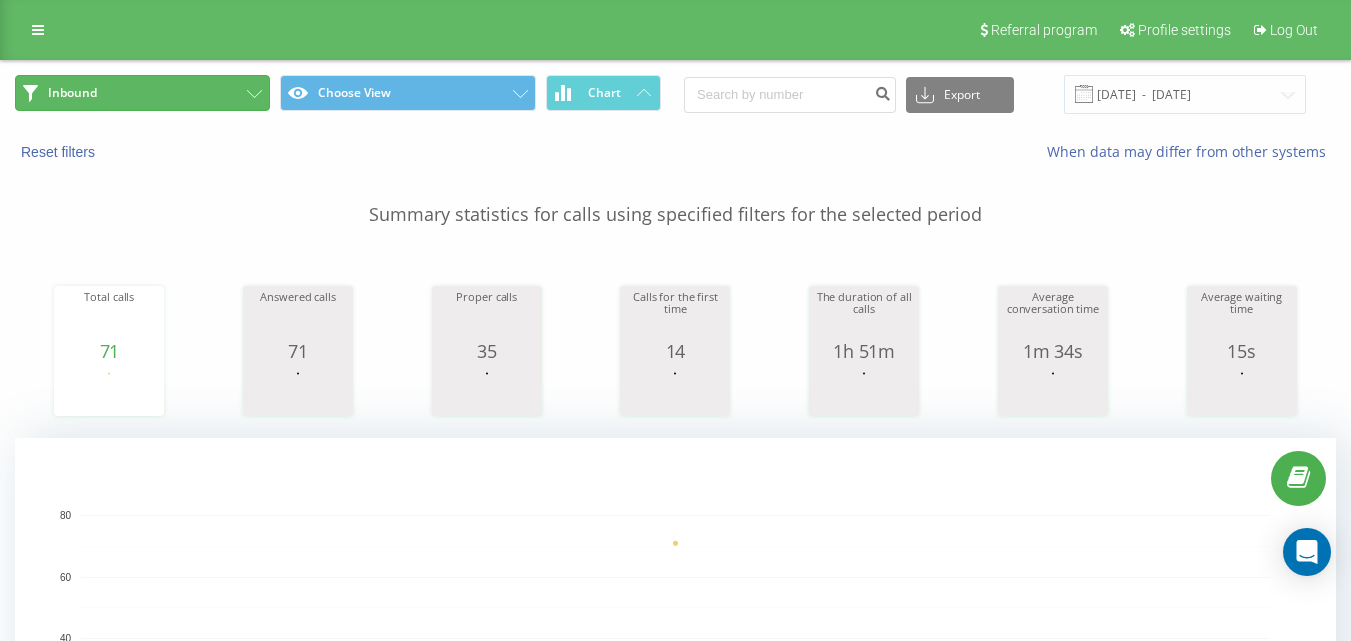 click on "Inbound" at bounding box center (142, 93) 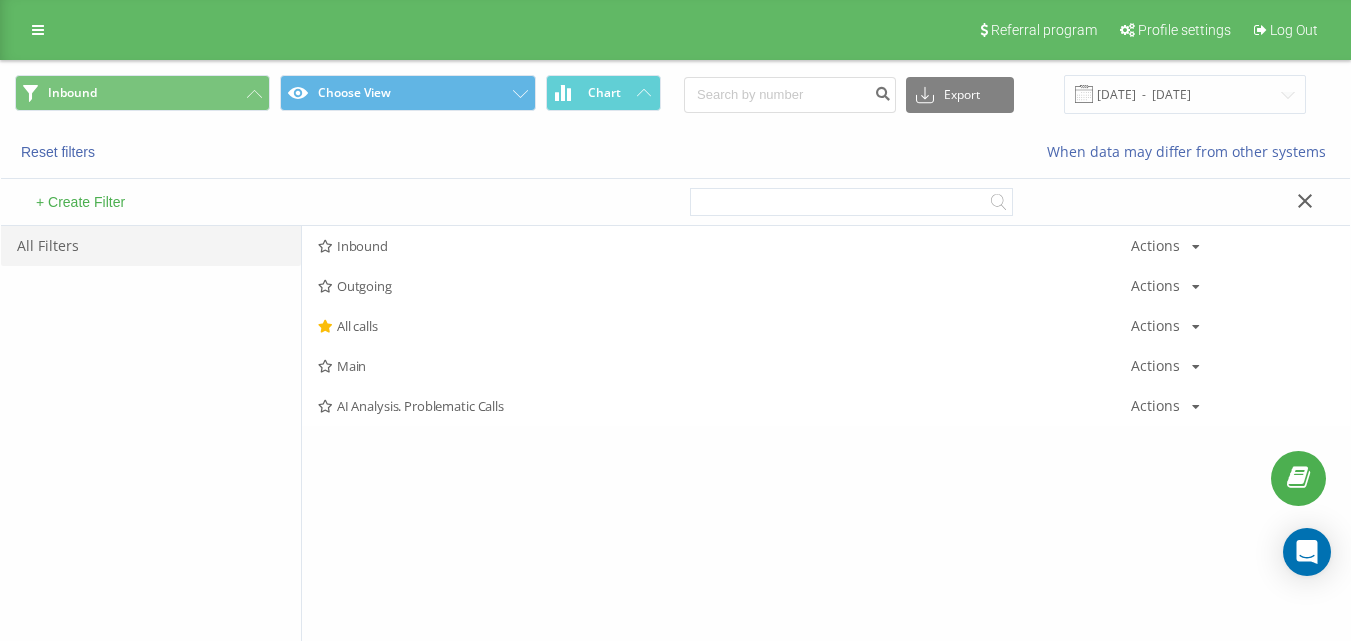 click on "Inbound Choose View Chart Export .csv .xls .xlsx [DATE]  -  [DATE]" at bounding box center [675, 94] 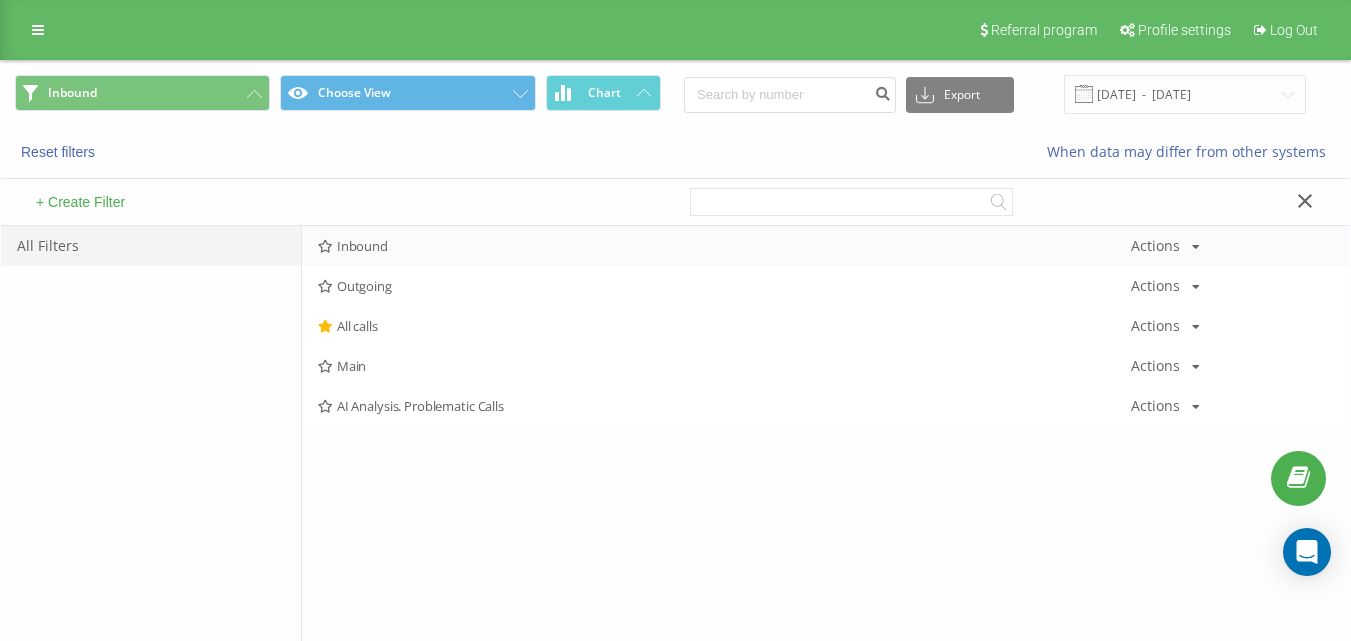 click on "Inbound Actions Edit Copy Delete Default Share" at bounding box center [826, 246] 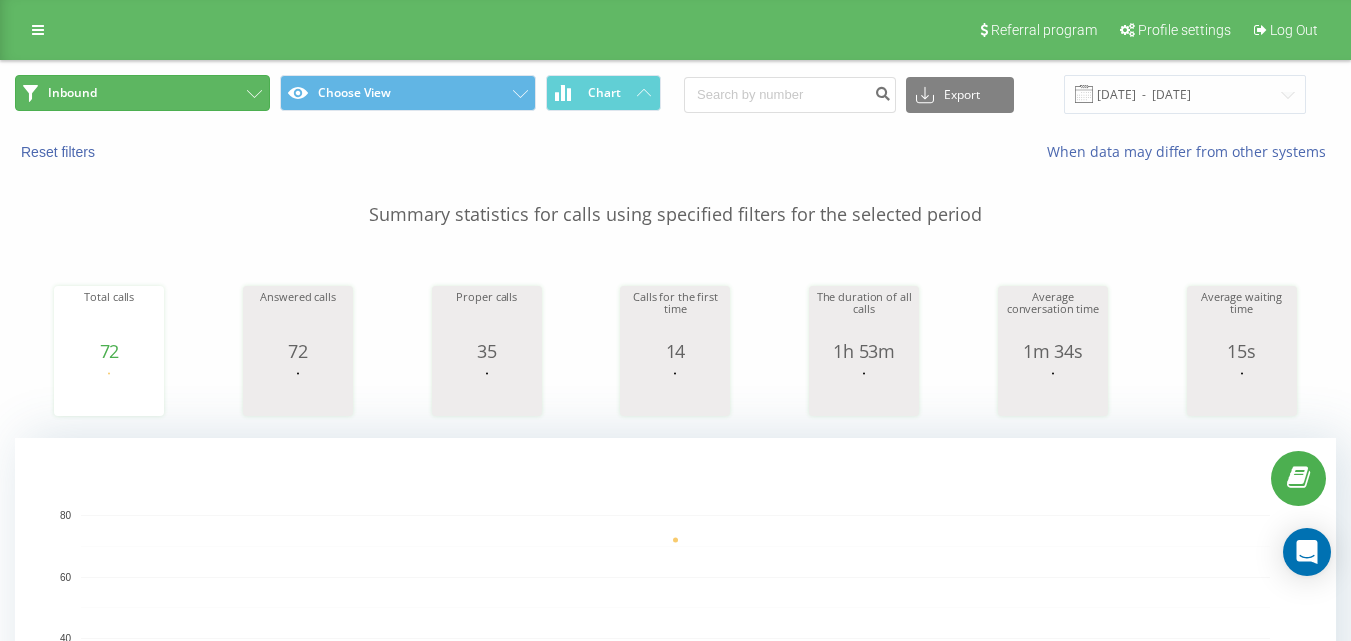 click on "Inbound" at bounding box center (142, 93) 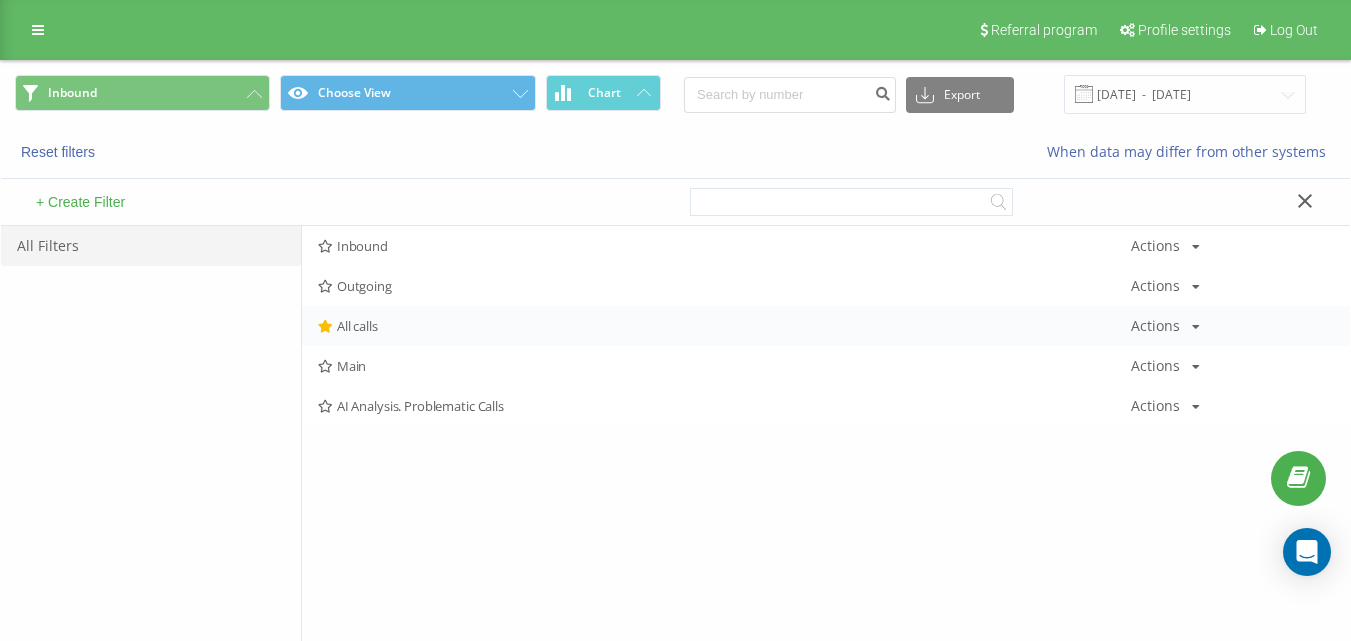 click on "All calls Actions Edit Copy Delete Default Share" at bounding box center (826, 326) 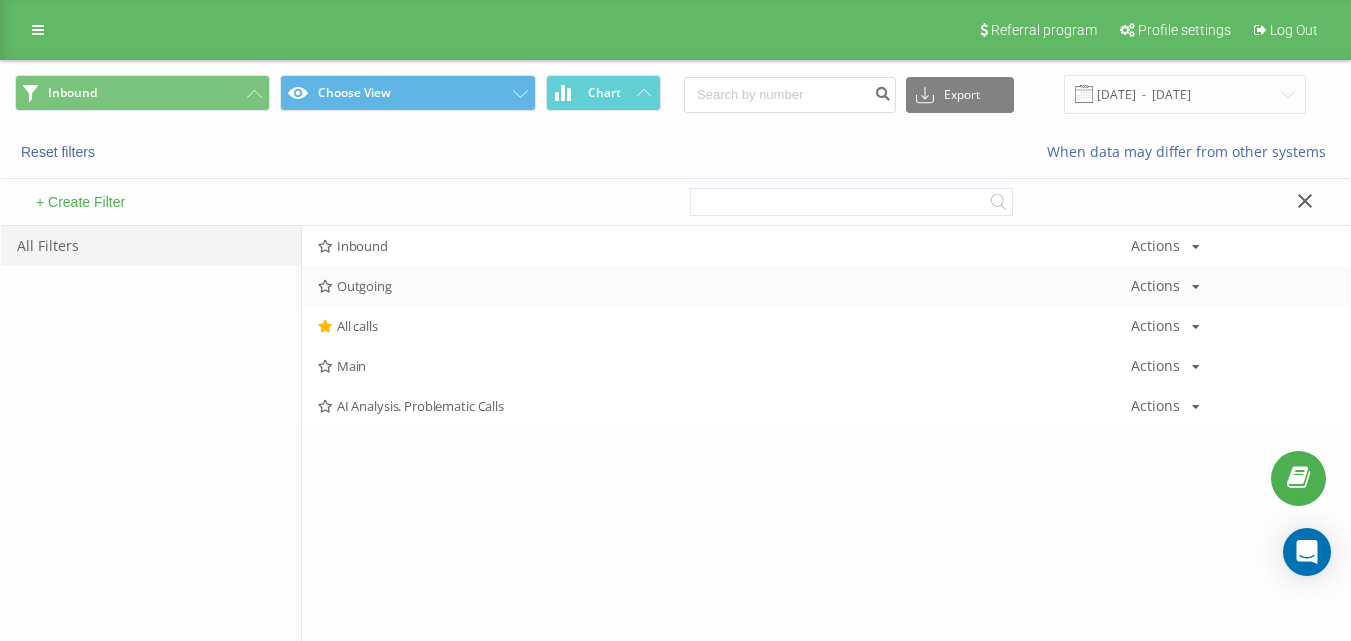 click on "Outgoing" at bounding box center (724, 286) 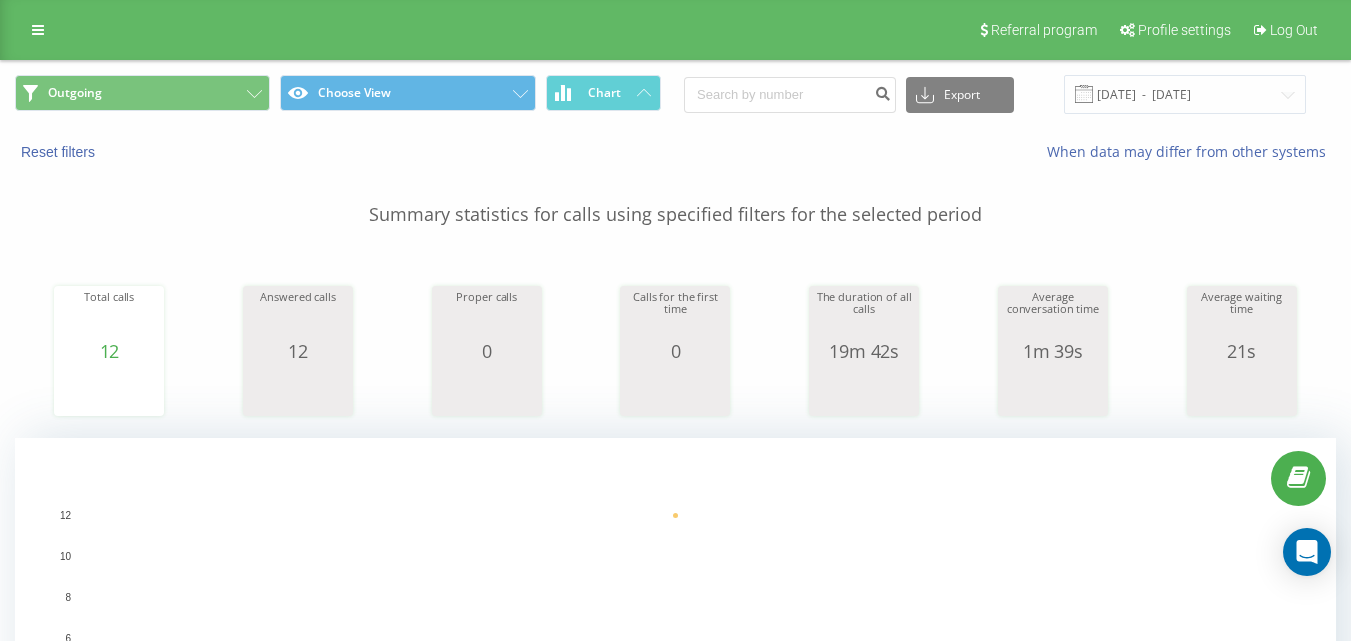 click on "Outgoing Choose View Chart Export .csv .xls .xlsx [DATE]  -  [DATE]" at bounding box center [675, 94] 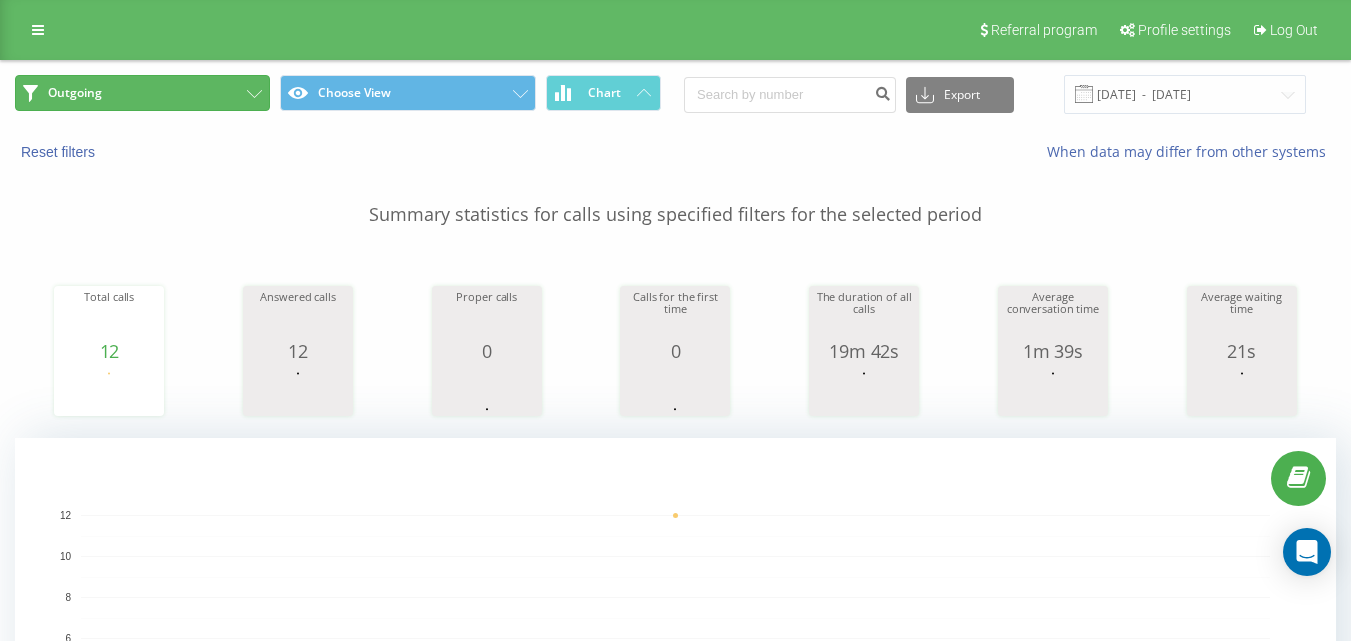 click on "Outgoing" at bounding box center [142, 93] 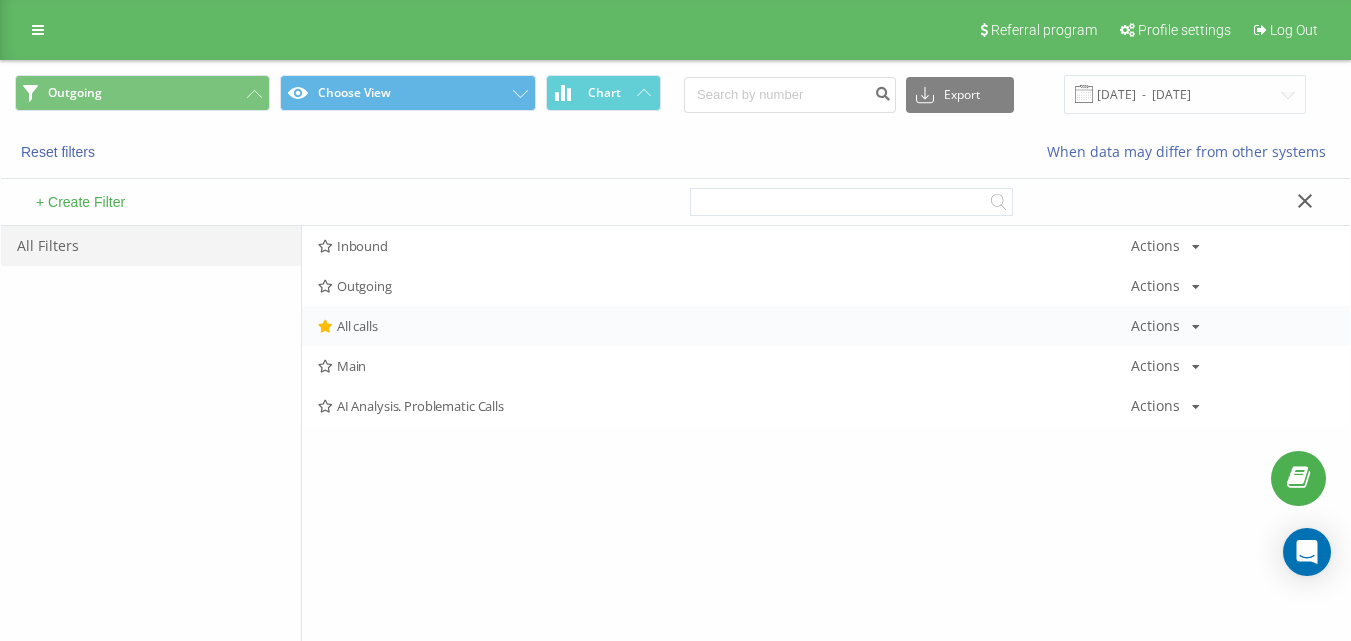 click on "All calls" at bounding box center [724, 326] 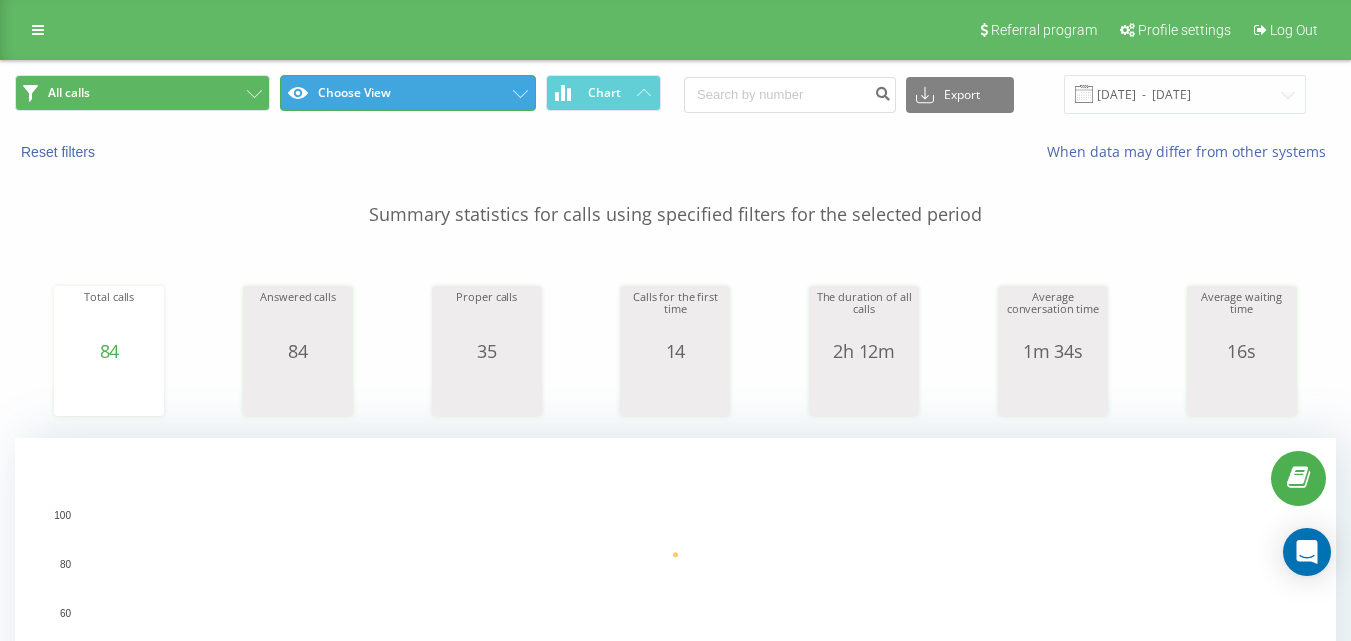 drag, startPoint x: 246, startPoint y: 56, endPoint x: 239, endPoint y: 94, distance: 38.63936 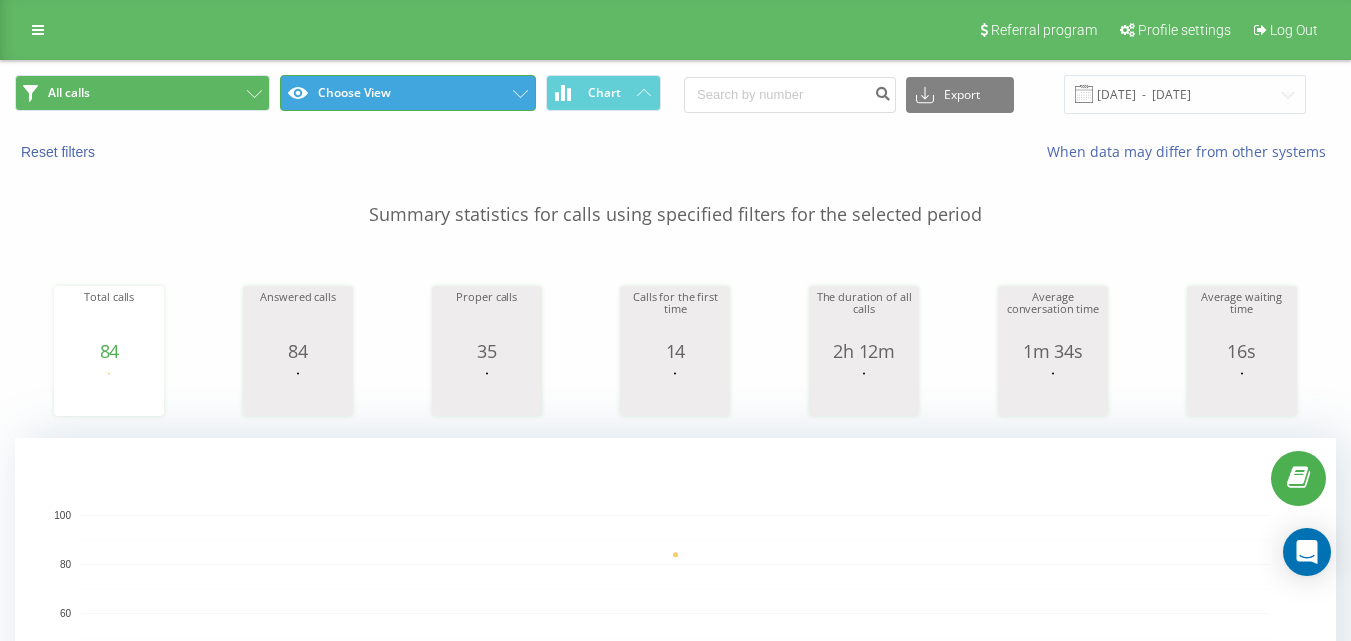 click on "Choose View" at bounding box center [407, 93] 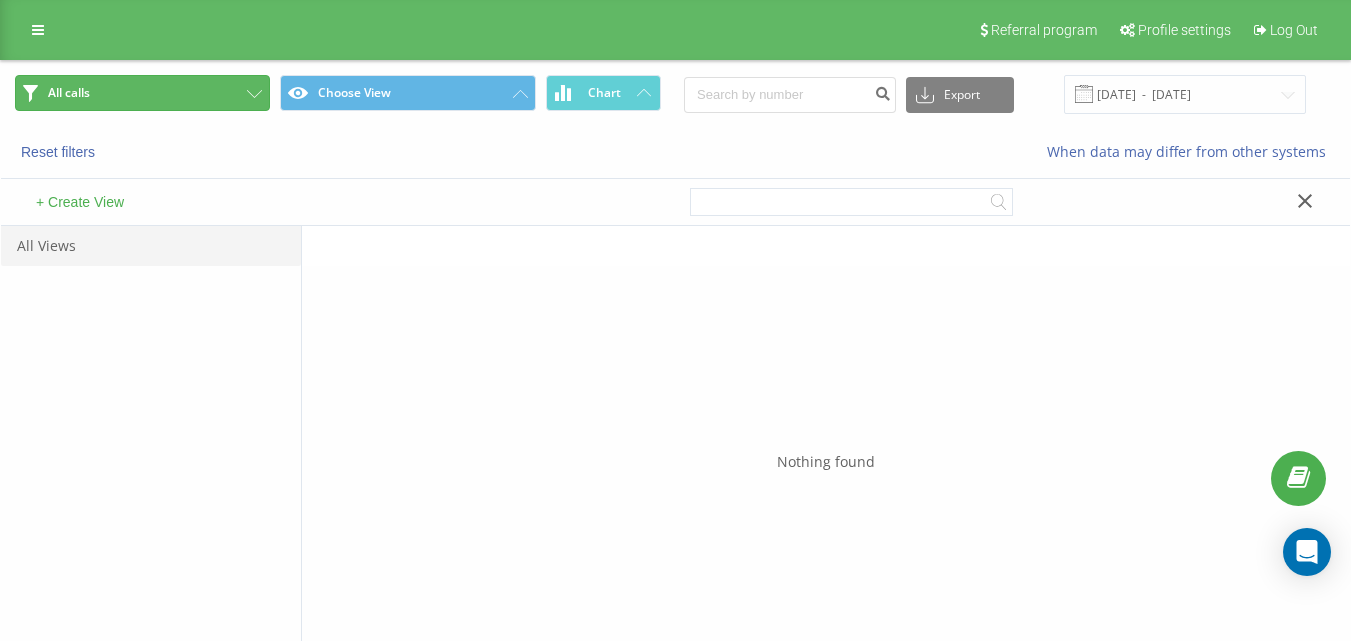 click on "All calls" at bounding box center (142, 93) 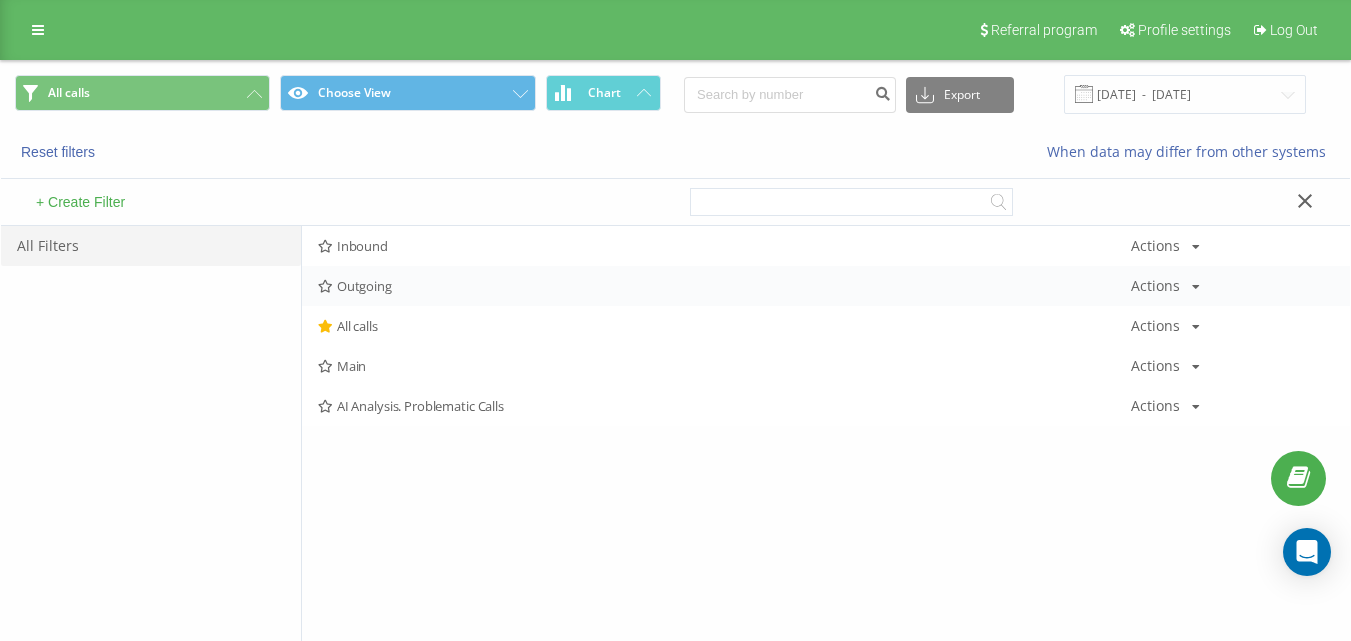 click on "Outgoing Actions Edit Copy Delete Default Share" at bounding box center [826, 286] 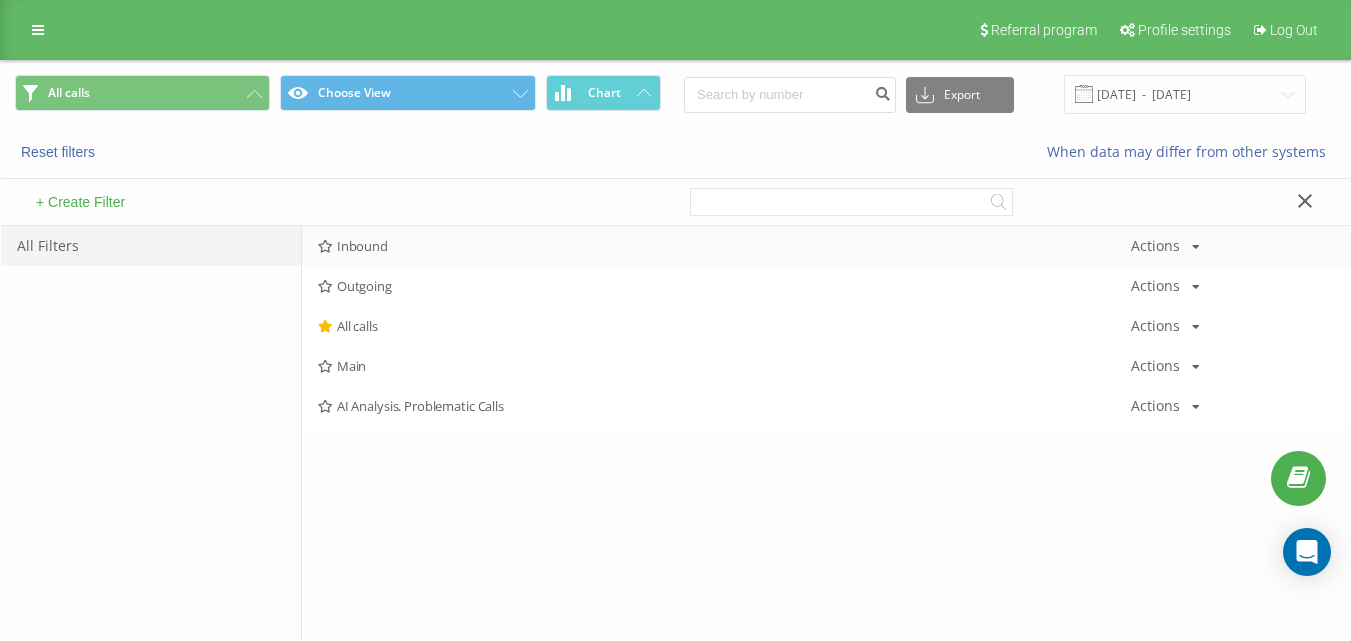 click on "Inbound Actions Edit Copy Delete Default Share" at bounding box center (826, 246) 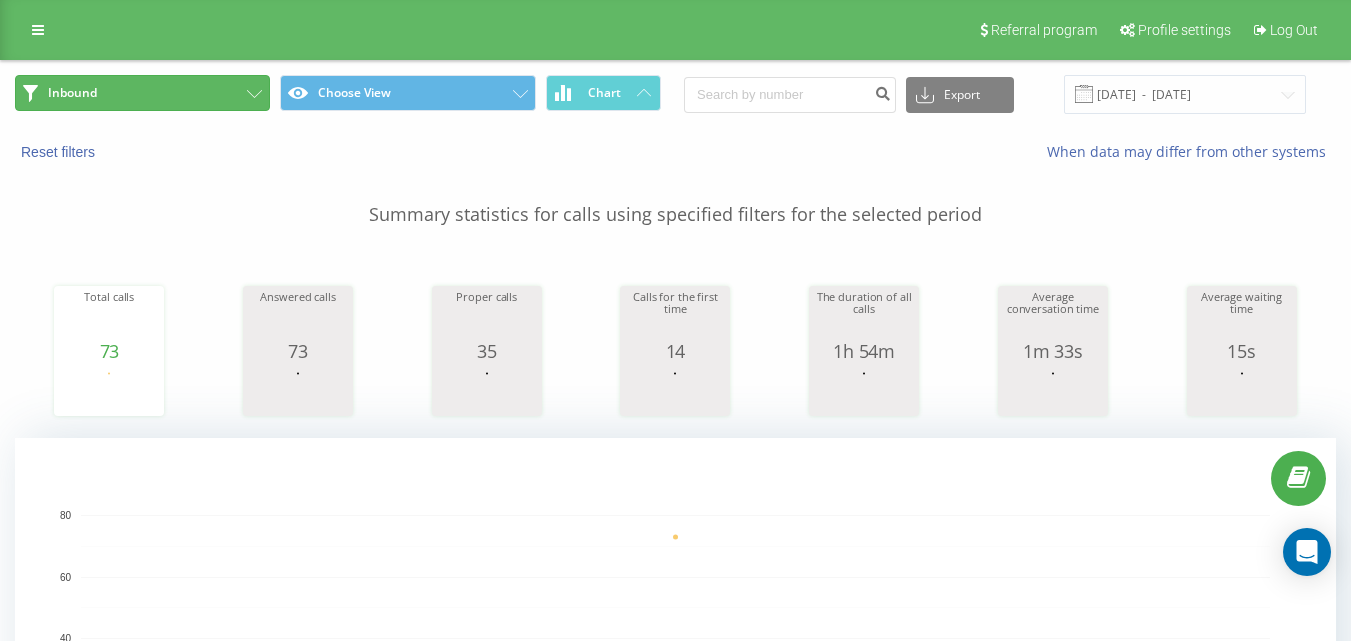 click on "Inbound" at bounding box center (142, 93) 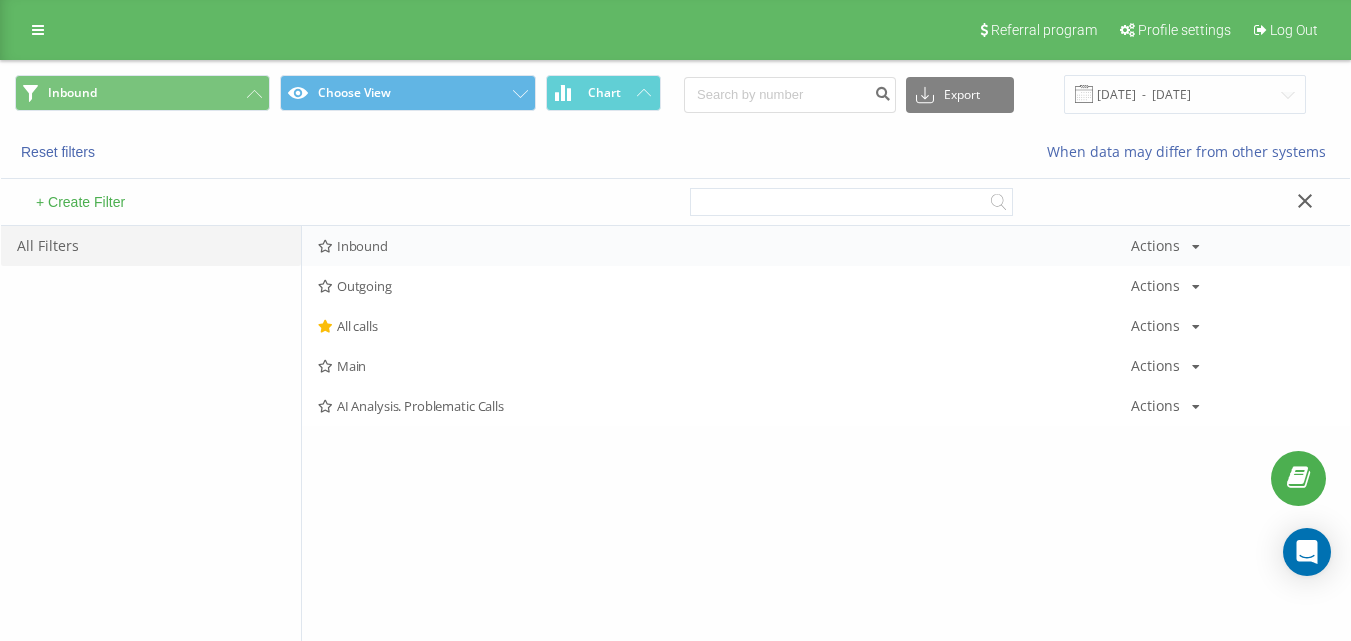 click on "Inbound Actions Edit Copy Delete Default Share" at bounding box center (826, 246) 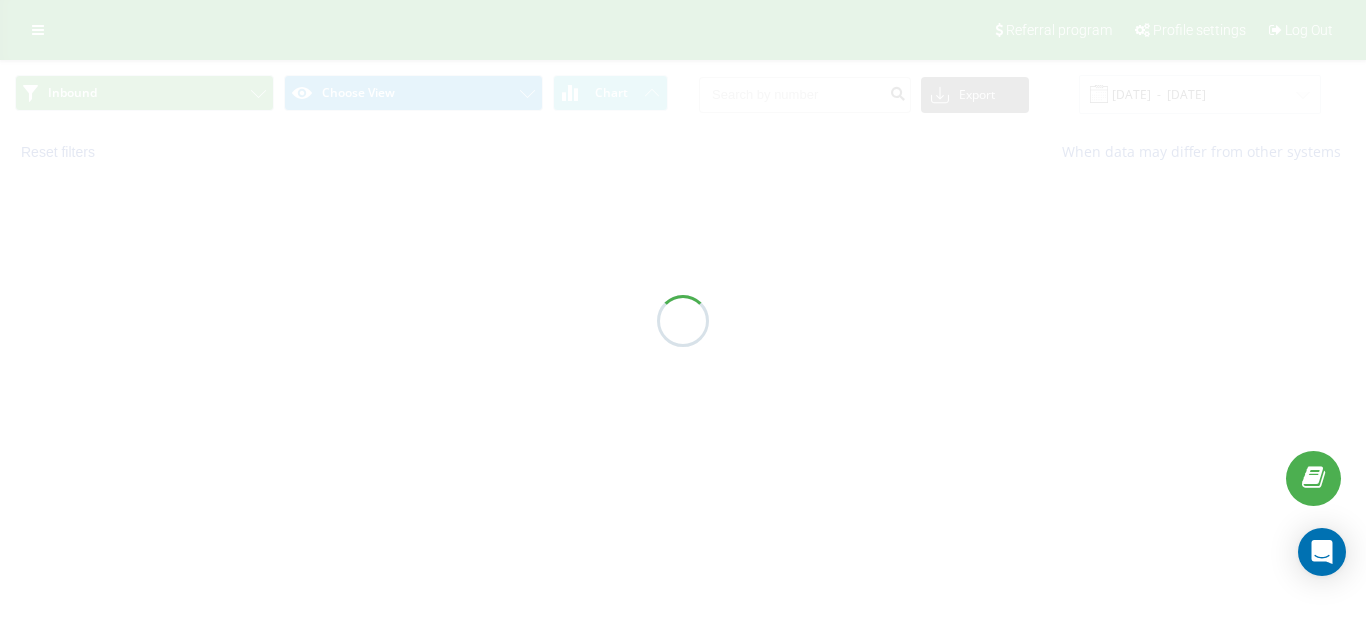 click at bounding box center (683, 320) 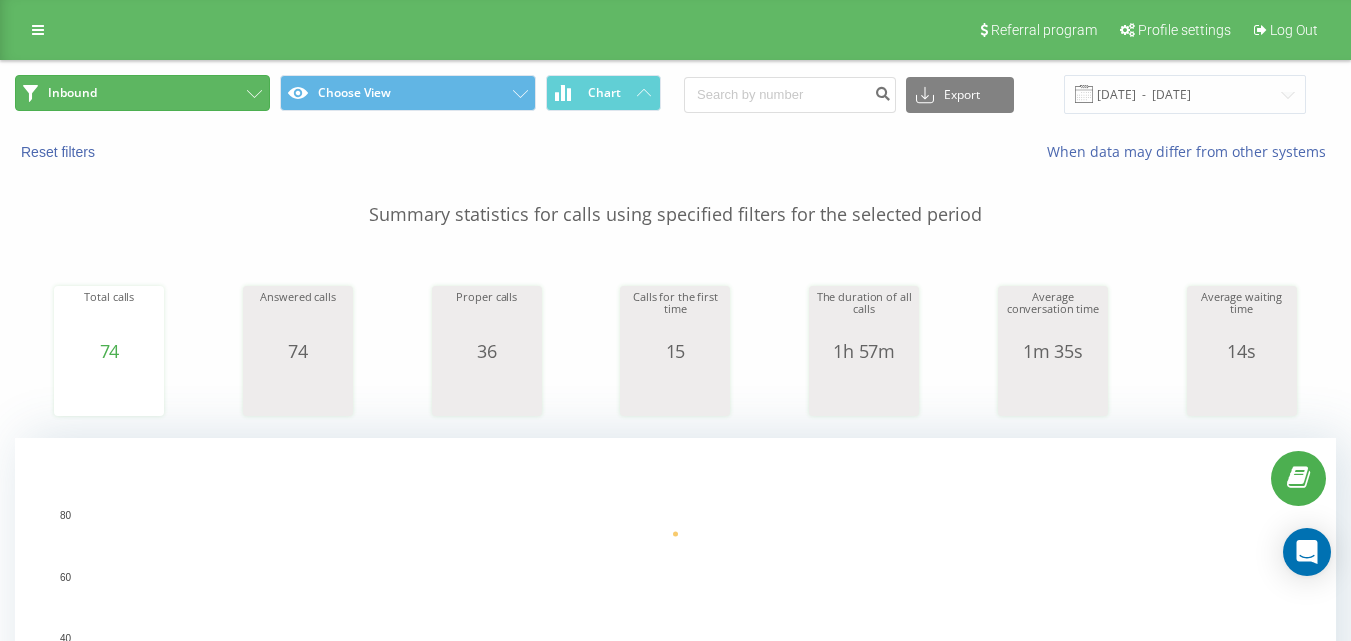 click on "Inbound" at bounding box center (142, 93) 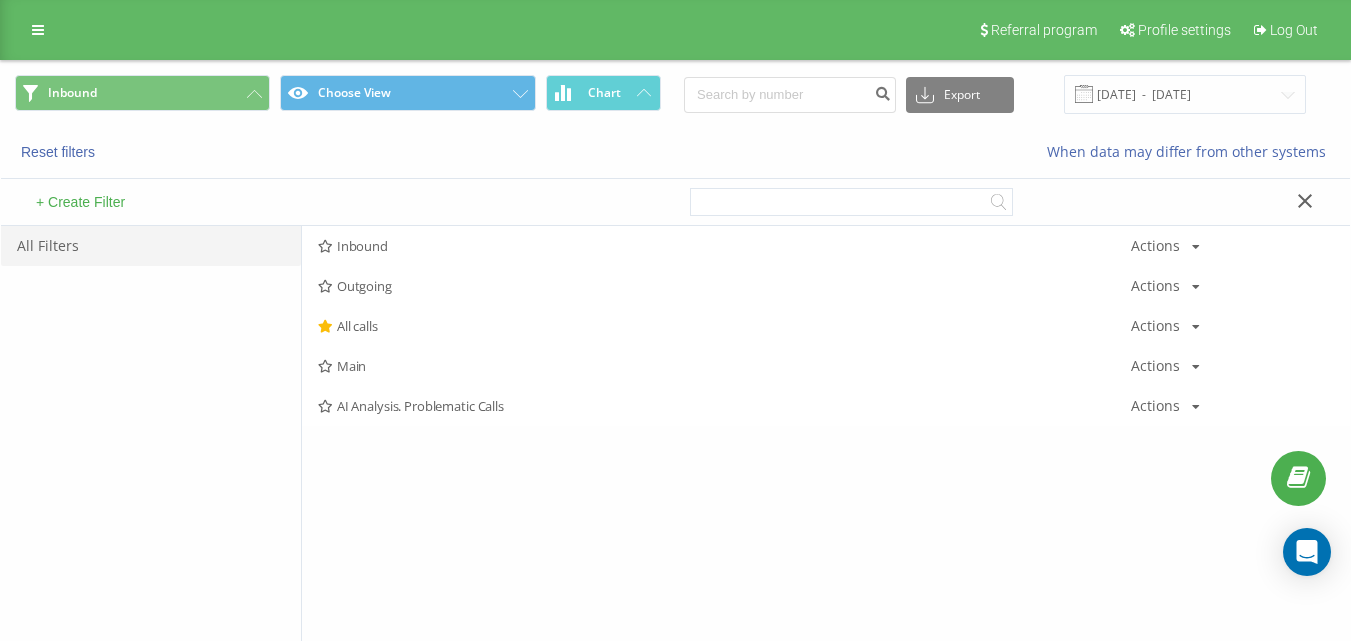 click on "Inbound" at bounding box center [724, 246] 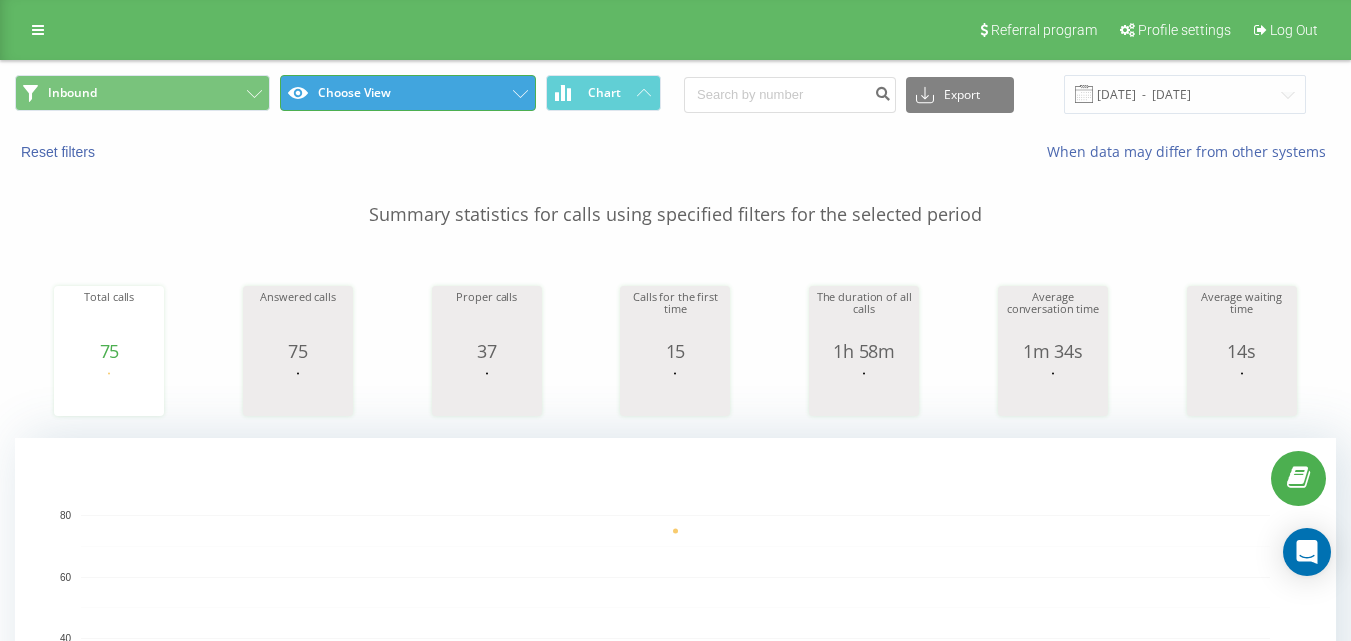 click on "Choose View" at bounding box center [407, 93] 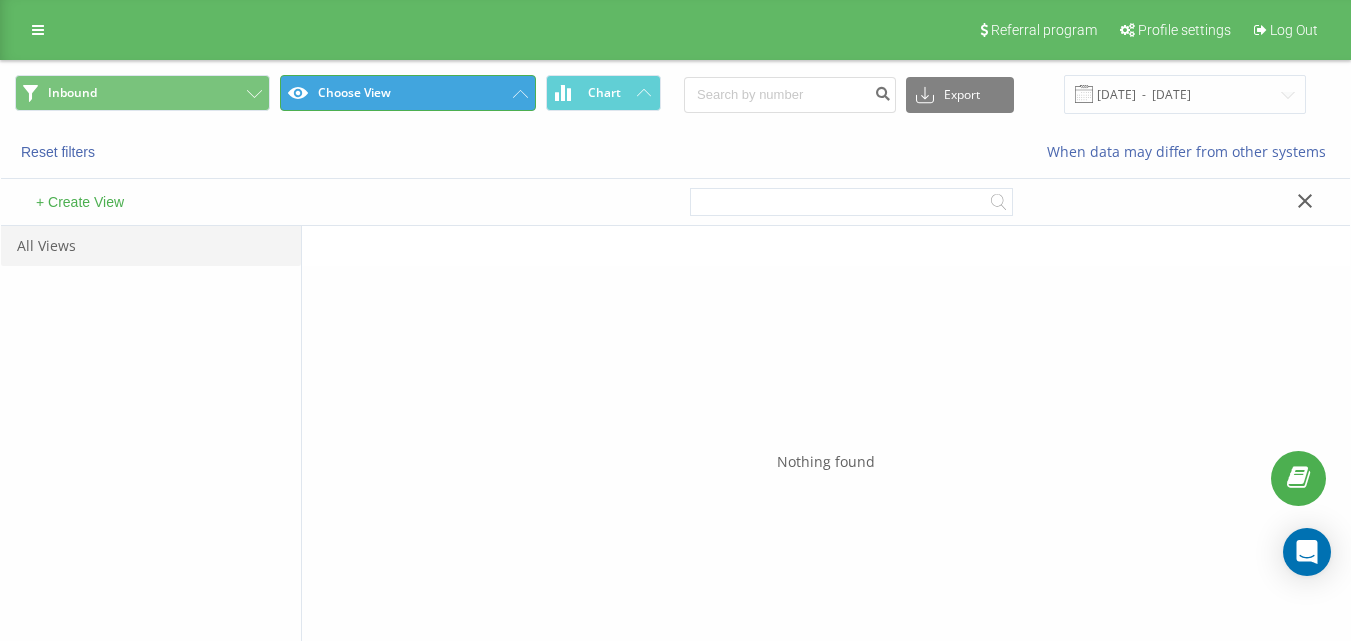 click on "Choose View" at bounding box center [407, 93] 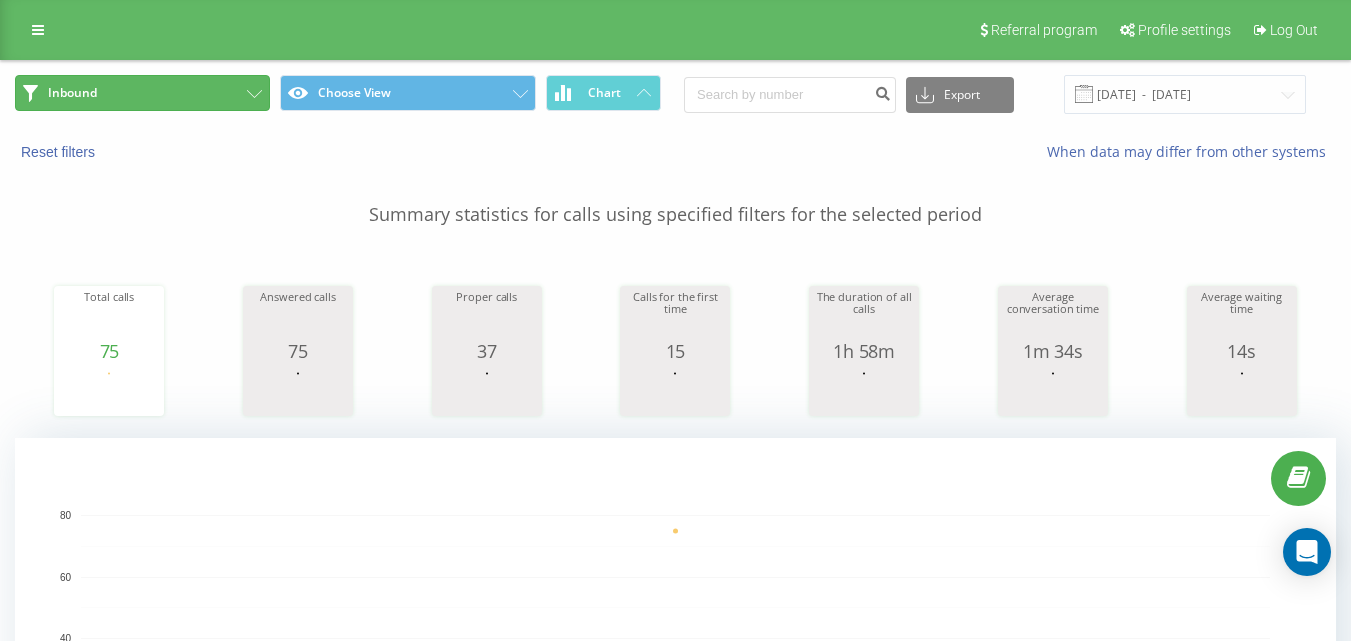 click 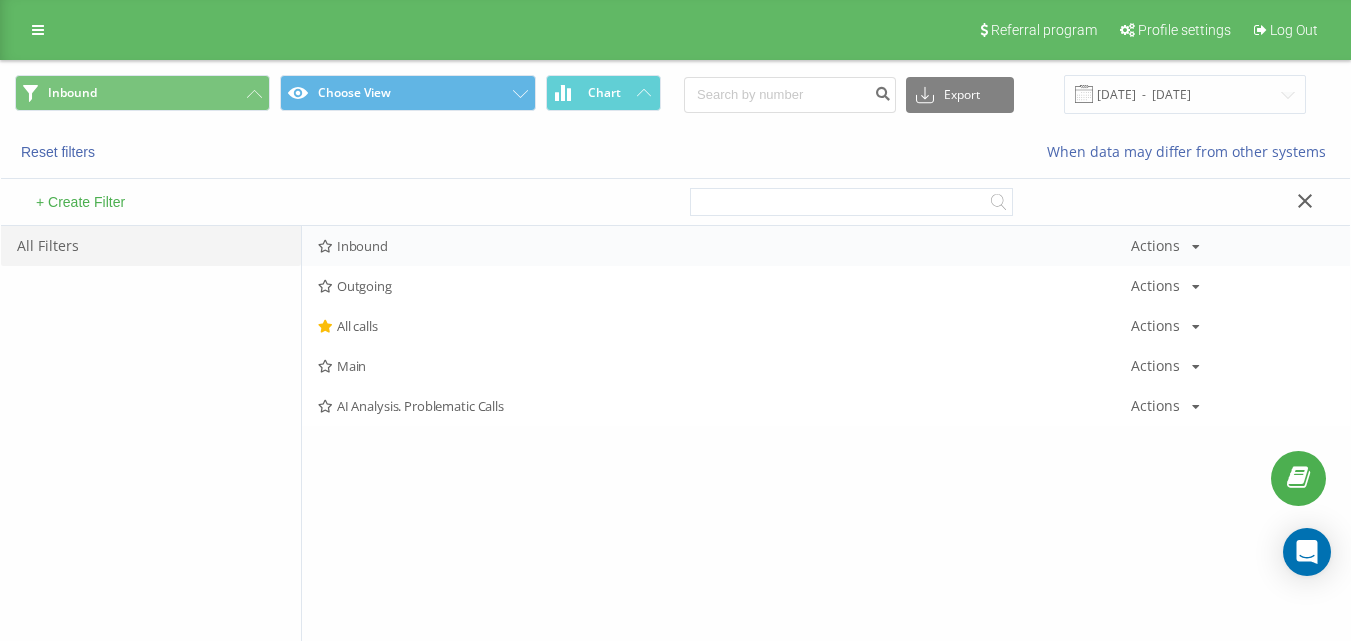 click on "Inbound" at bounding box center (724, 246) 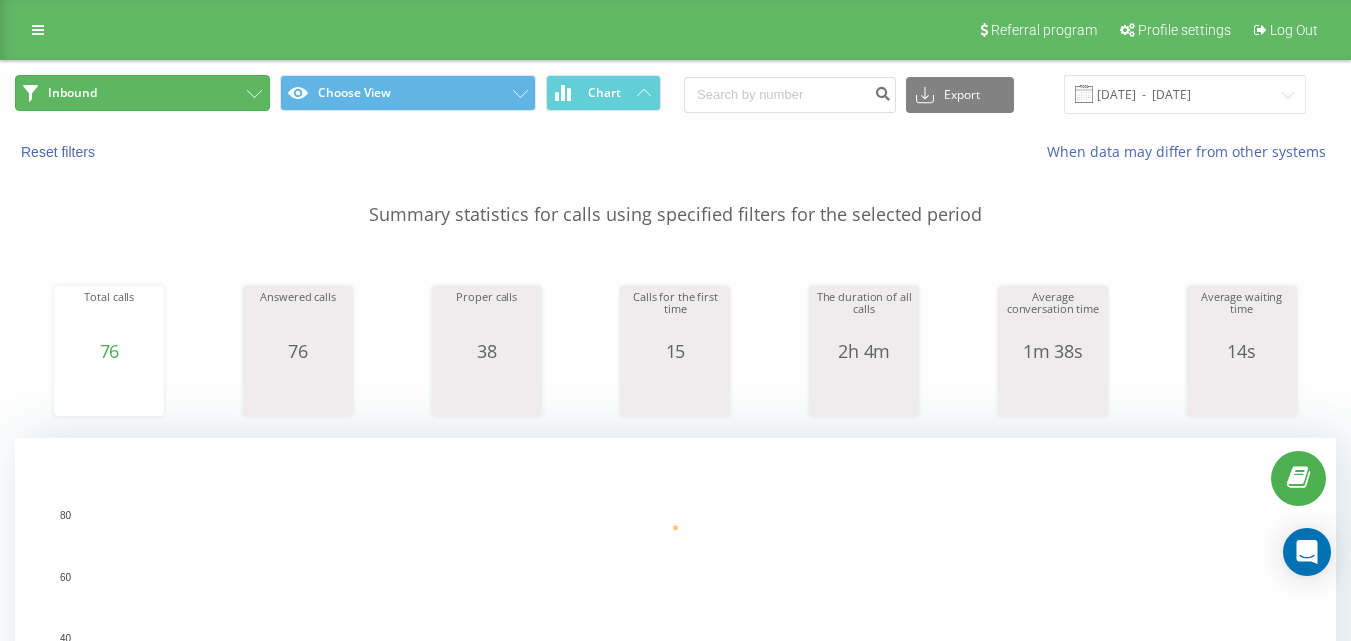 click on "Inbound" at bounding box center (142, 93) 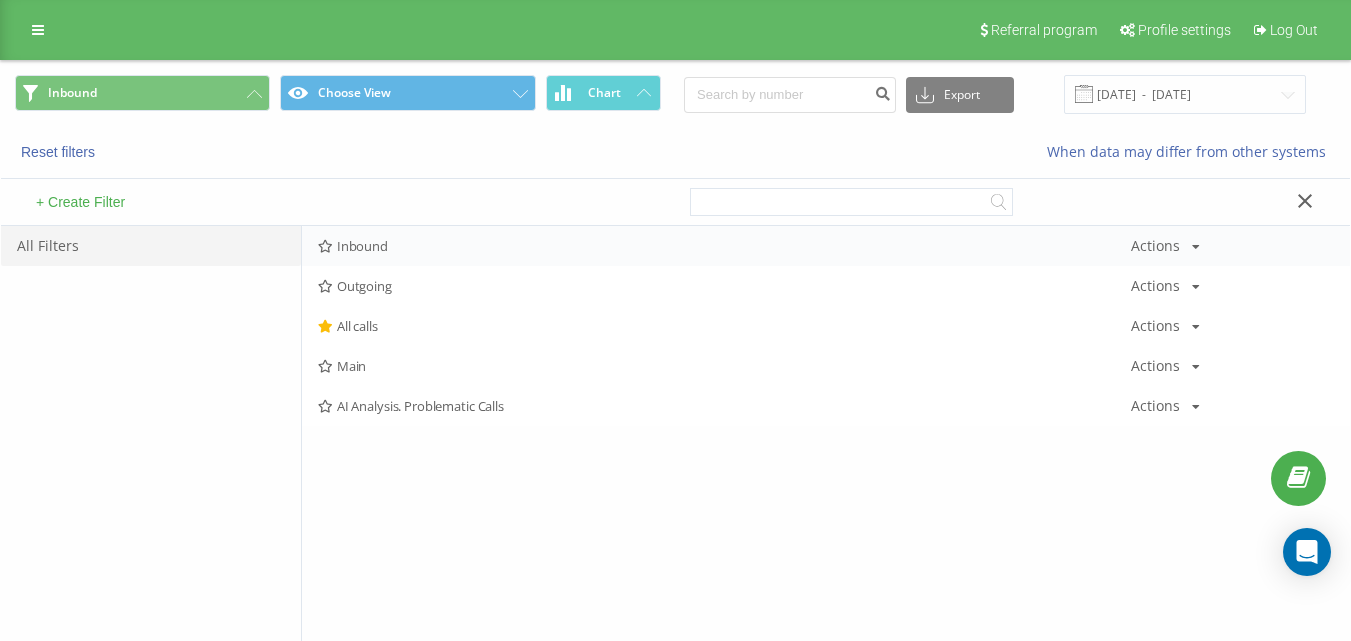 drag, startPoint x: 391, startPoint y: 236, endPoint x: 398, endPoint y: 245, distance: 11.401754 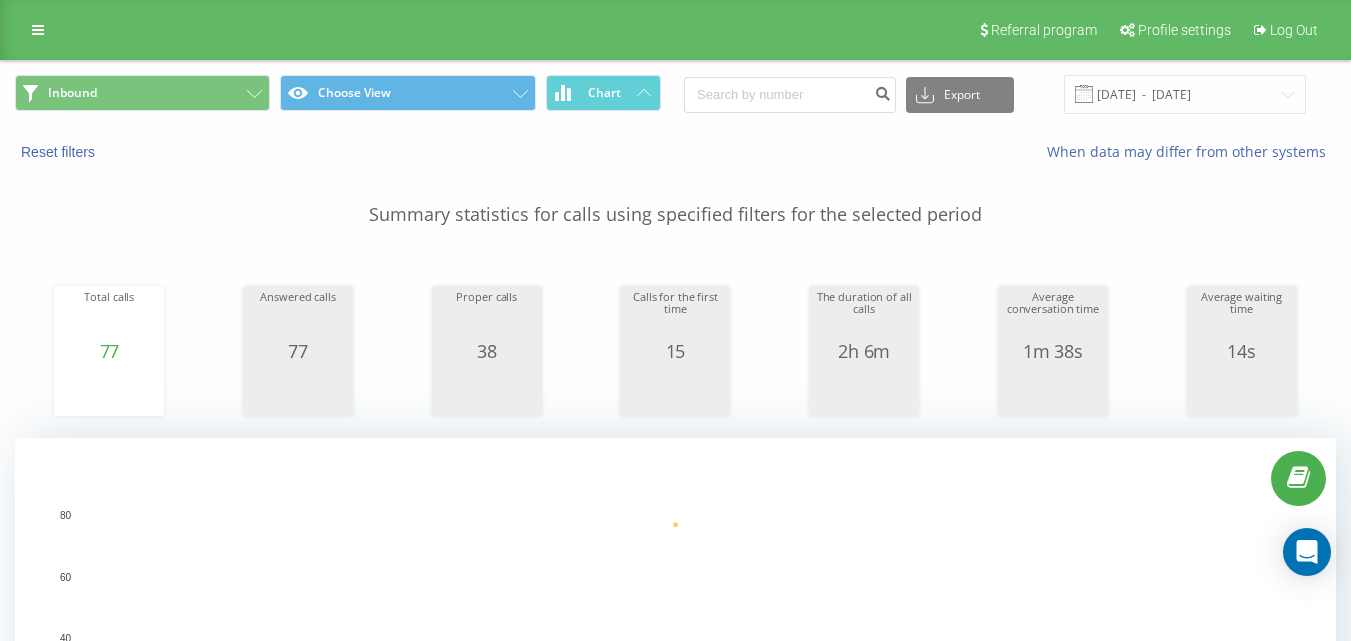 click on "Inbound Choose View Chart Export .csv .xls .xlsx [DATE]  -  [DATE]" at bounding box center (675, 94) 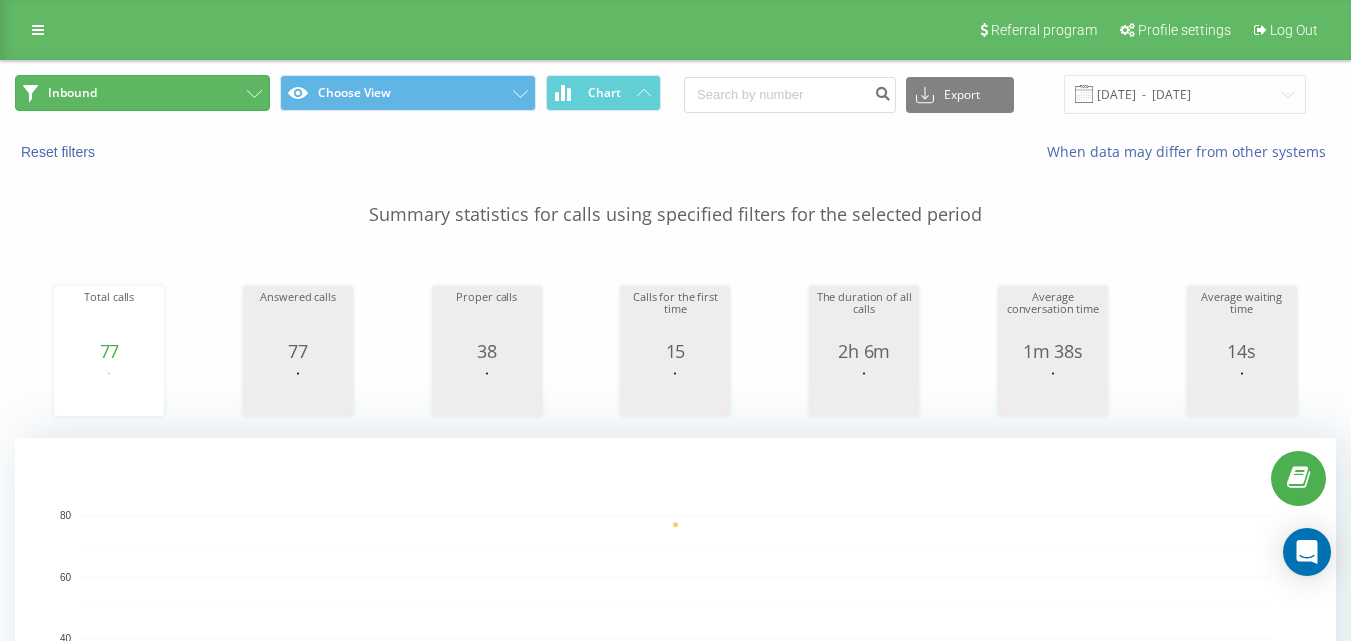 click on "Inbound" at bounding box center (142, 93) 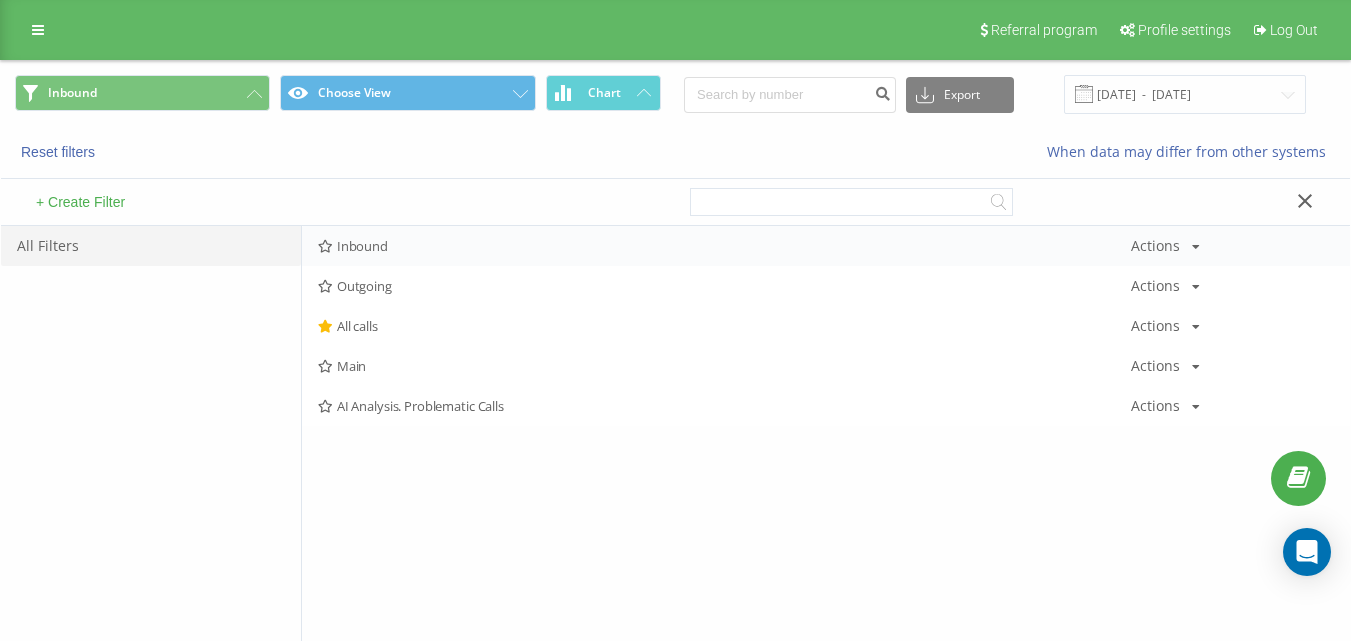click on "Inbound Actions Edit Copy Delete Default Share" at bounding box center [826, 246] 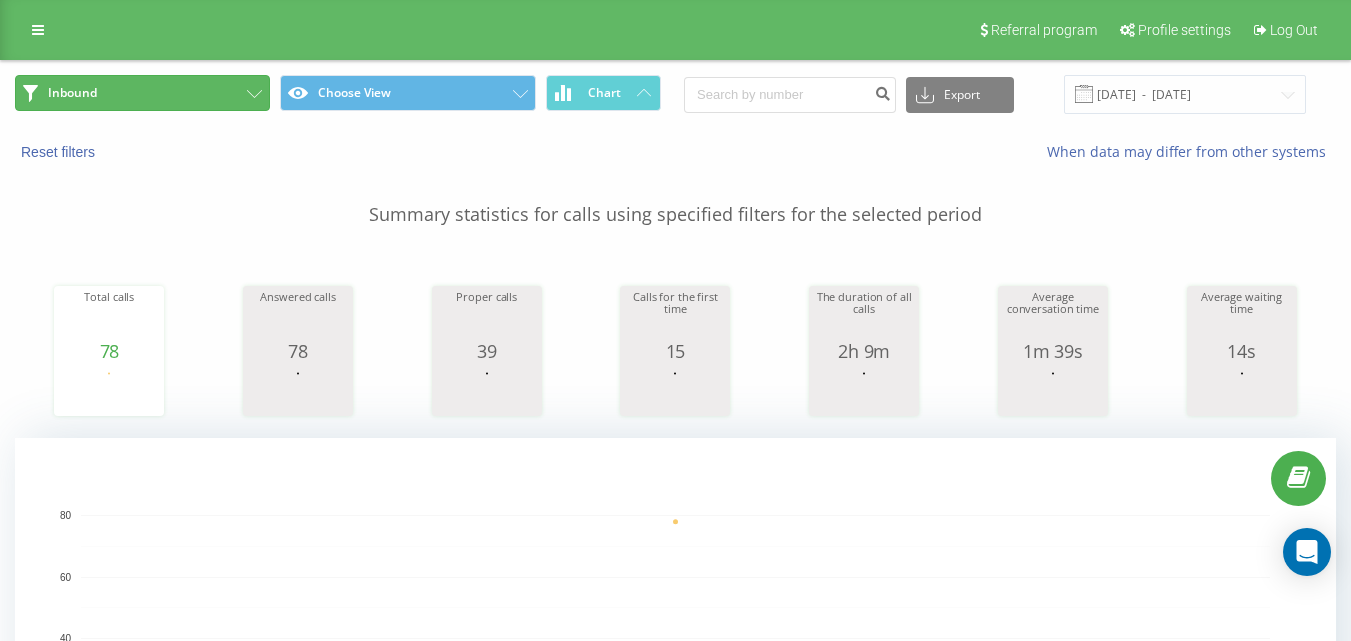 click on "Inbound" at bounding box center (142, 93) 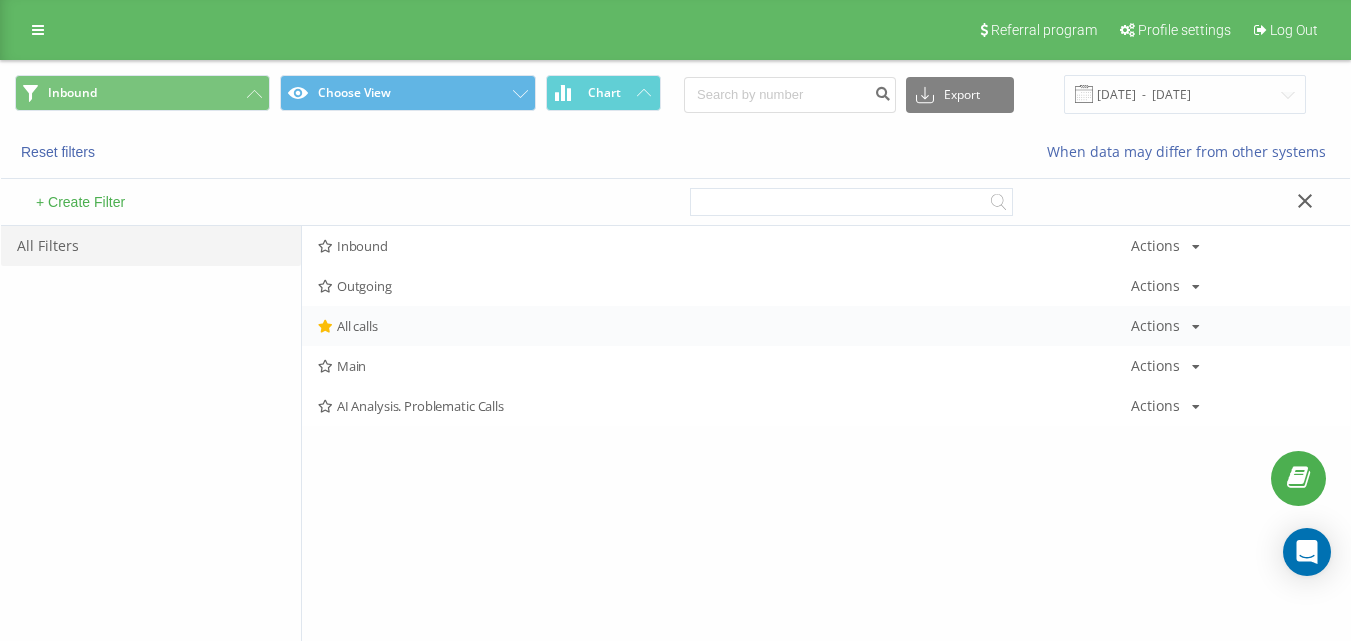 click on "All calls" at bounding box center (724, 326) 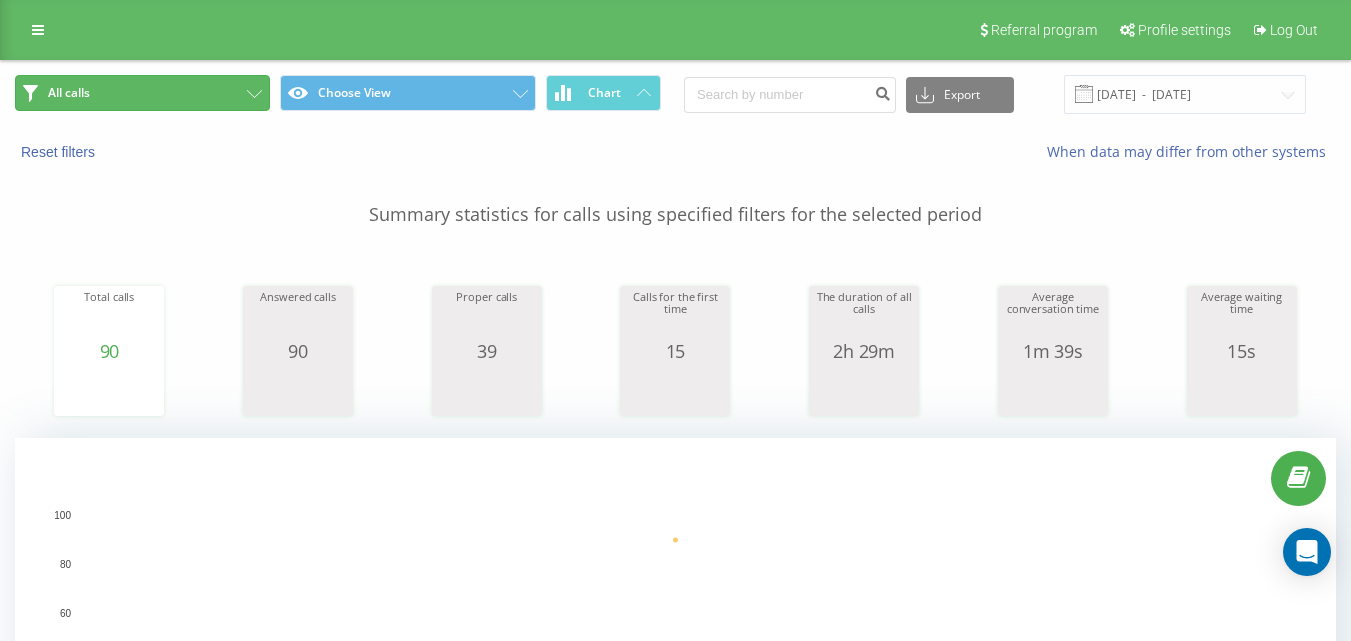 click on "All calls" at bounding box center [142, 93] 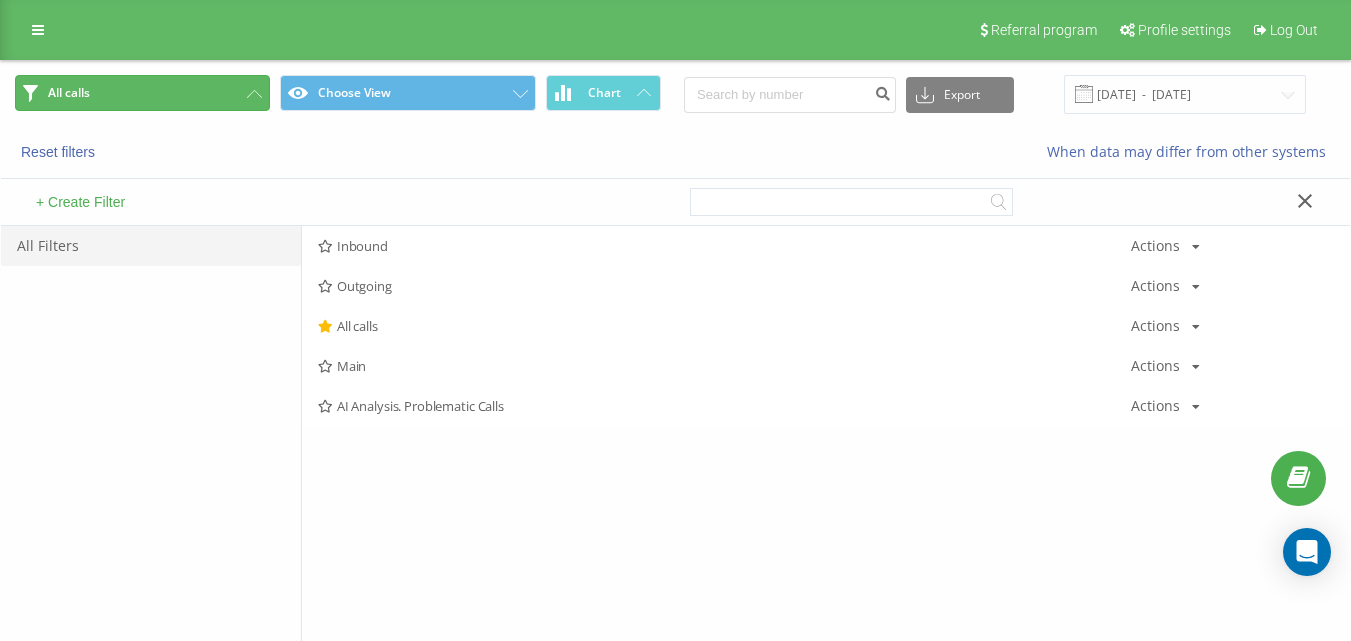 click on "All calls" at bounding box center (142, 93) 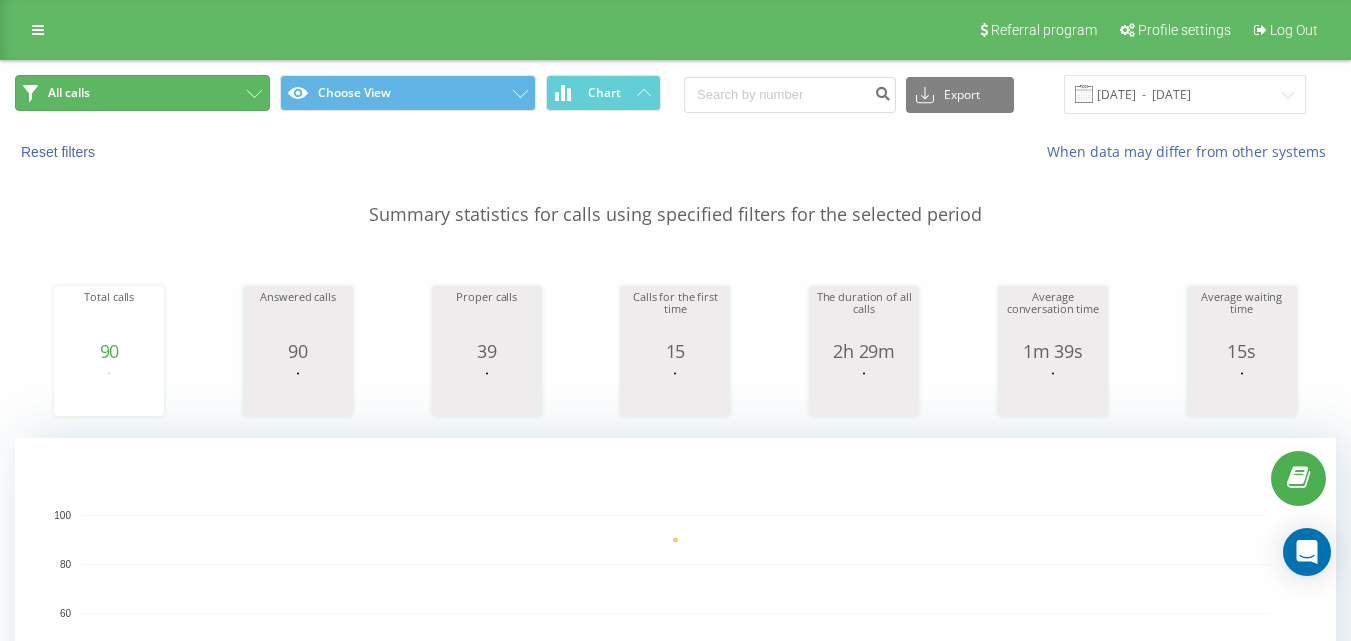 click on "All calls" at bounding box center (142, 93) 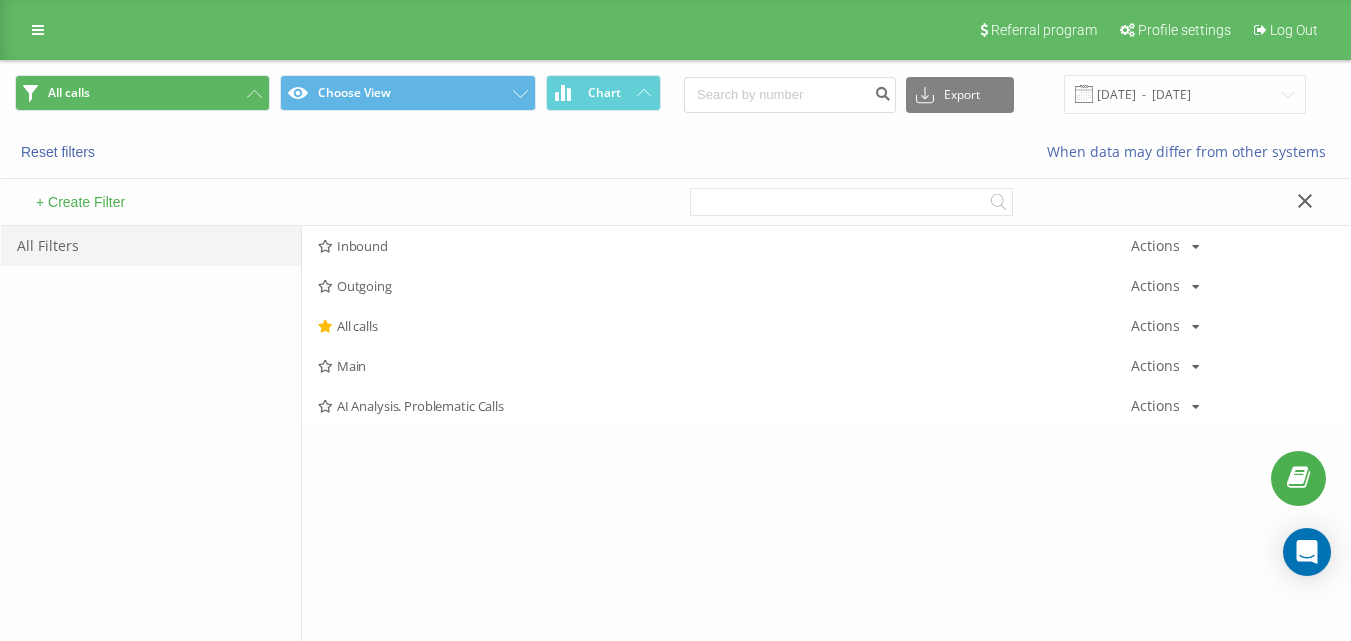 click on "All calls Actions Edit Copy Delete Default Share" at bounding box center [826, 326] 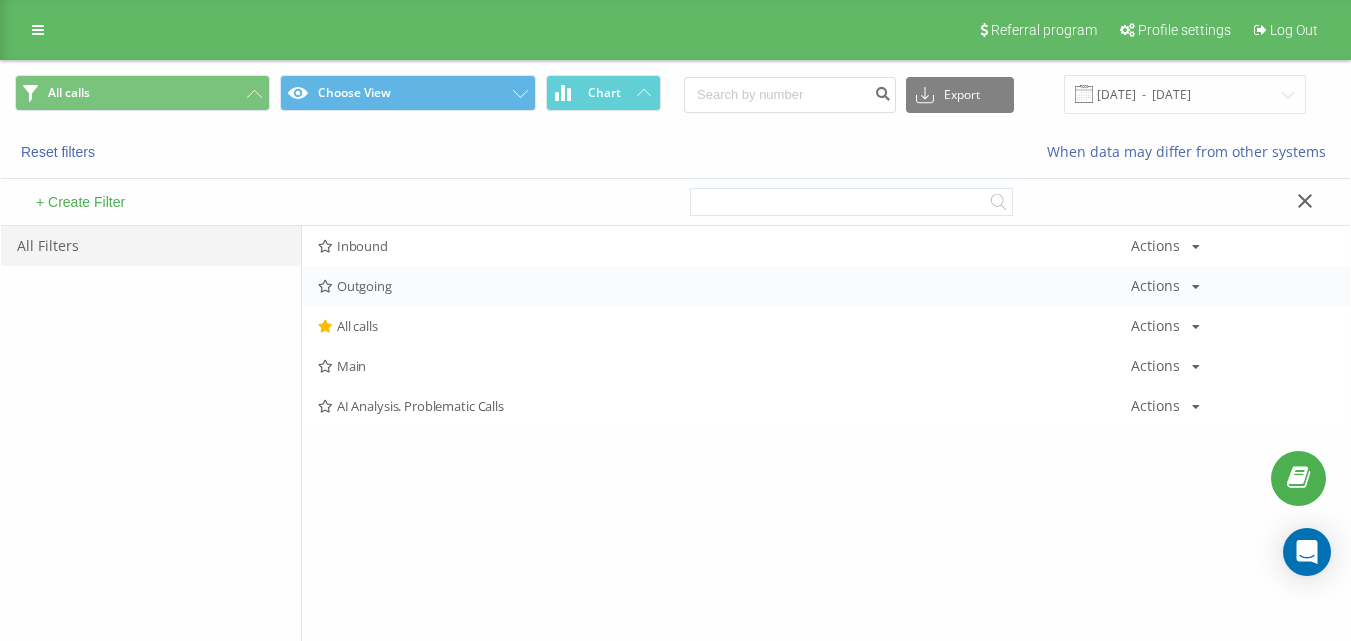 click on "Outgoing" at bounding box center [724, 286] 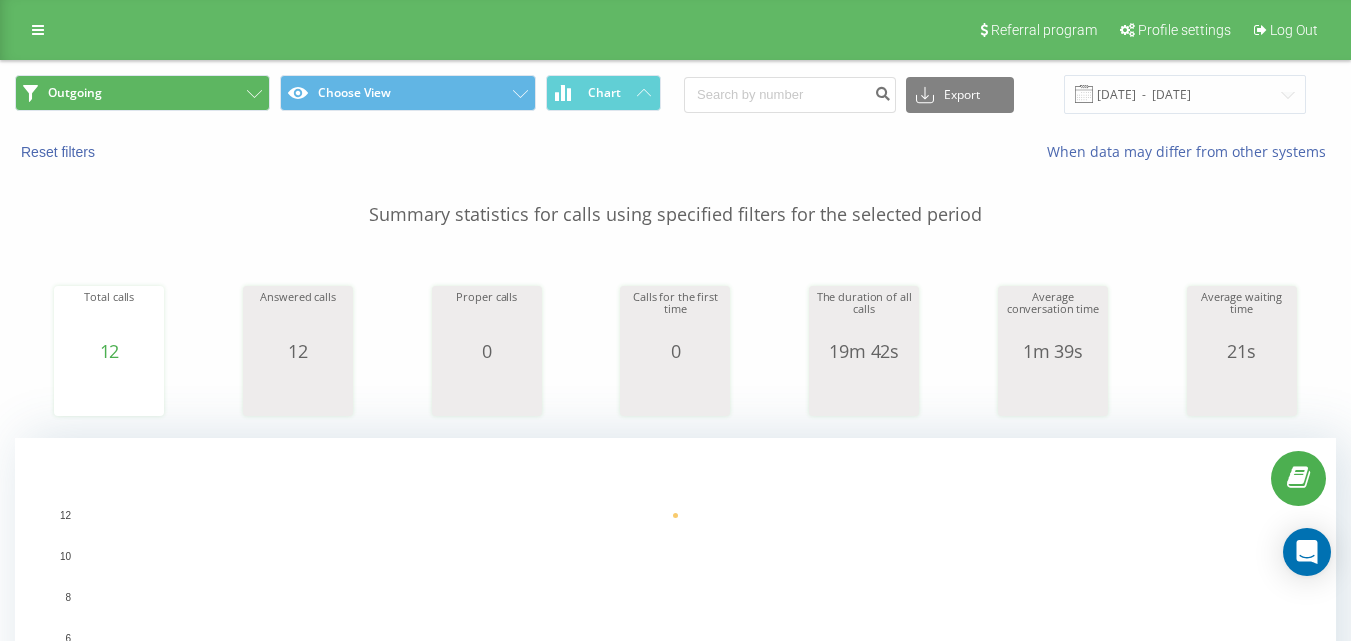 click on "Outgoing Choose View Chart Export .csv .xls .xlsx [DATE]  -  [DATE]" at bounding box center (675, 94) 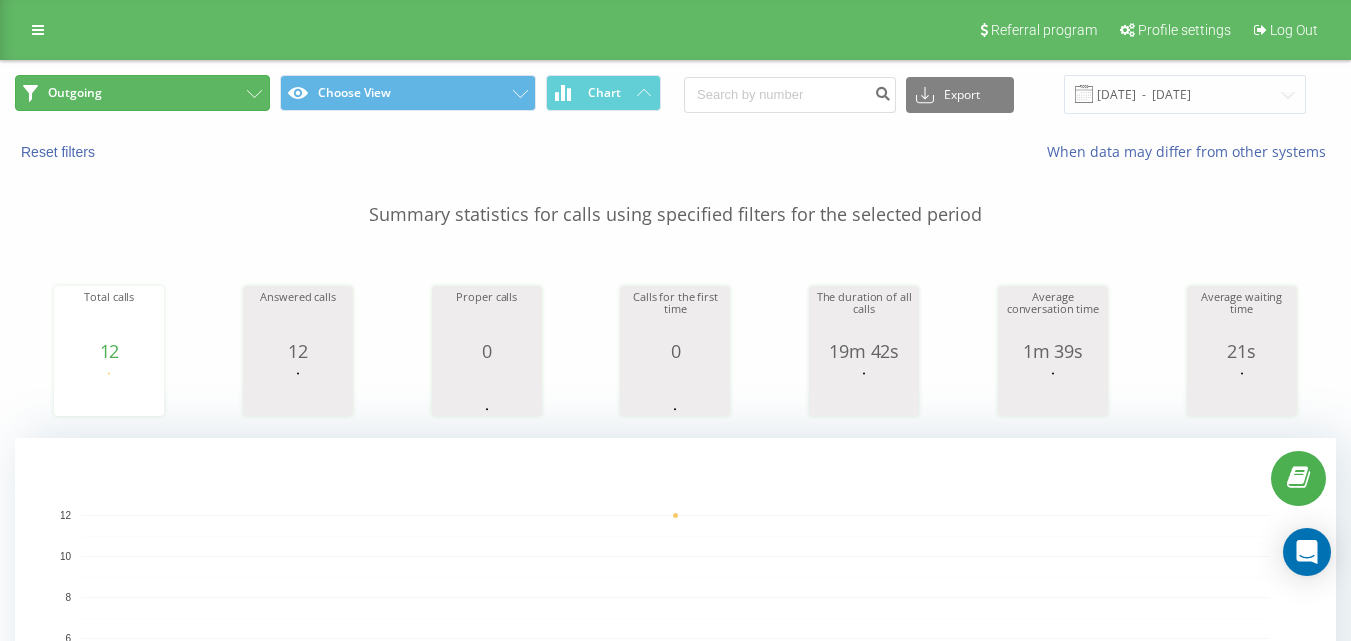 click on "Outgoing" at bounding box center [142, 93] 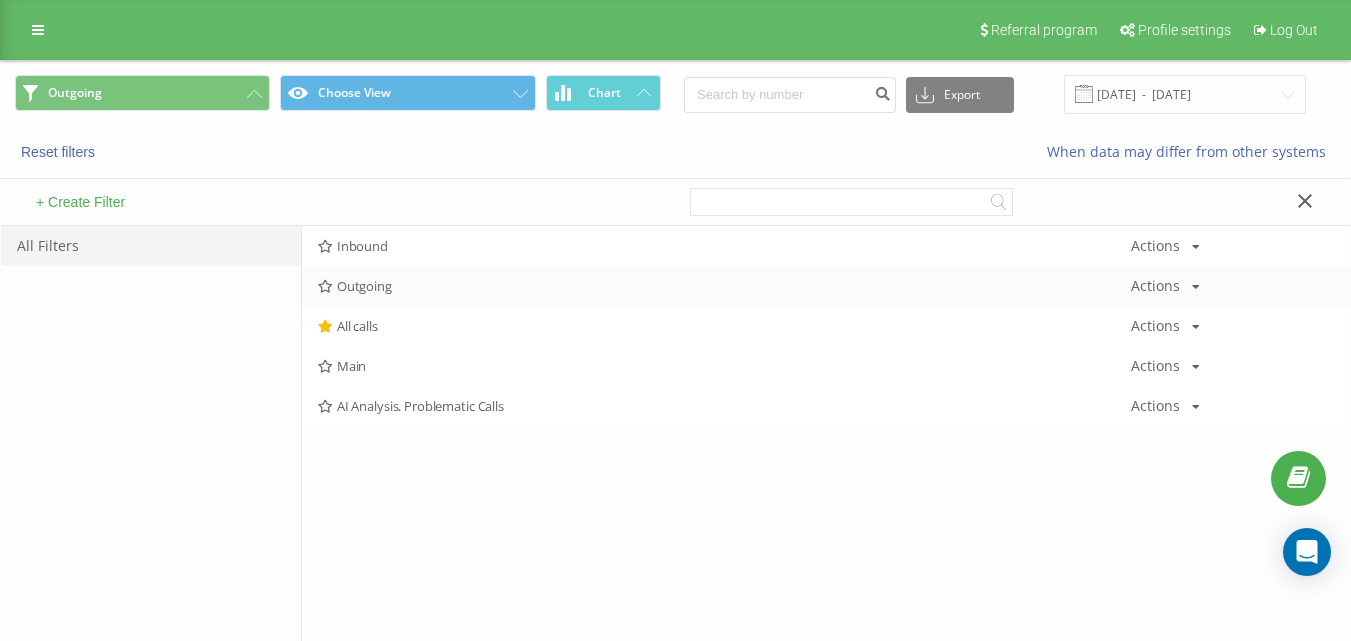 click on "Outgoing Actions Edit Copy Delete Default Share" at bounding box center (826, 286) 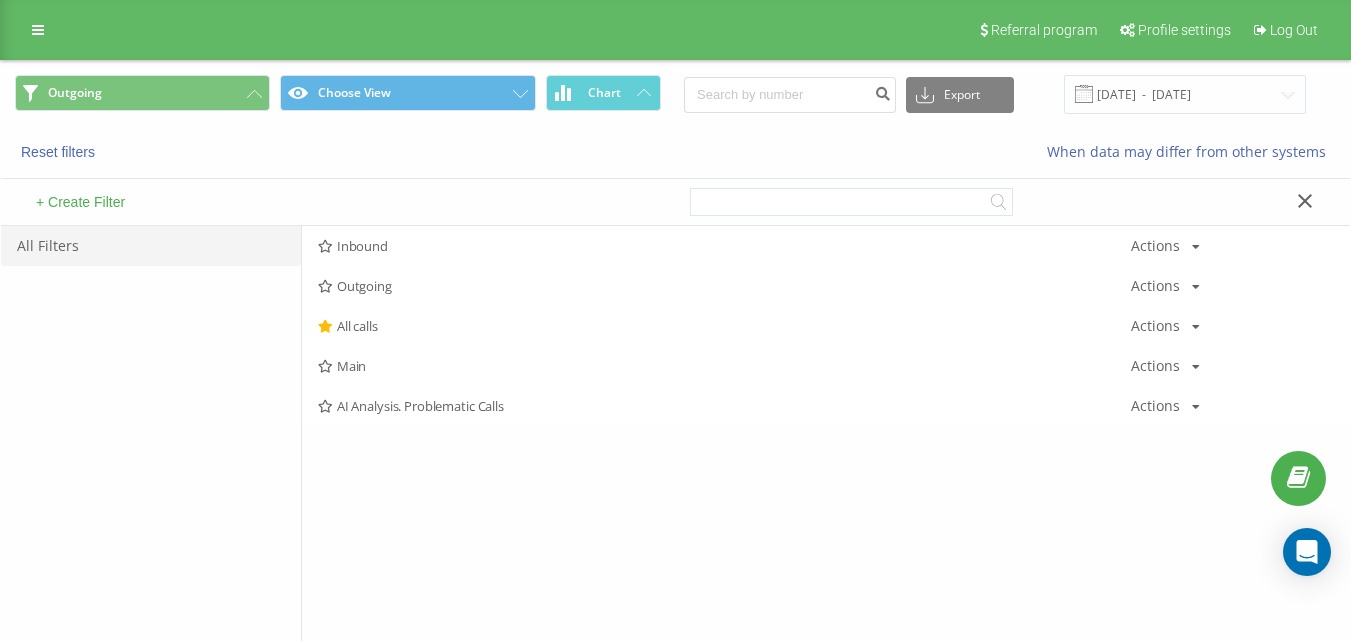 click on "Outgoing" at bounding box center [724, 286] 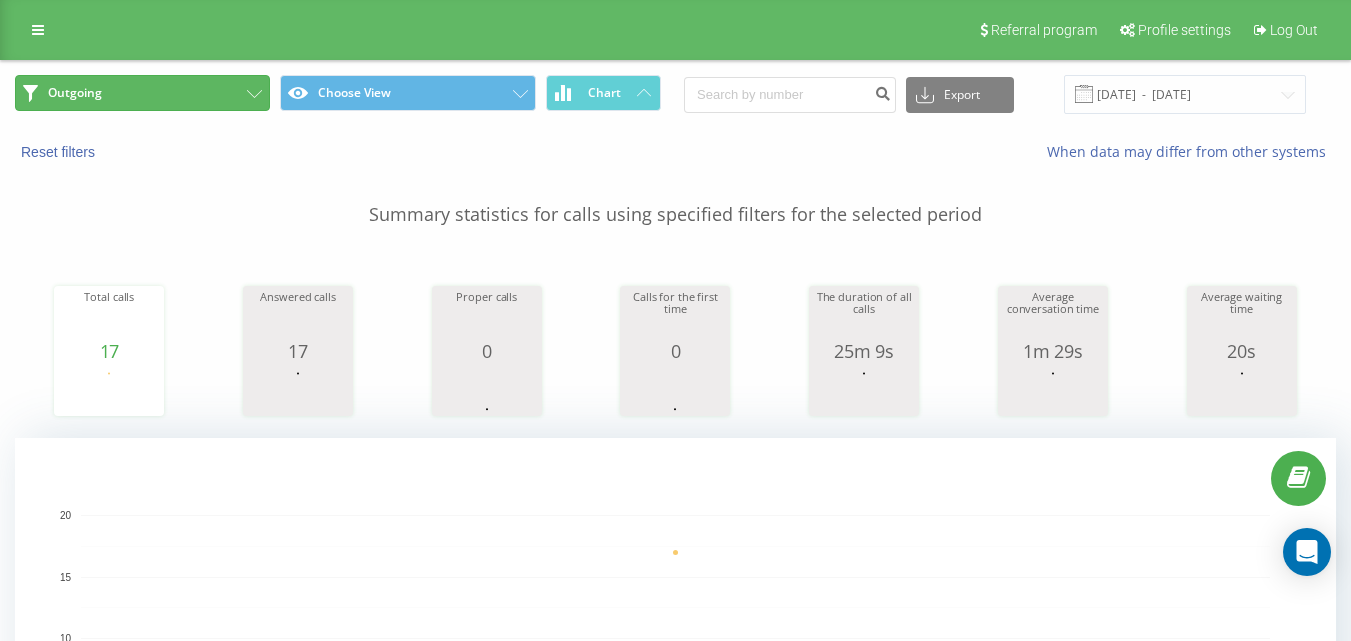 click on "Outgoing" at bounding box center [142, 93] 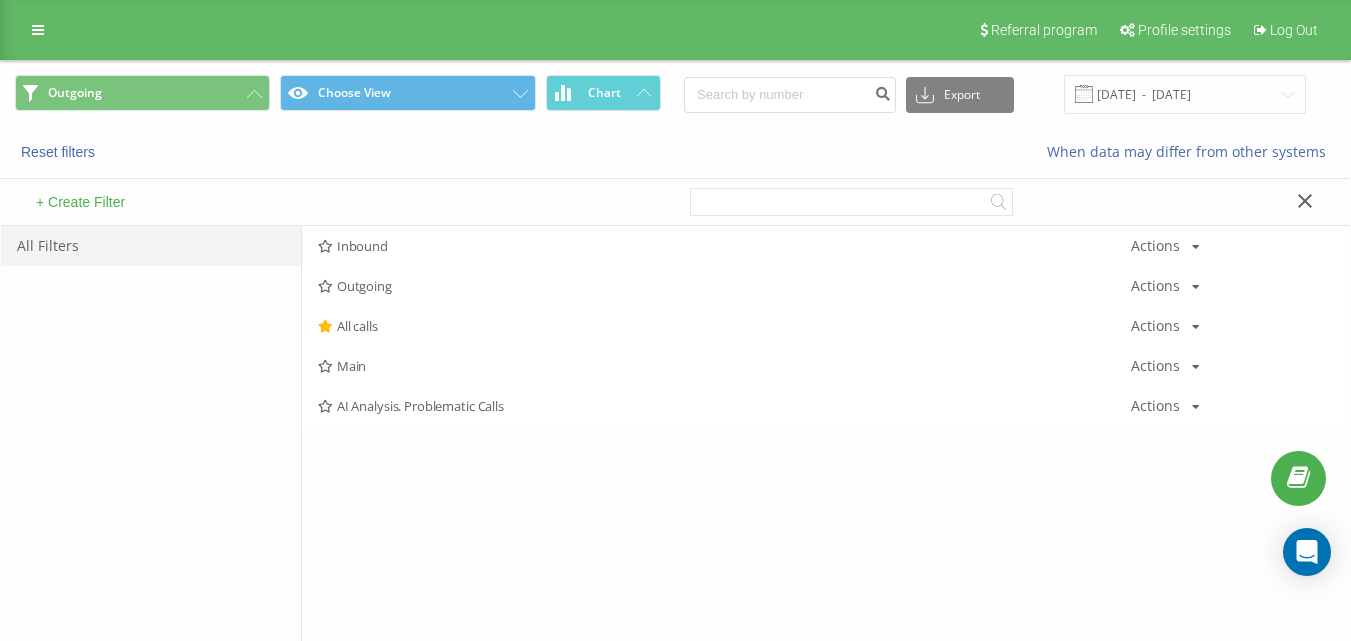 click on "Outgoing" at bounding box center [724, 286] 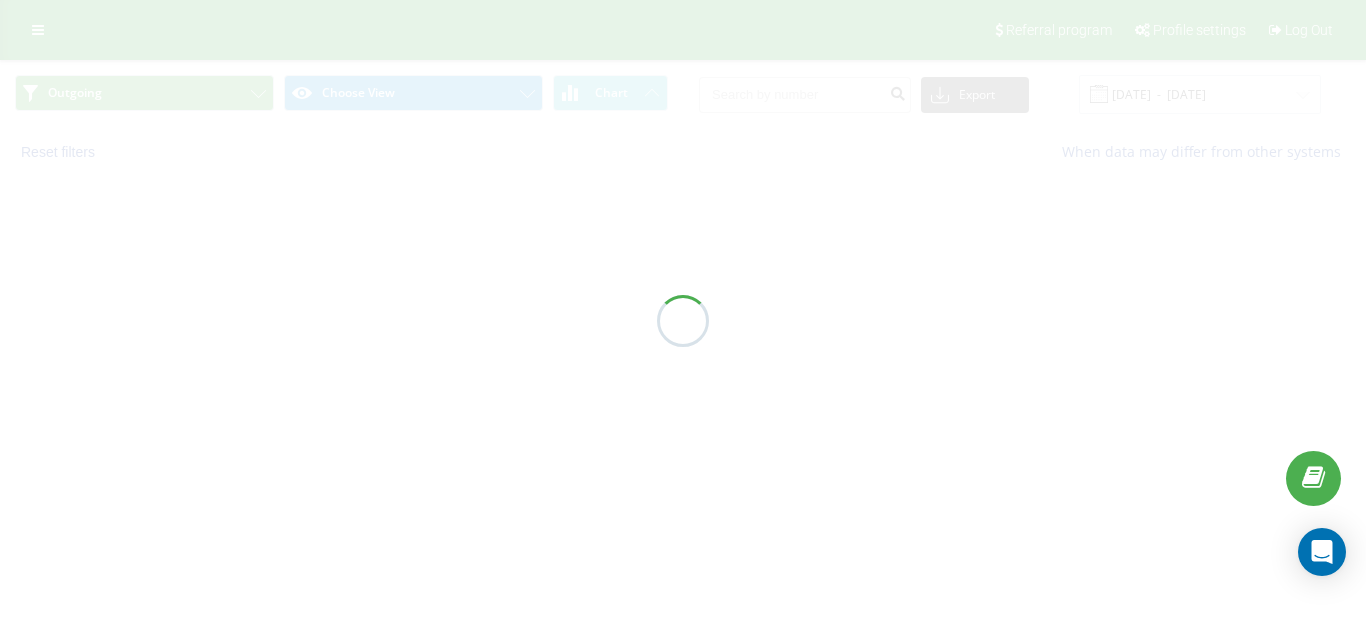 click at bounding box center [683, 320] 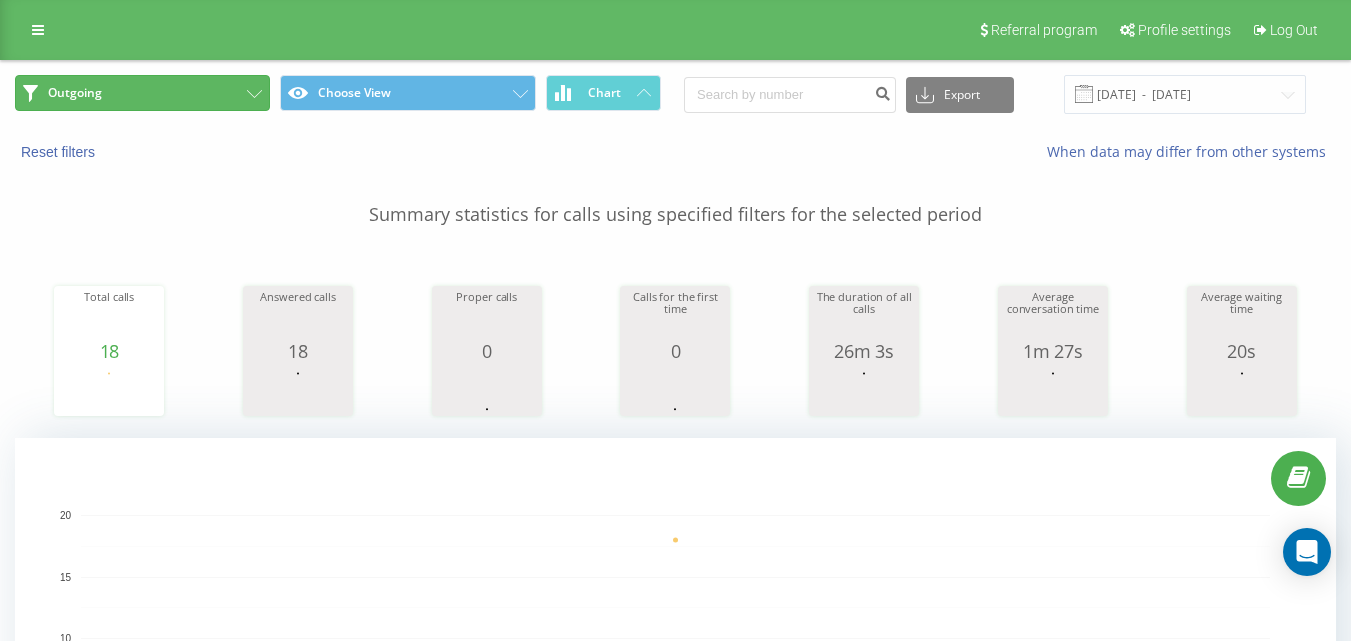 click on "Outgoing" at bounding box center [142, 93] 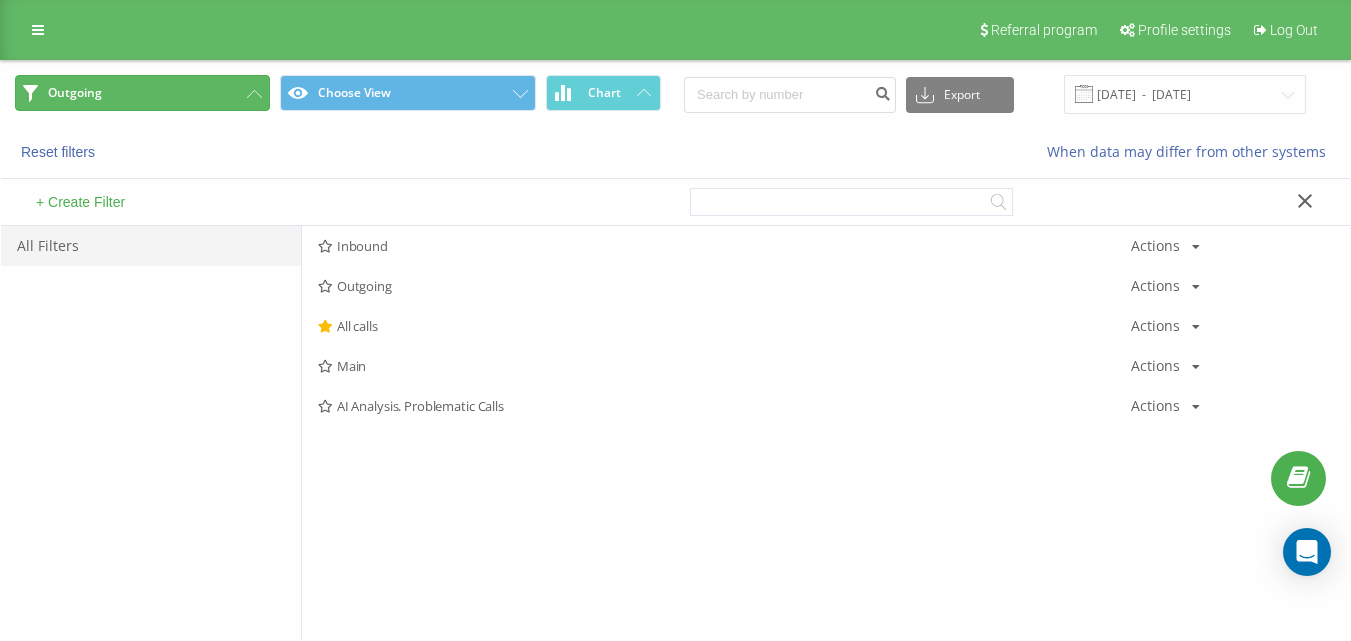 click on "Outgoing" at bounding box center (142, 93) 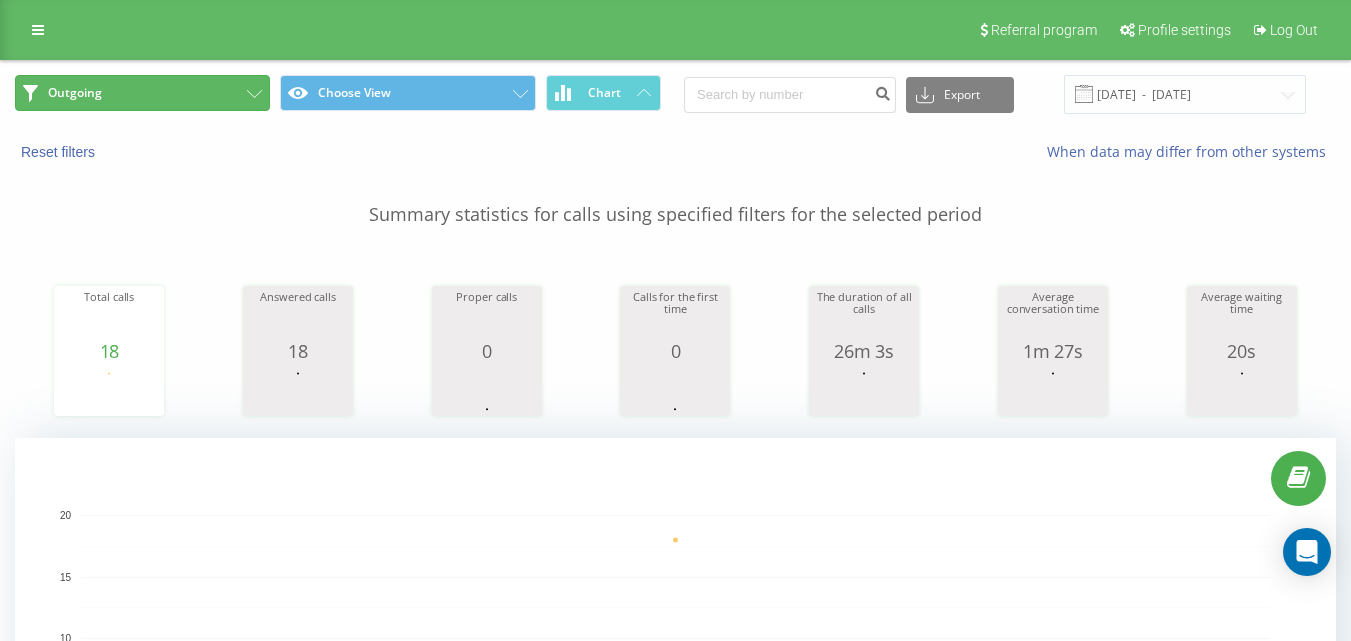 click on "Outgoing" at bounding box center (142, 93) 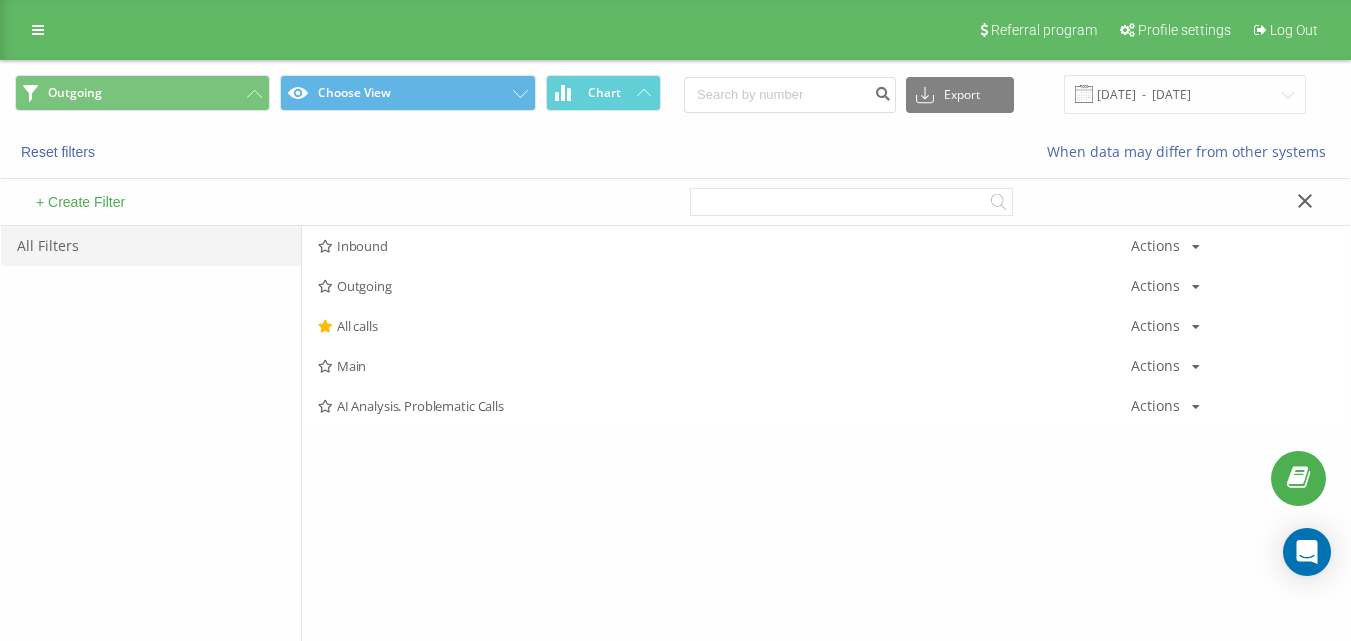 click on "Outgoing" at bounding box center [724, 286] 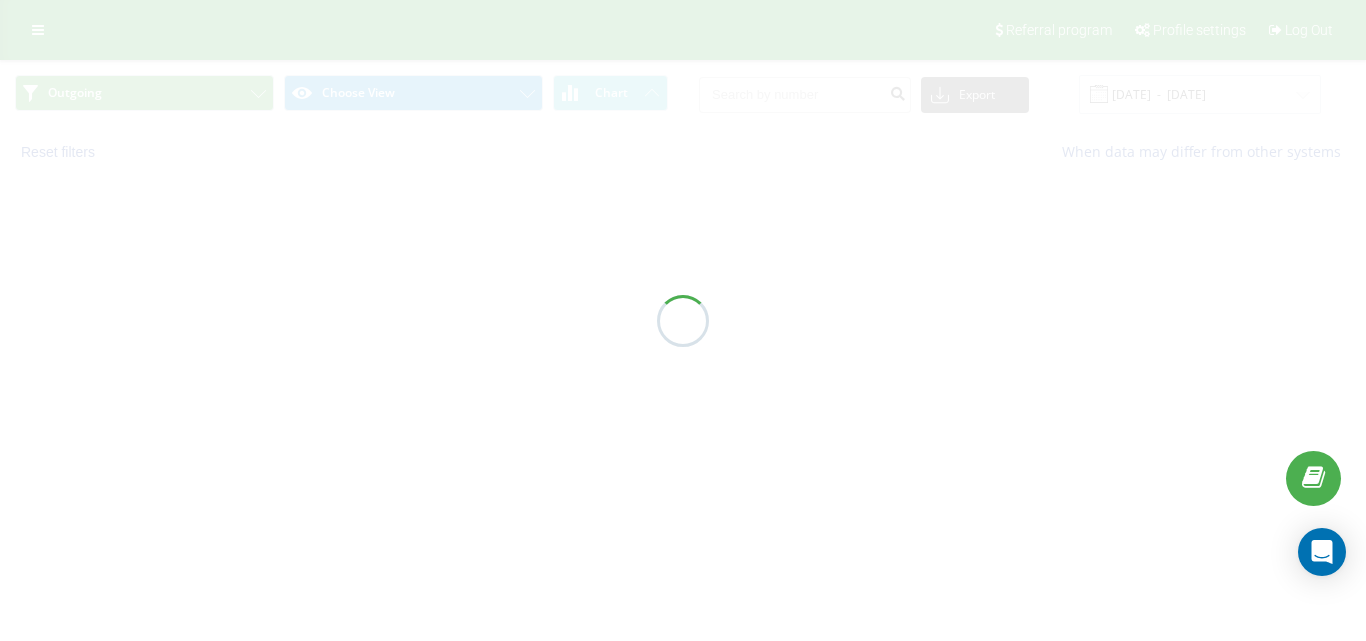 click at bounding box center [683, 320] 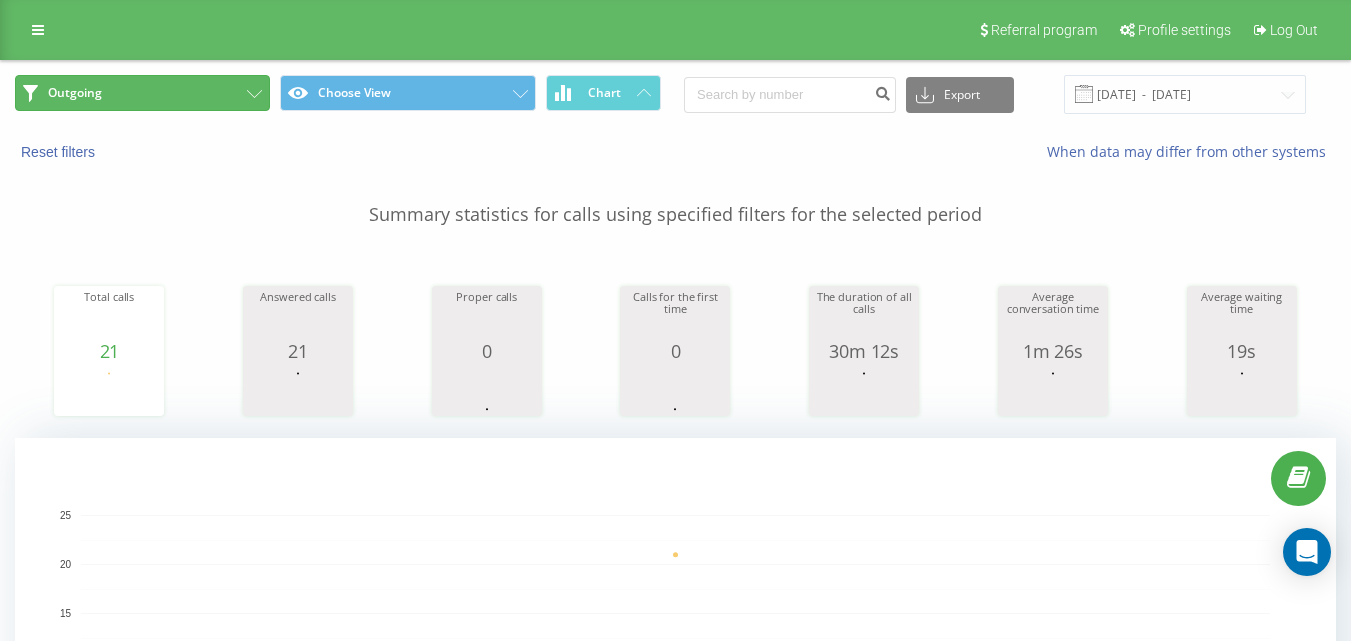 click on "Outgoing" at bounding box center (142, 93) 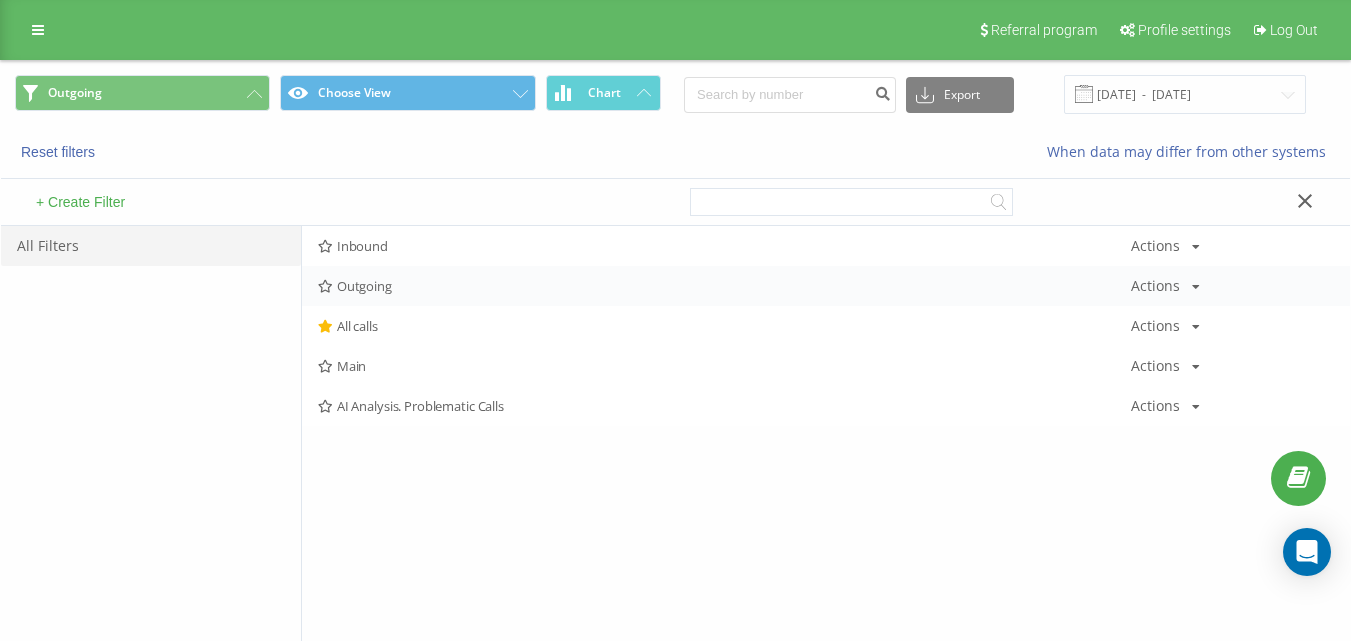 click on "Outgoing Actions Edit Copy Delete Default Share" at bounding box center [826, 286] 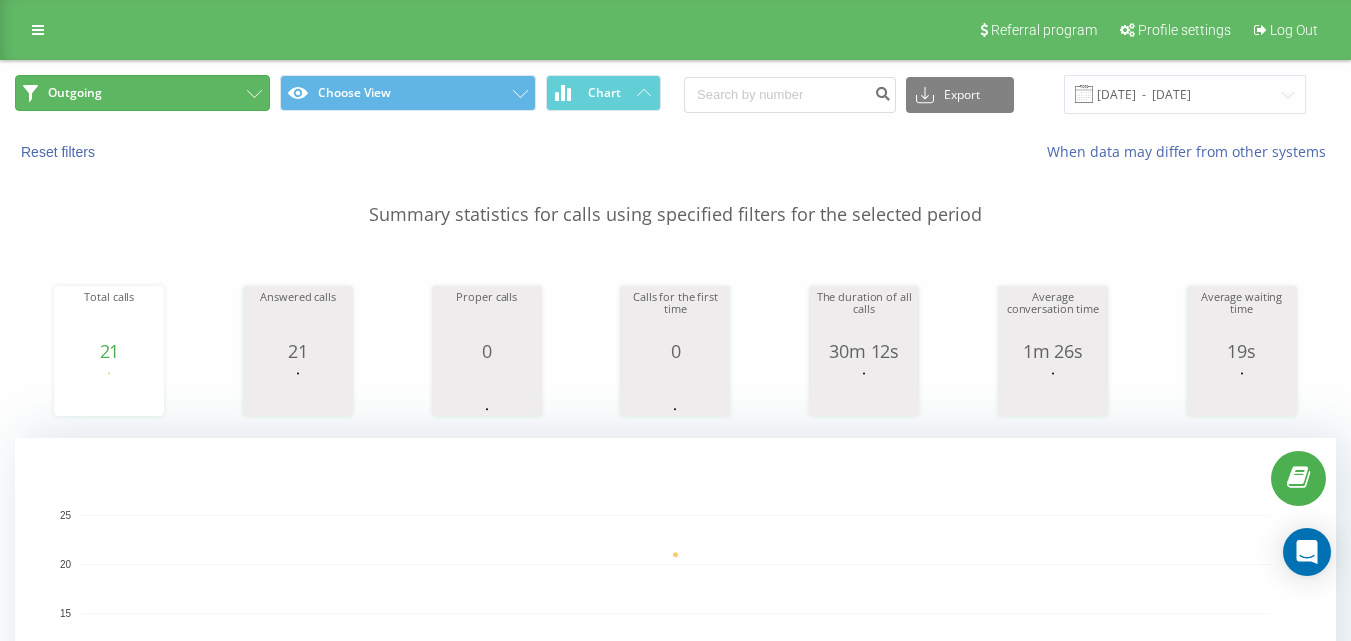 click on "Outgoing" at bounding box center (142, 93) 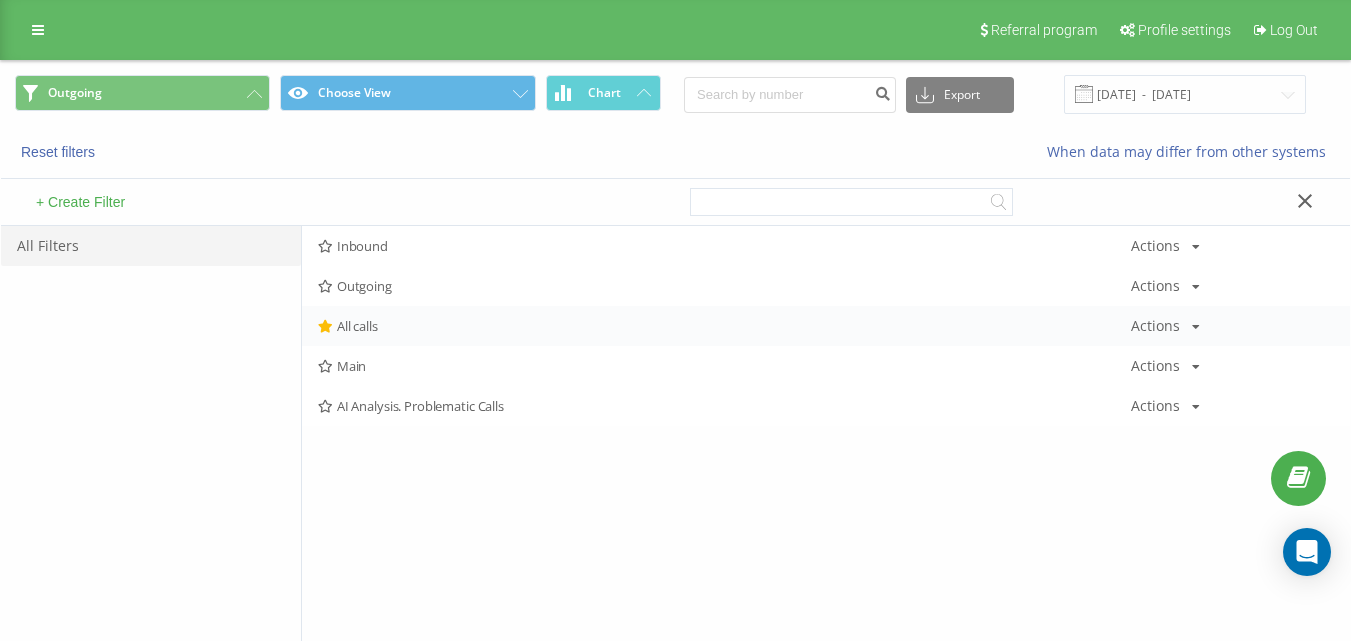 click on "All calls Actions Edit Copy Delete Default Share" at bounding box center (826, 326) 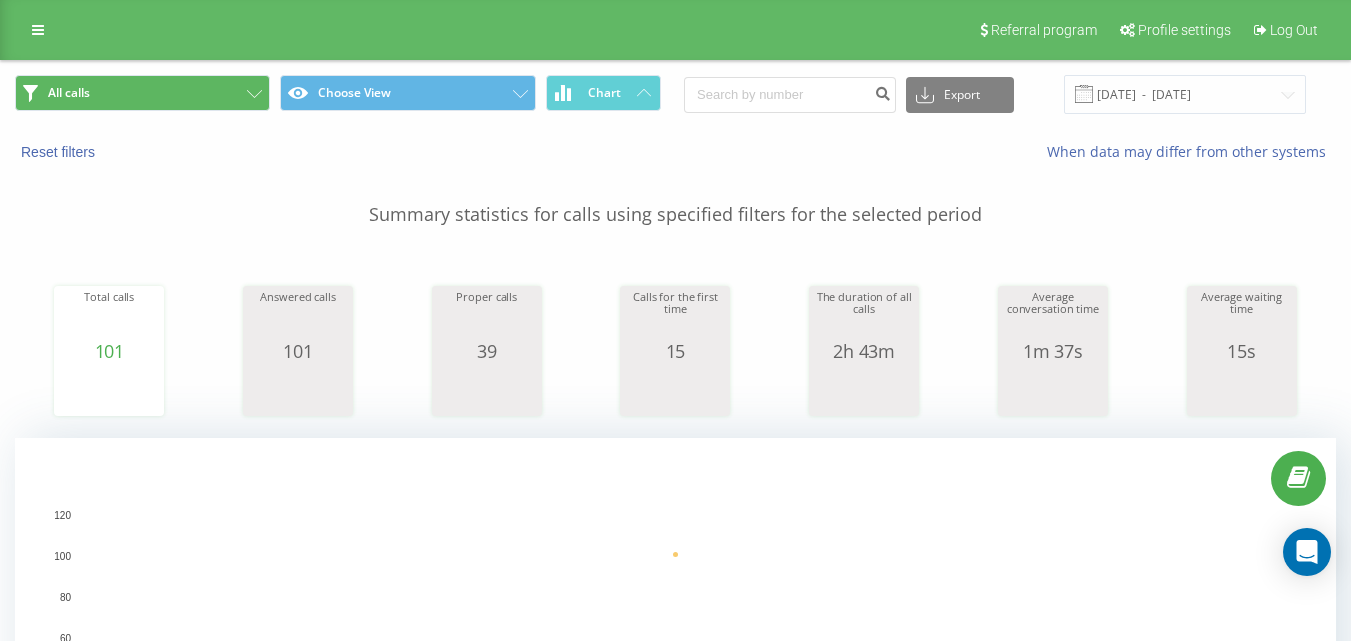 drag, startPoint x: 230, startPoint y: 72, endPoint x: 241, endPoint y: 87, distance: 18.601076 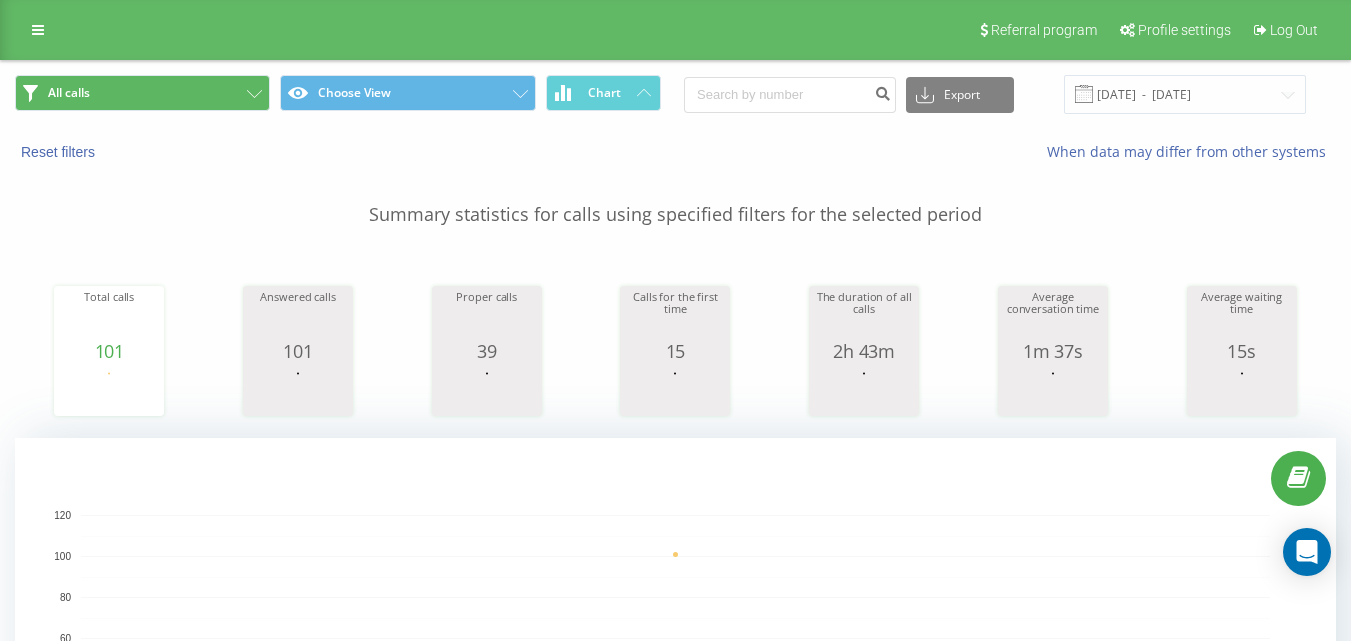 click on "All calls Choose View Chart Export .csv .xls .xlsx [DATE]  -  [DATE]" at bounding box center (675, 94) 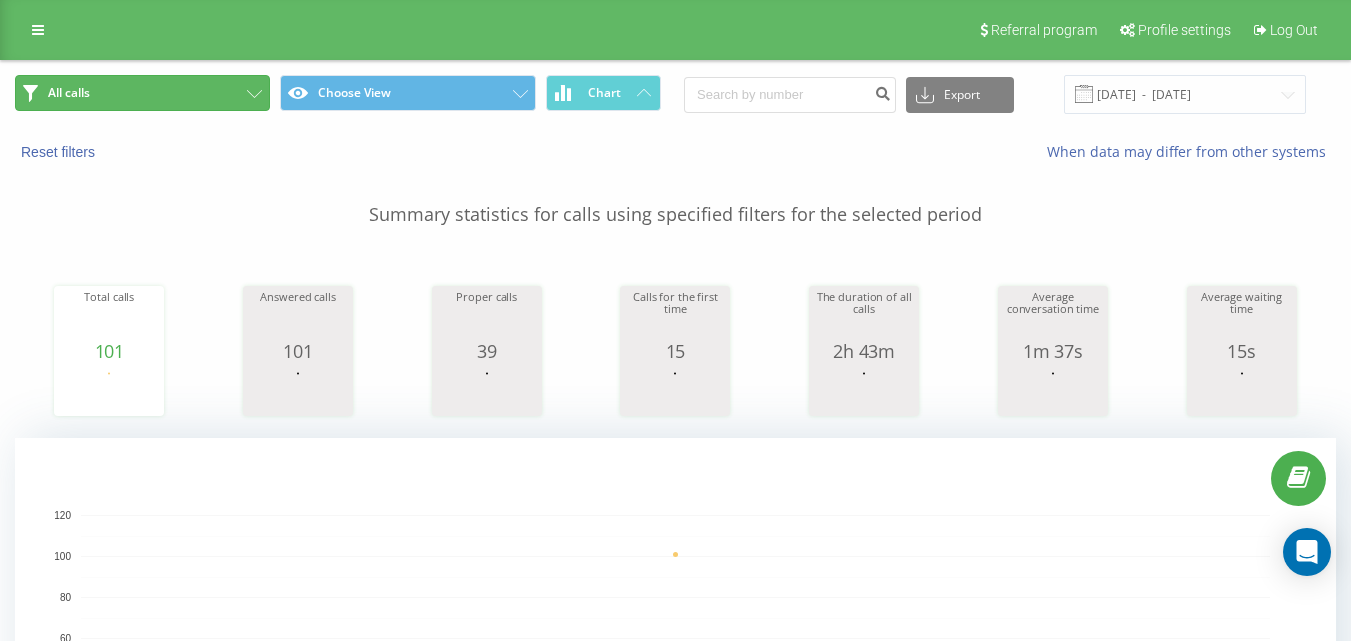 click on "All calls" at bounding box center [142, 93] 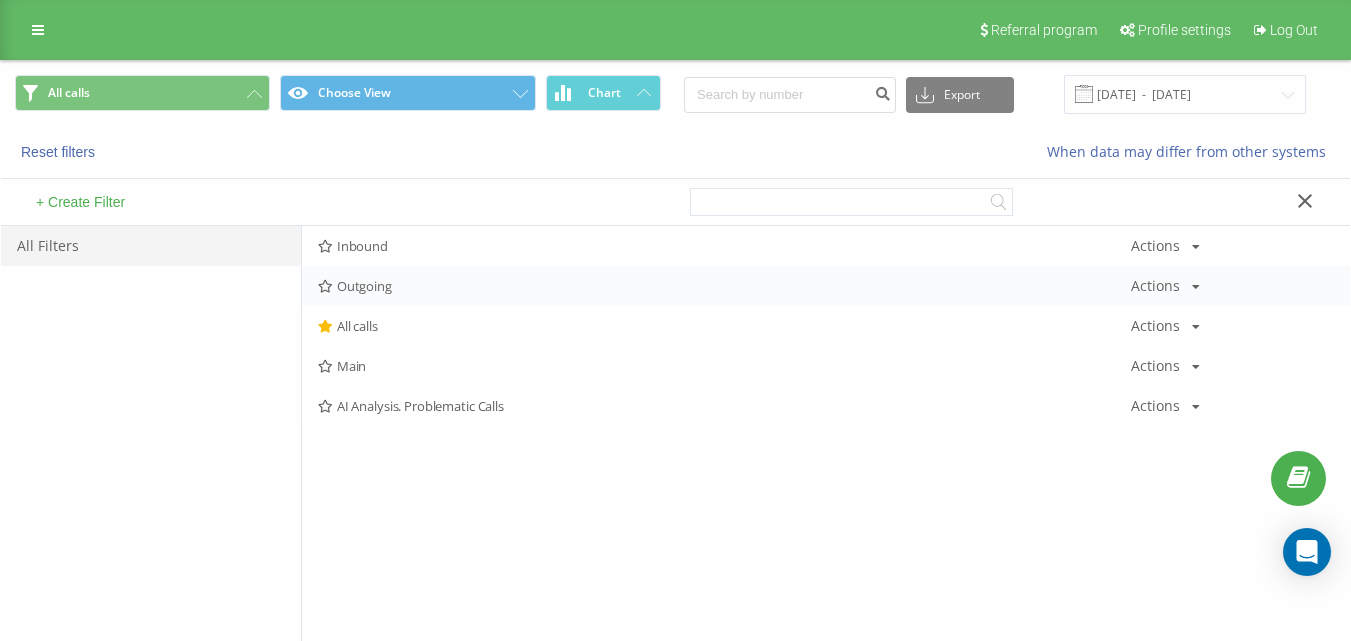 click on "Outgoing" at bounding box center [724, 286] 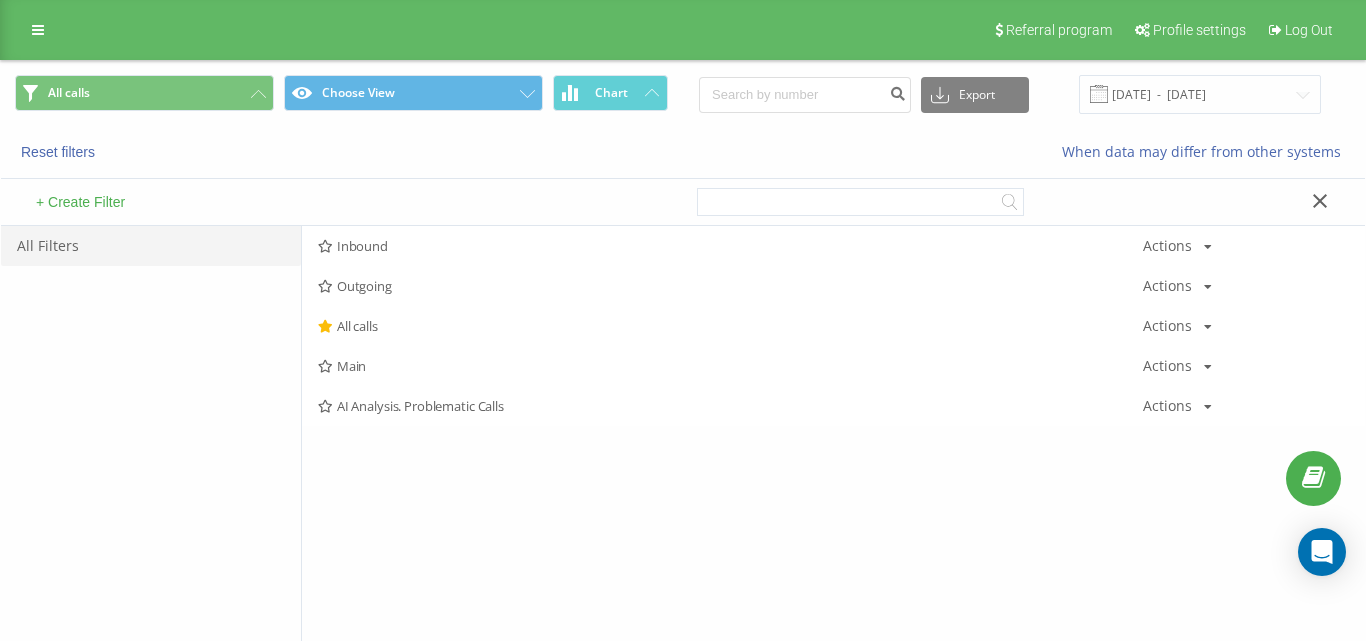 click at bounding box center (0, 0) 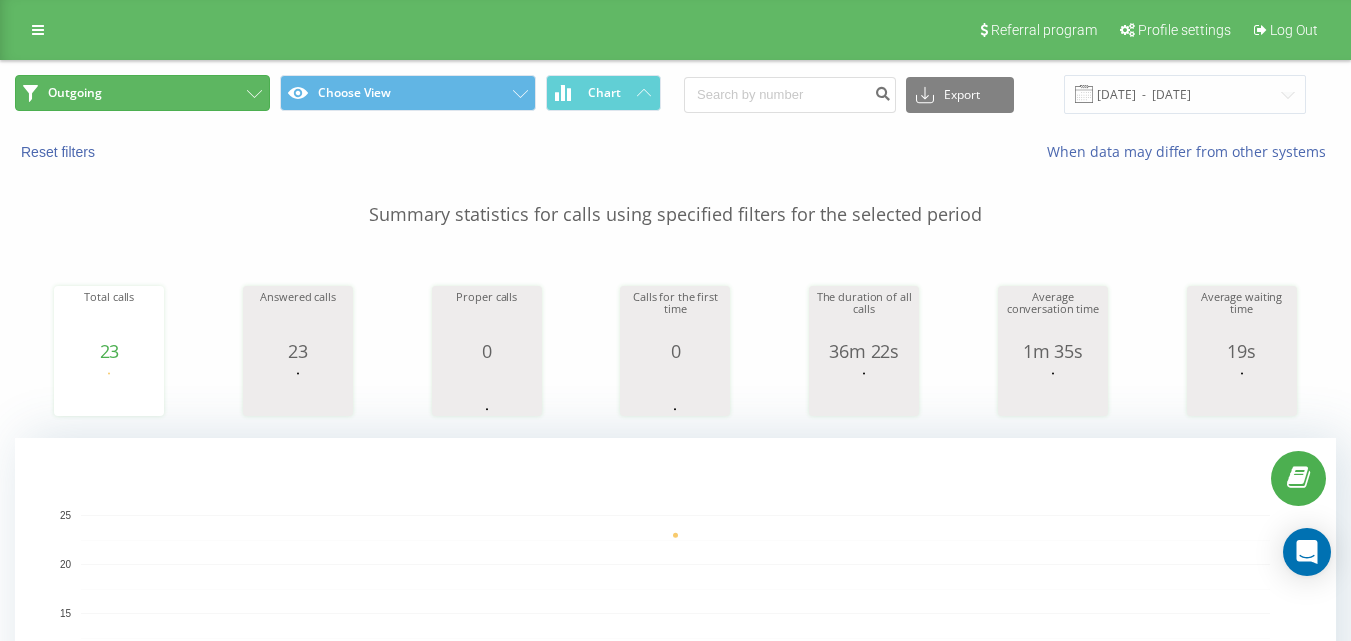 click 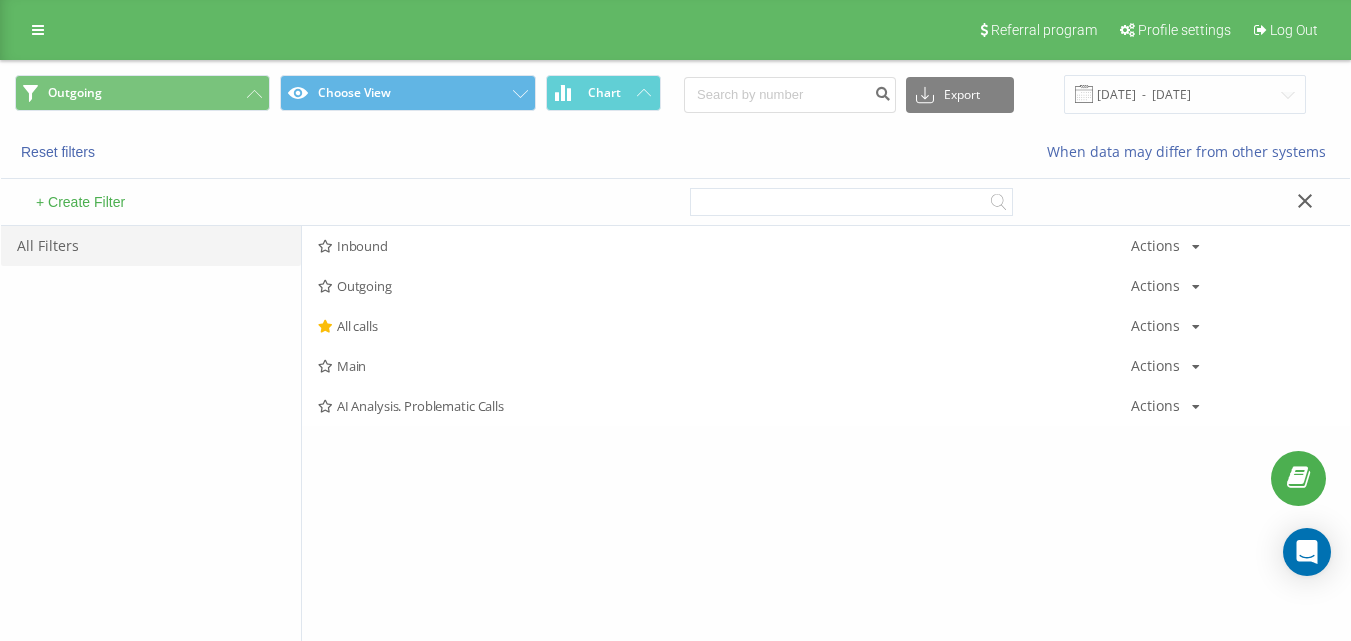 click on "Outgoing" at bounding box center [724, 286] 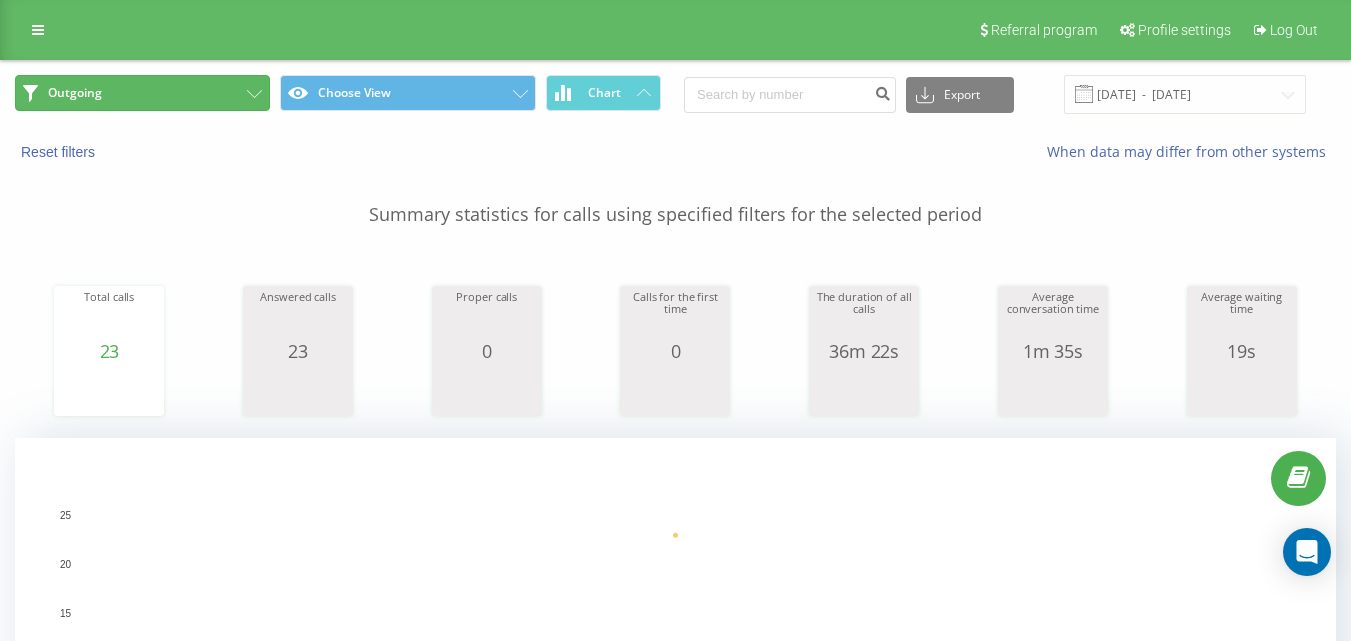 click on "Outgoing" at bounding box center (142, 93) 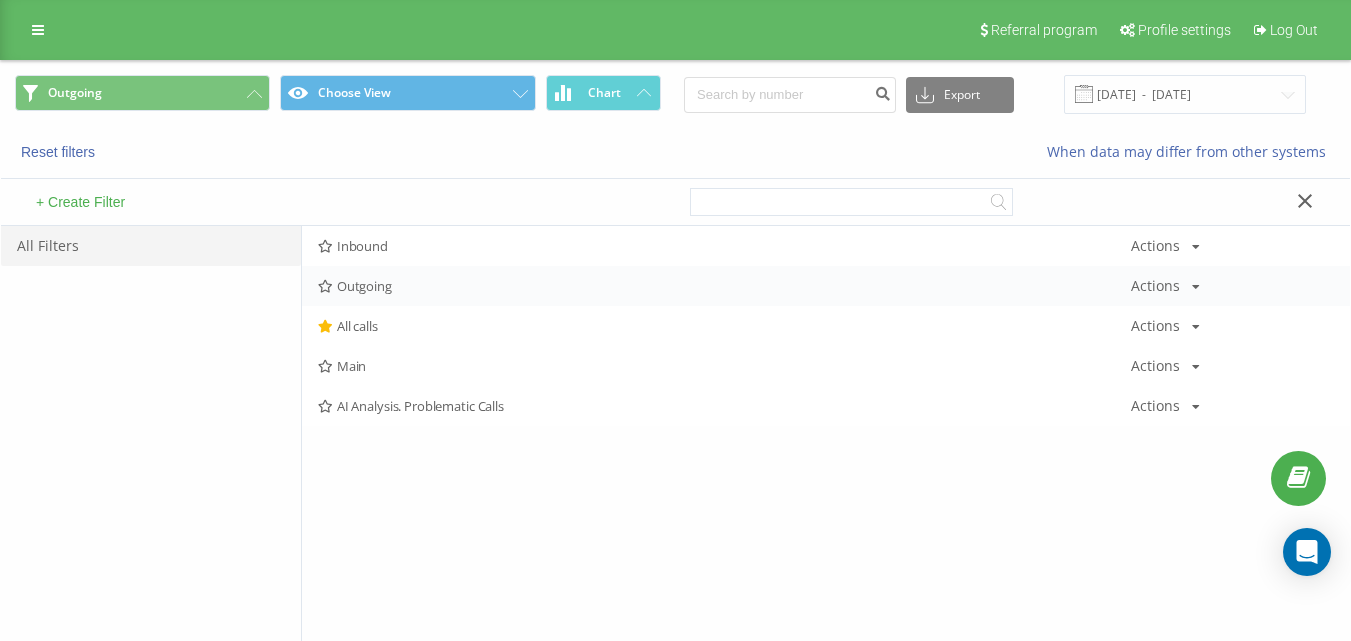 click on "Outgoing" at bounding box center [724, 286] 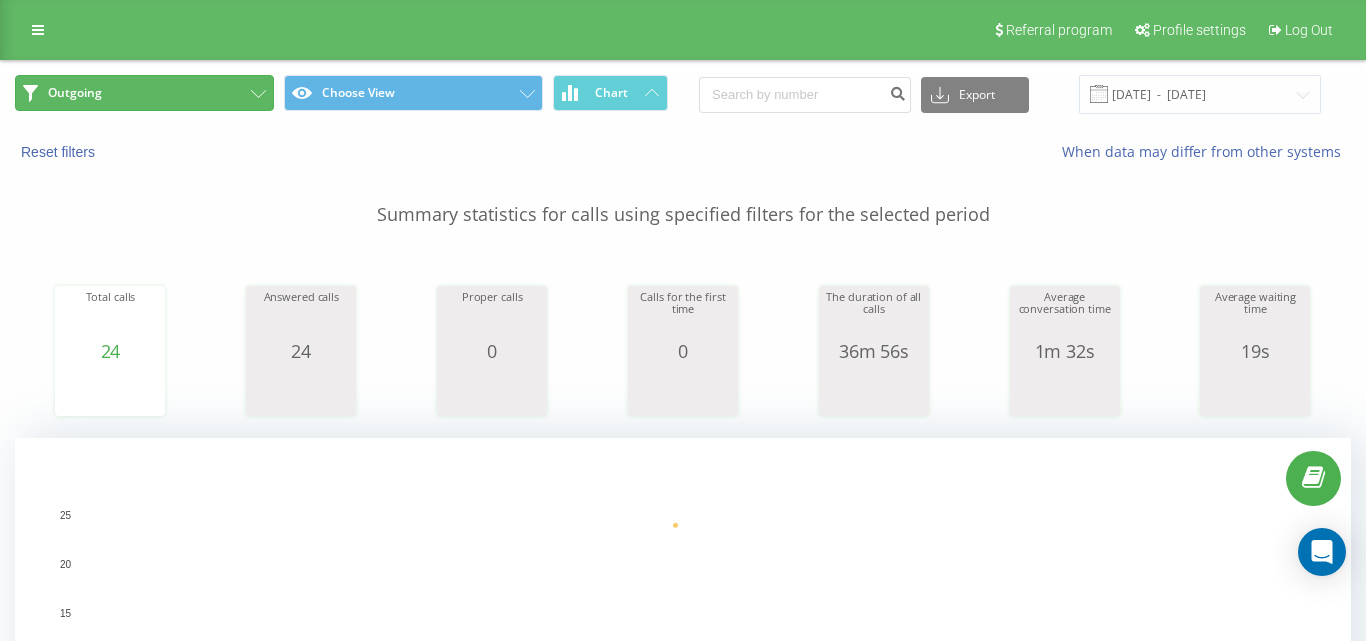 click on "Outgoing" at bounding box center [144, 93] 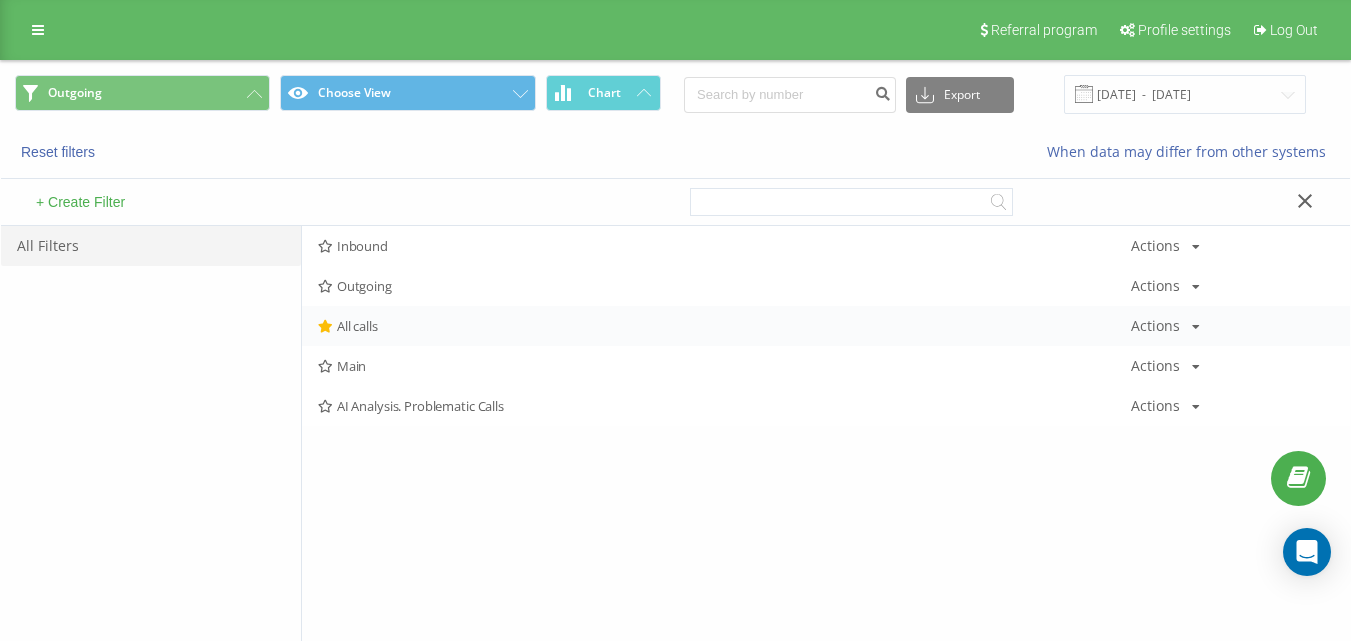 click on "All calls" at bounding box center (724, 326) 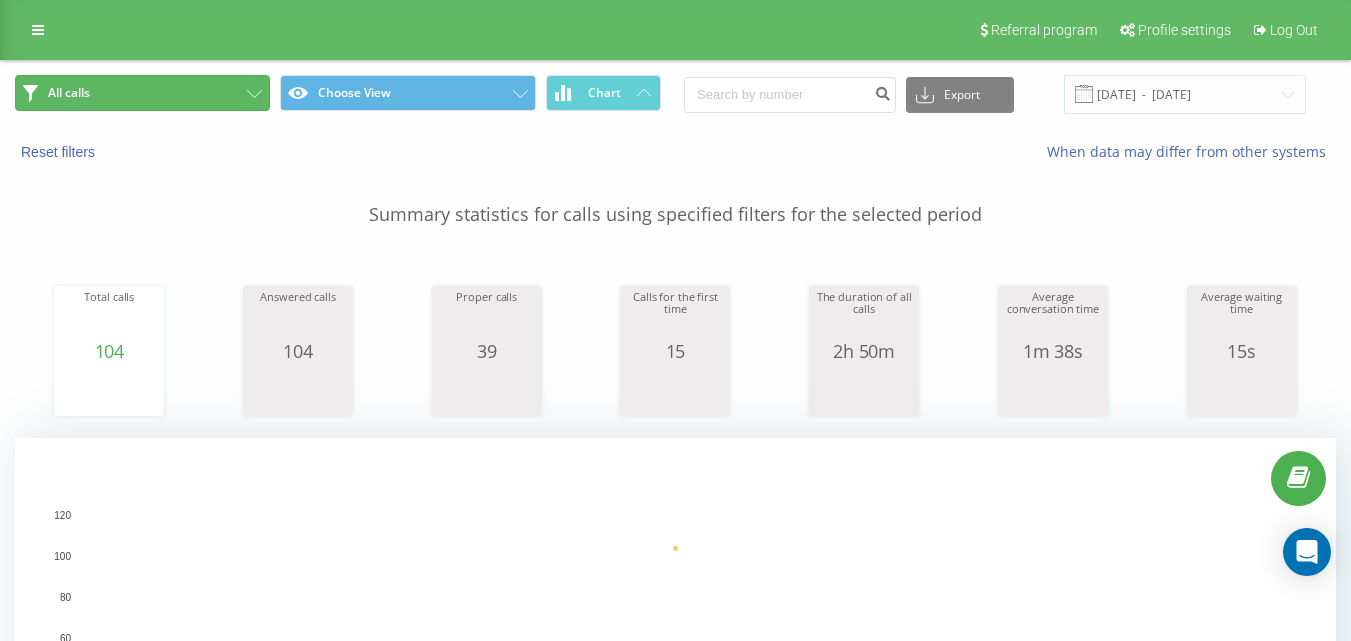 click on "All calls" at bounding box center [142, 93] 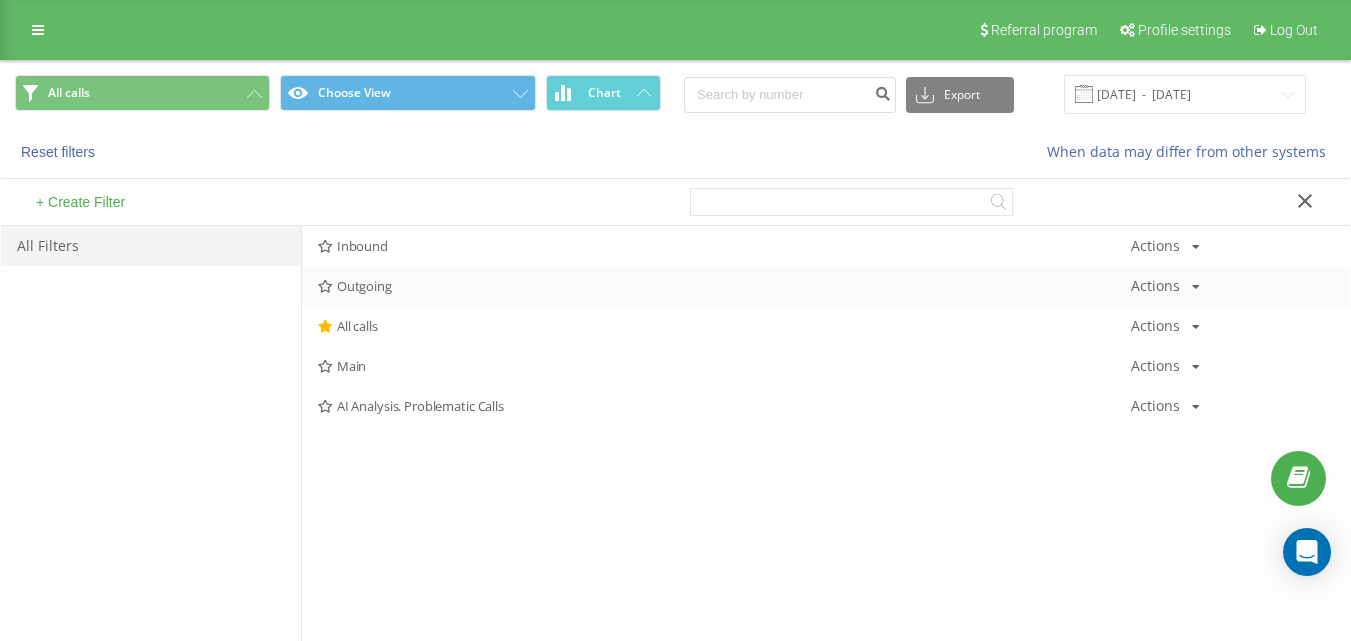 click on "Outgoing Actions Edit Copy Delete Default Share" at bounding box center (826, 286) 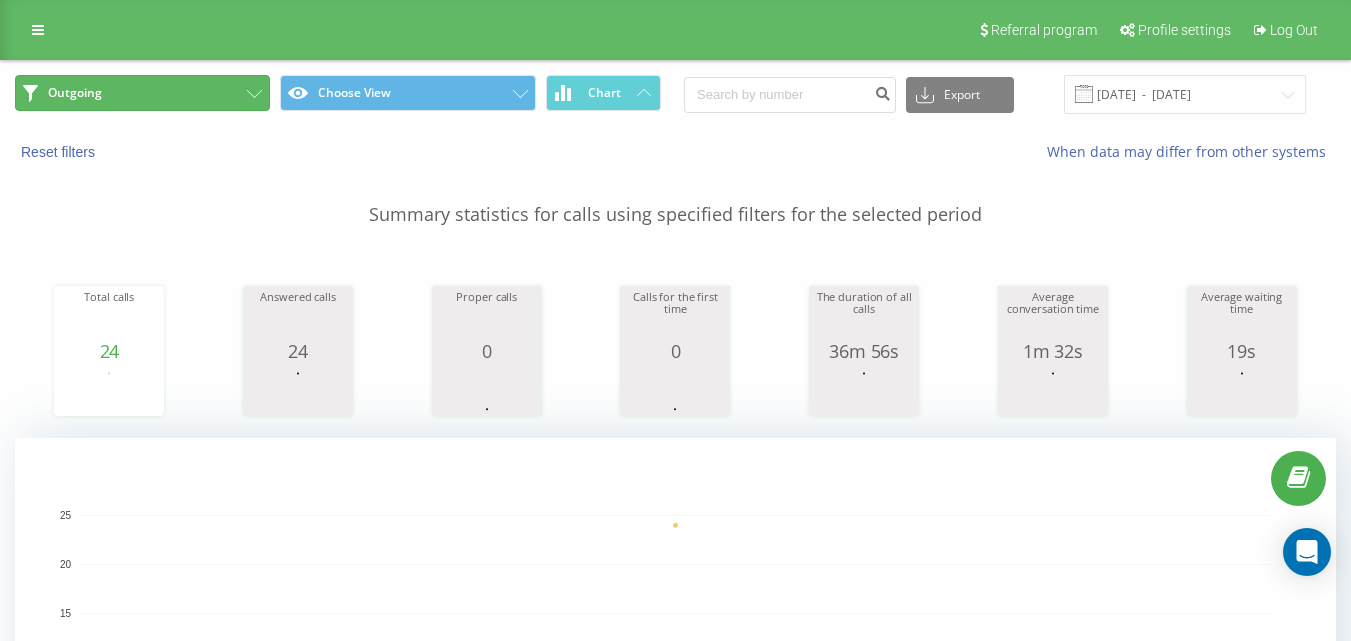 click 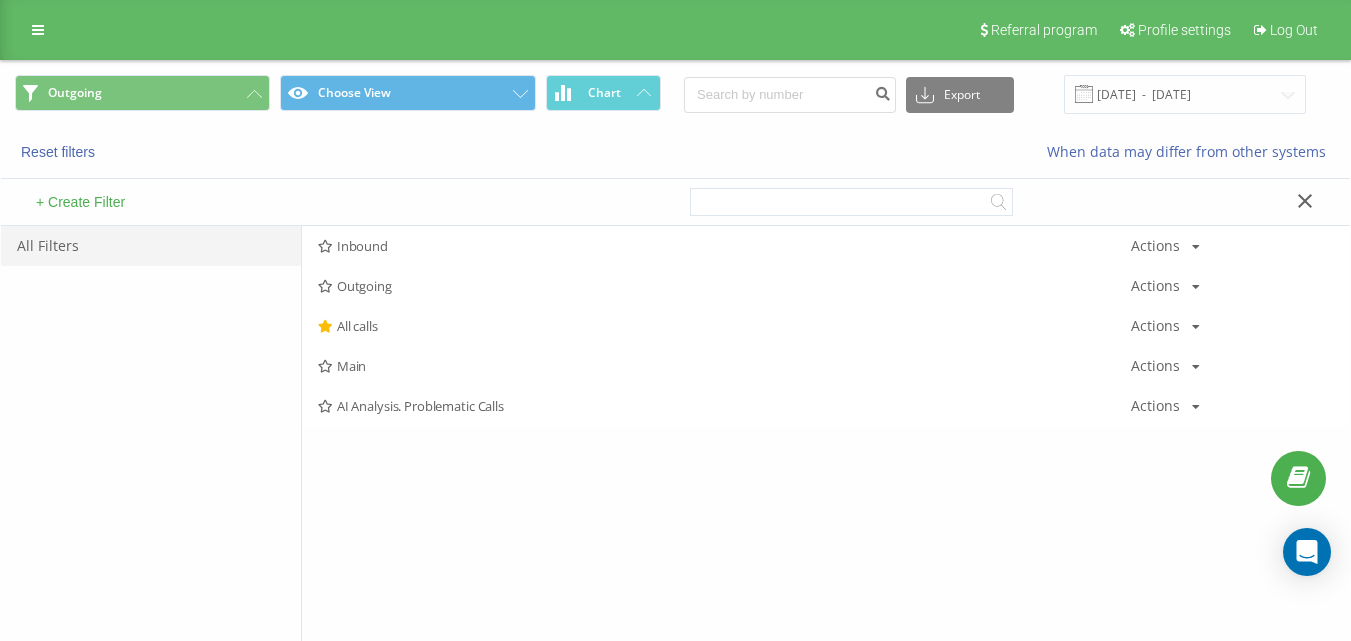 click on "Outgoing" at bounding box center (724, 286) 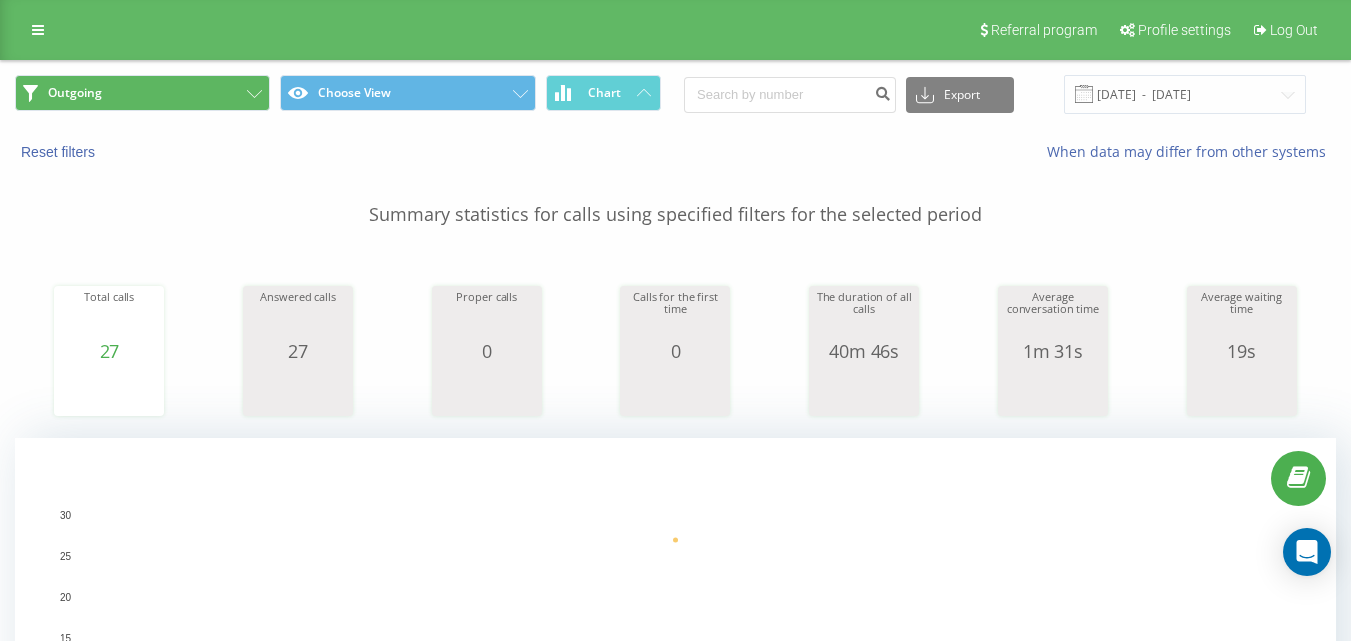 click on "Outgoing Choose View Chart Export .csv .xls .xlsx [DATE]  -  [DATE]" at bounding box center [675, 94] 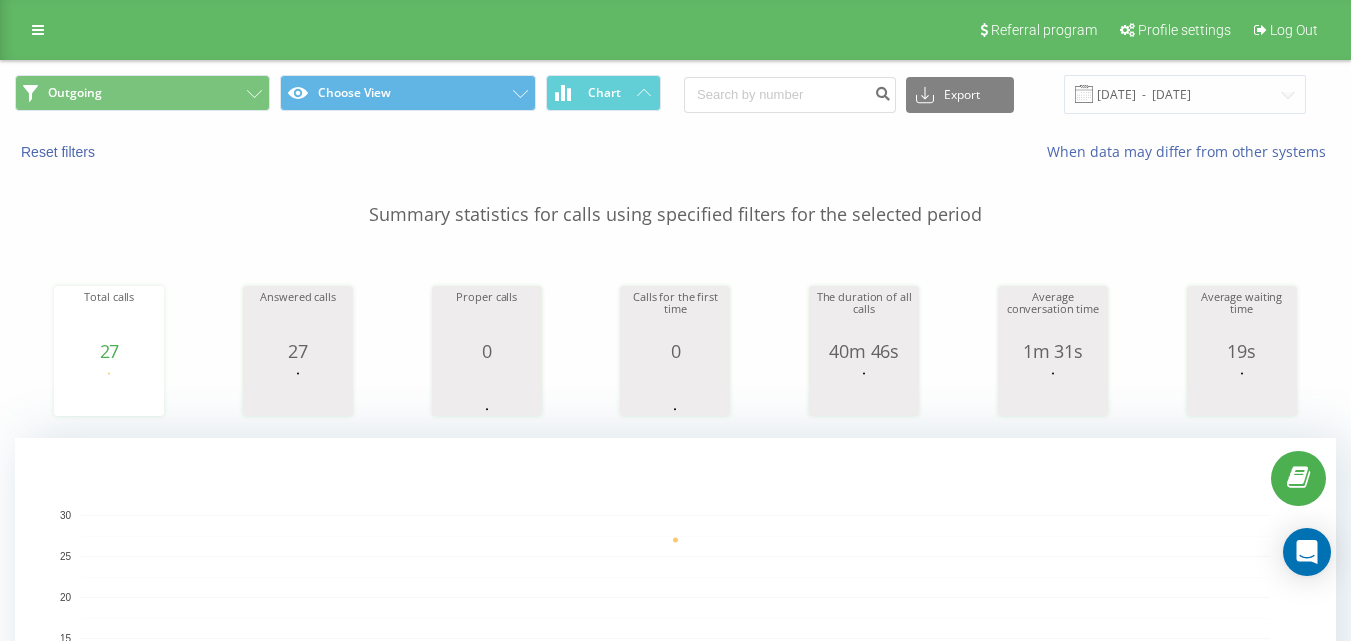 click on "Summary statistics for calls using specified filters for the selected period Total calls 27 date totalCalls [DATE] [PHONE_NUMBER][DATE] Answered calls 27 date answeredCalls [DATE] [PHONE_NUMBER][DATE] Proper calls 0 date properCalls [DATE] 0 date properCalls [DATE] 0 [DATE] Calls for the first time 0 date uniqueCalls [DATE] 0 date uniqueCalls [DATE] 0 [DATE] The duration of all calls 40m 46s date allConversationsLength [DATE] 2,446 date allConversationsLength [DATE] 2,[PHONE_NUMBER][DATE] Average conversation time 1m 31s date averageConversationTime [DATE] 90 date averageConversationTime [DATE] [PHONE_NUMBER][DATE] Average waiting time 19s date averageWaitingTime [DATE] 18 date averageWaitingTime [DATE] [PHONE_NUMBER][DATE] [DATE] 0 5 10 15 20 25 30 date Total calls [DATE] 27 date Total calls [DATE] 27 30" at bounding box center [675, 500] 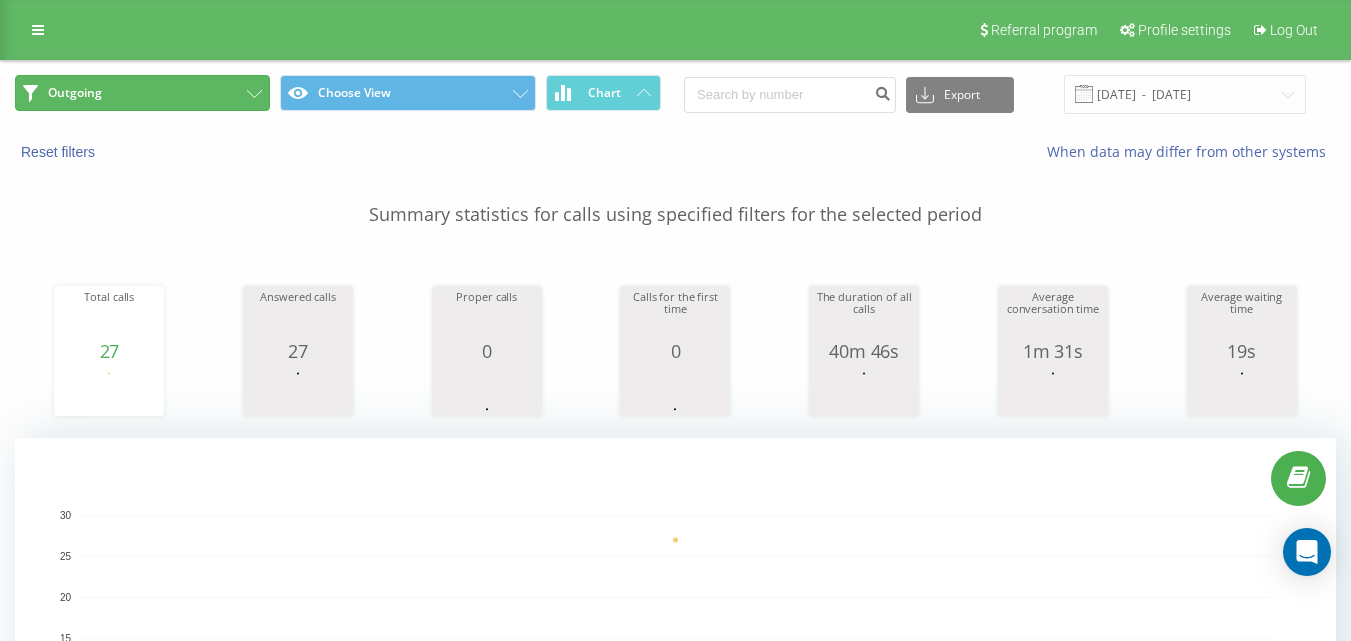 click on "Outgoing" at bounding box center [142, 93] 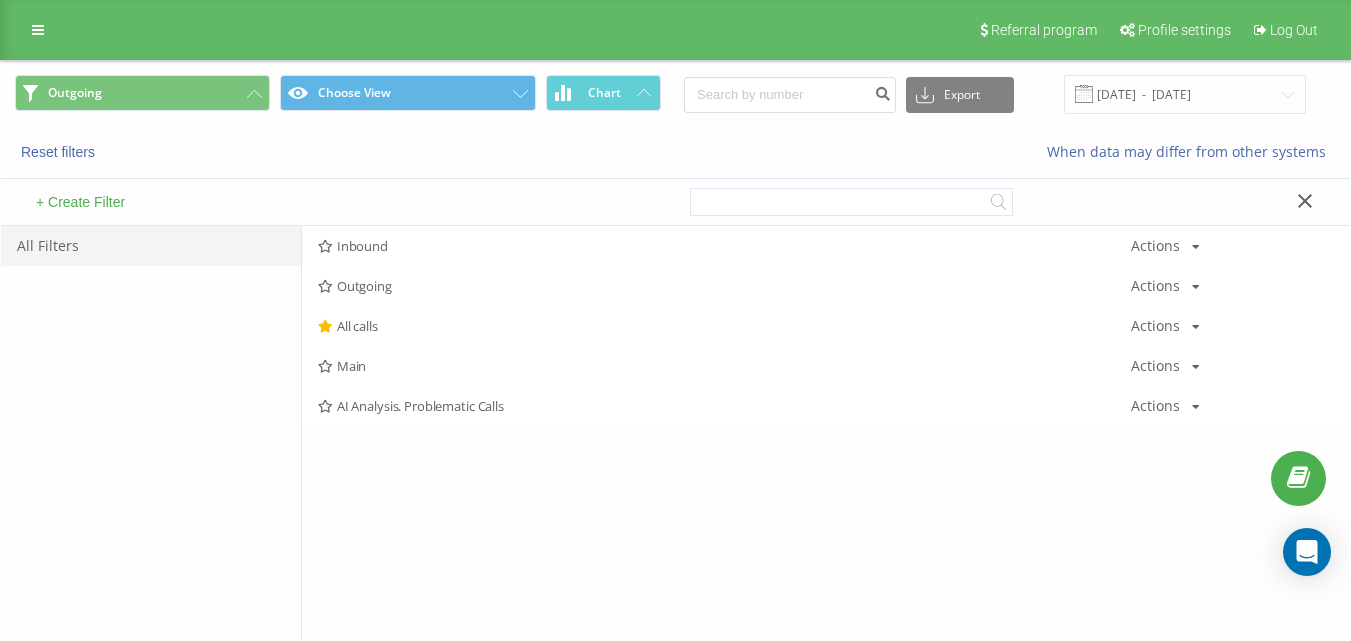 click on "All calls" at bounding box center [724, 326] 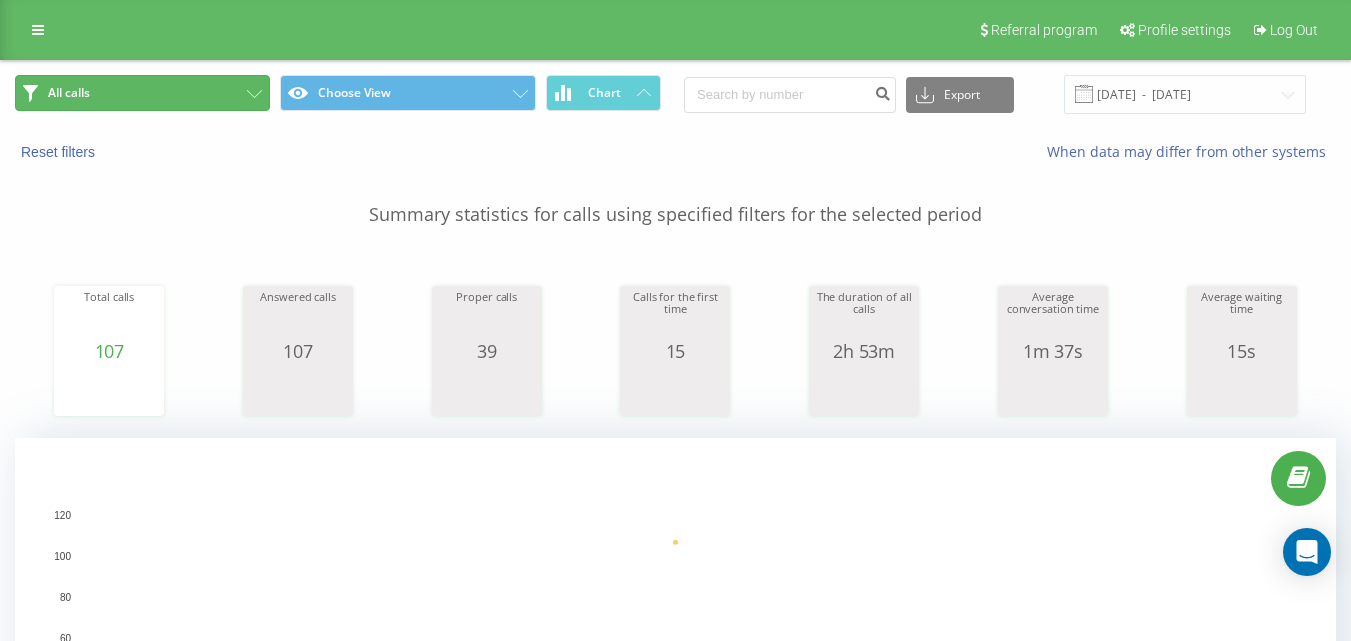 drag, startPoint x: 214, startPoint y: 99, endPoint x: 263, endPoint y: 143, distance: 65.8559 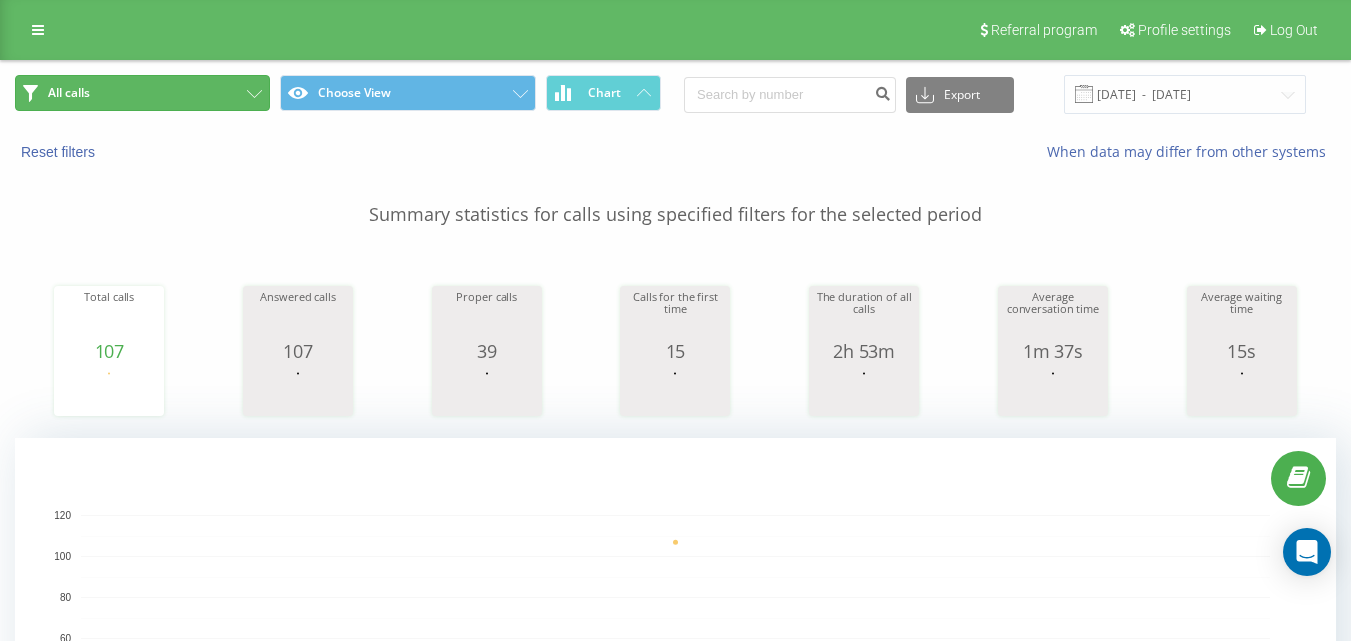 click on "All calls" at bounding box center (142, 93) 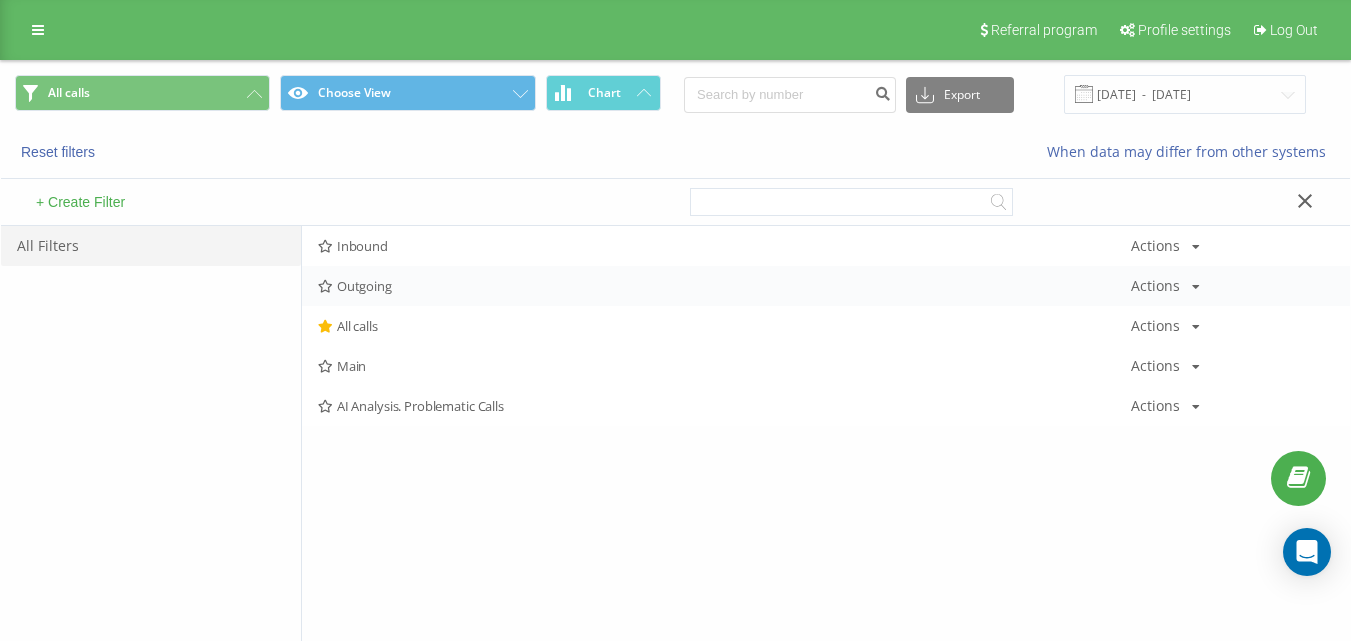 click on "Outgoing" at bounding box center [724, 286] 